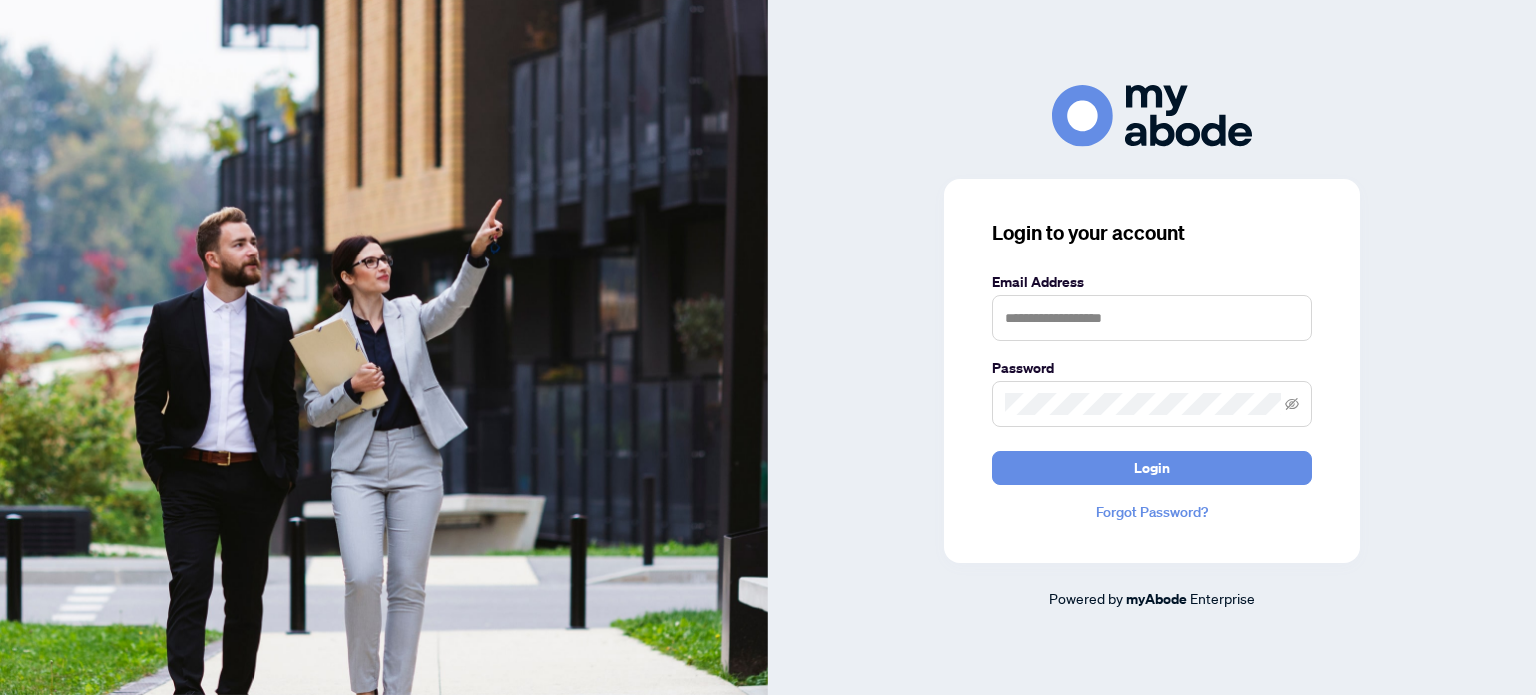 scroll, scrollTop: 0, scrollLeft: 0, axis: both 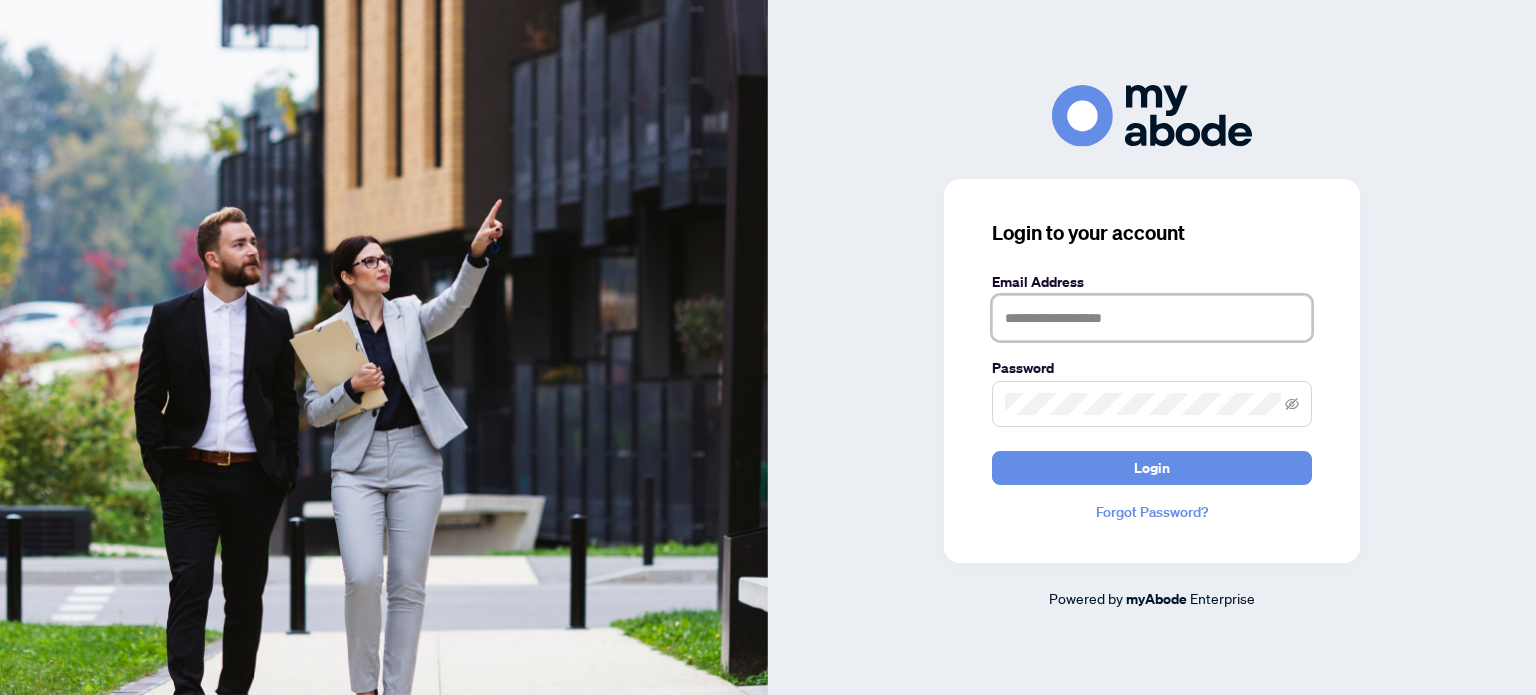 click at bounding box center [1152, 318] 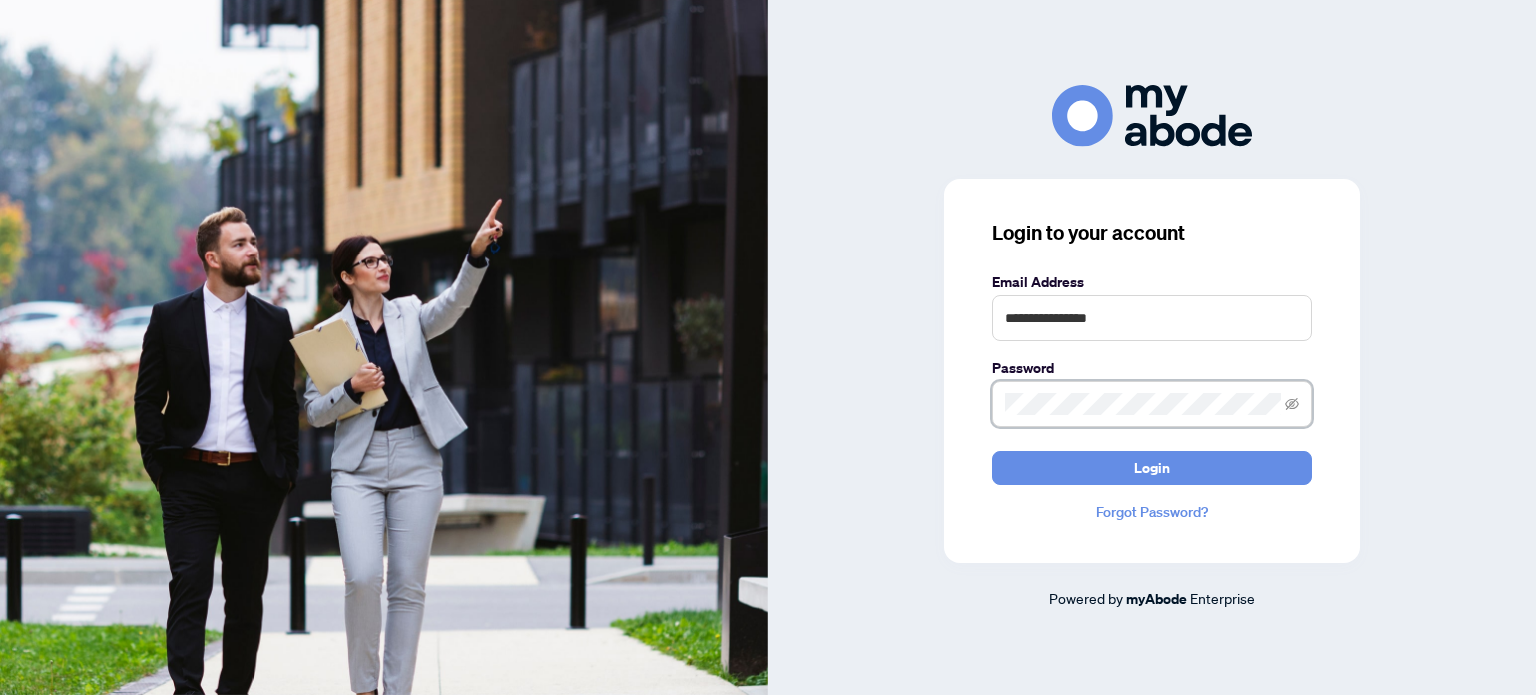 click on "Login" at bounding box center (1152, 468) 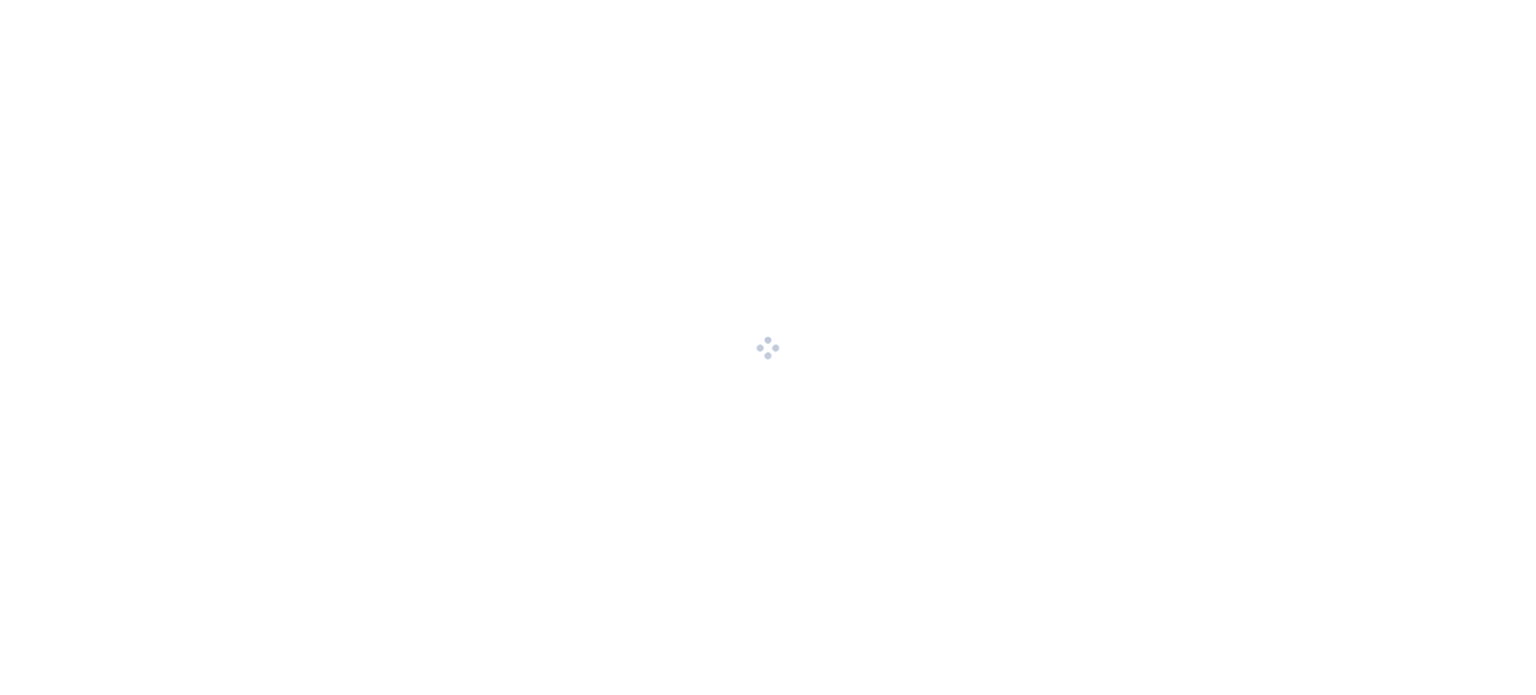 scroll, scrollTop: 0, scrollLeft: 0, axis: both 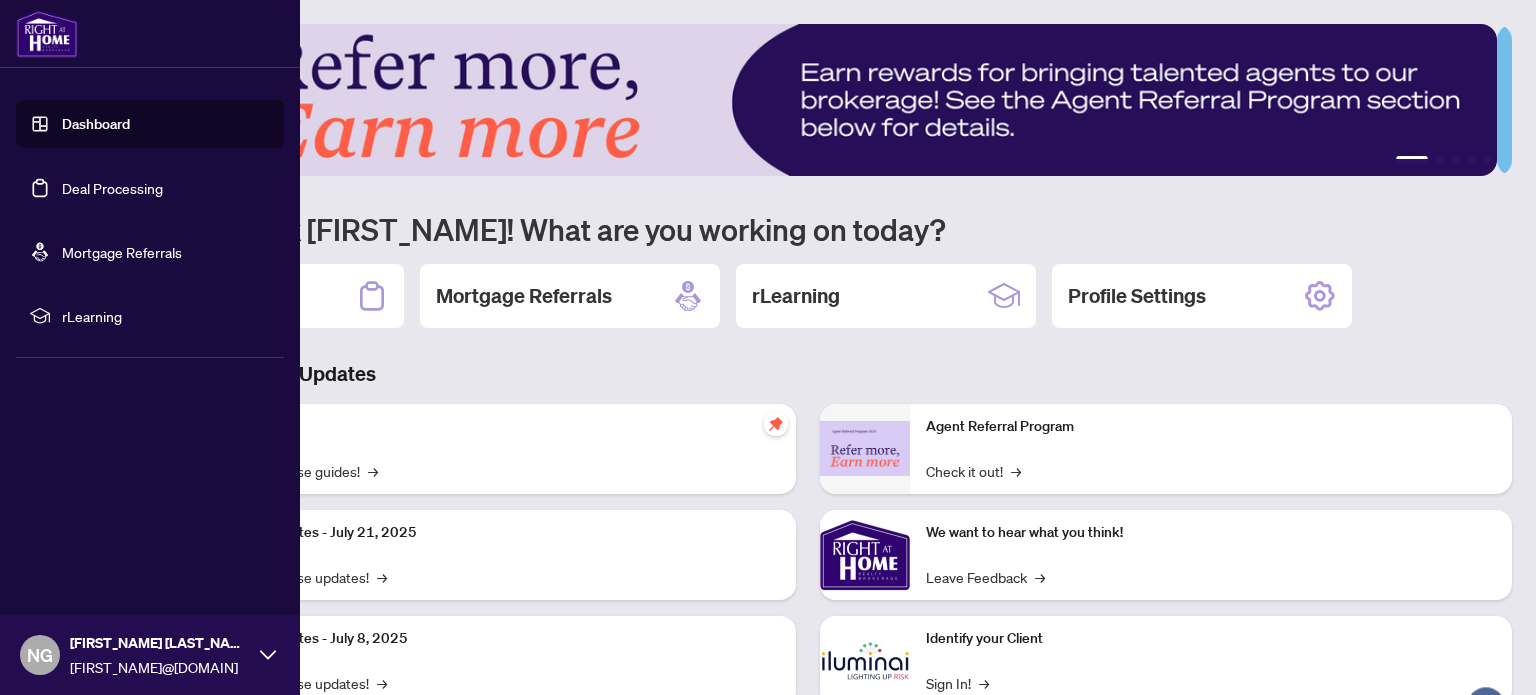 click on "Deal Processing" at bounding box center (112, 188) 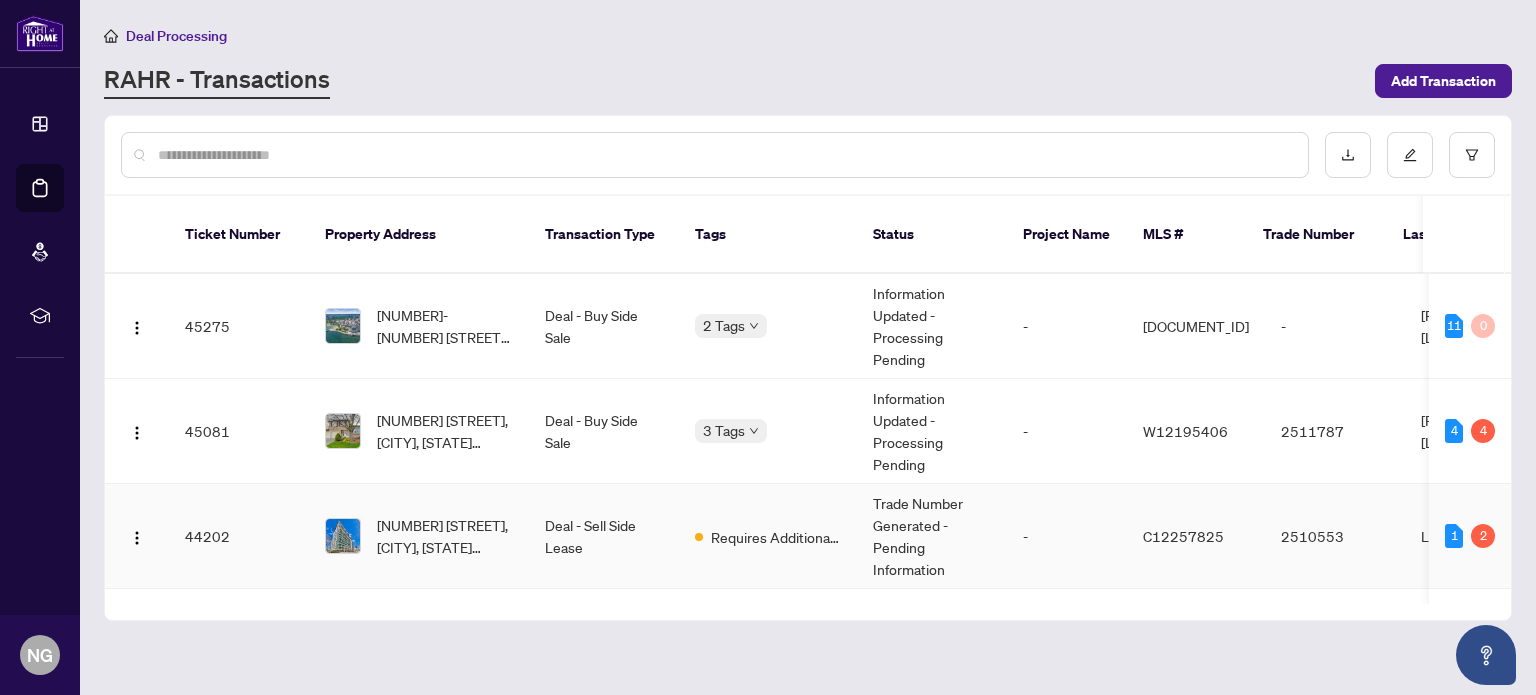 click on "[NUMBER] [STREET], [CITY], [STATE] [POSTAL CODE], [COUNTRY]" at bounding box center (445, 536) 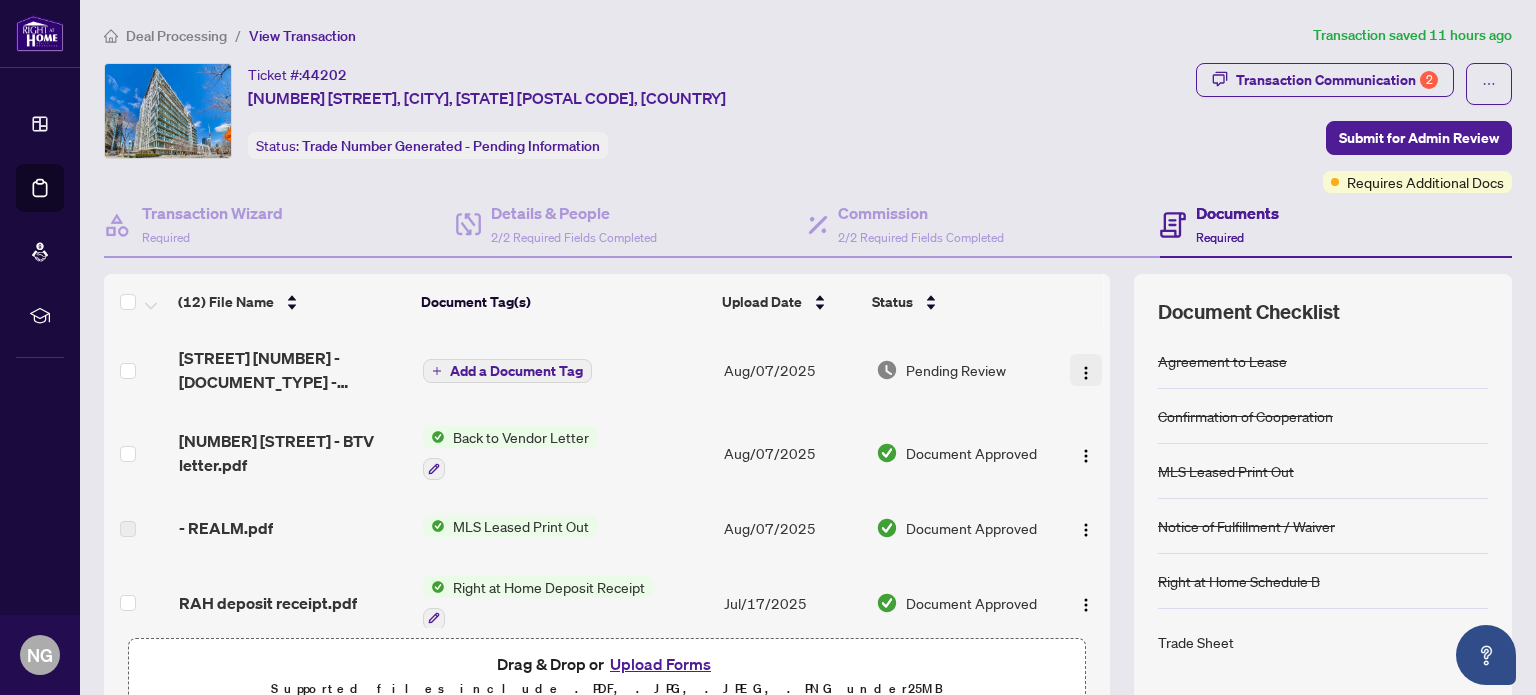 click at bounding box center [1086, 370] 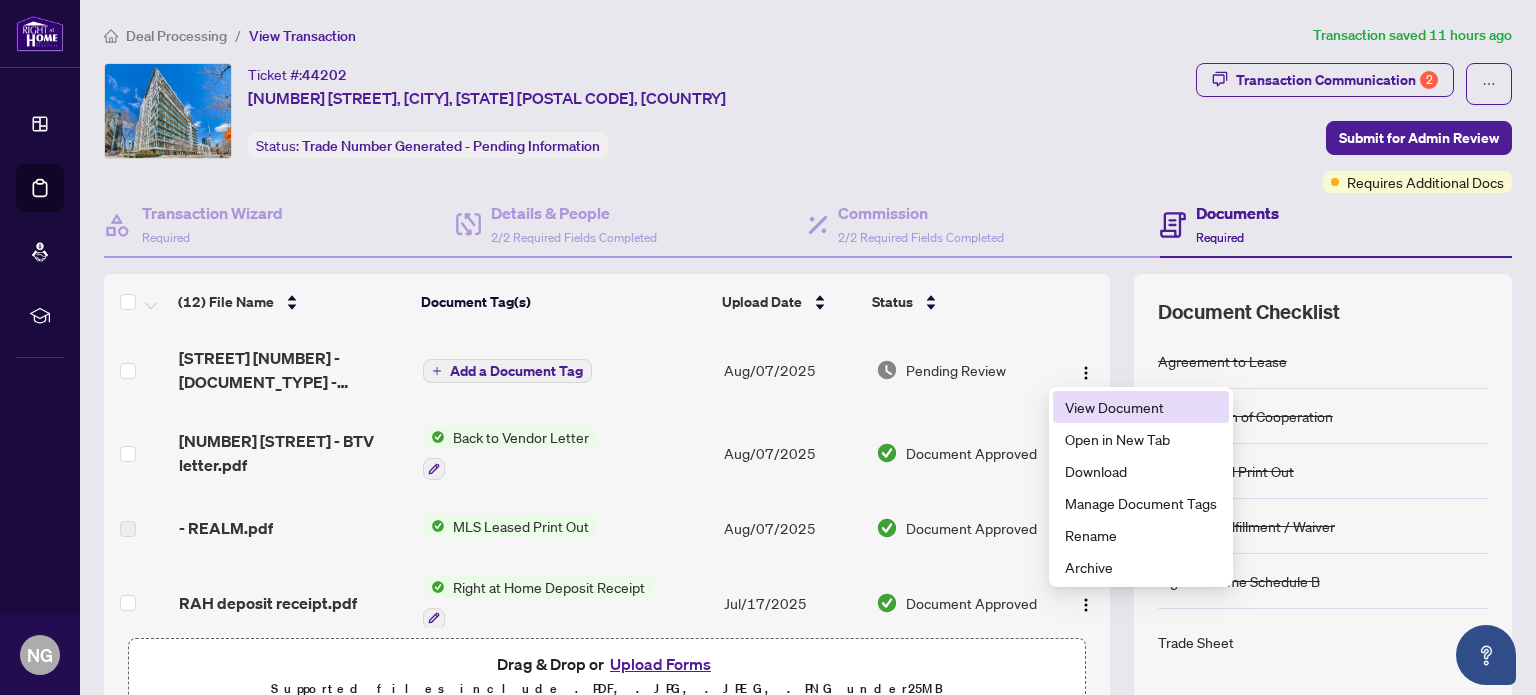 click on "View Document" at bounding box center (1141, 407) 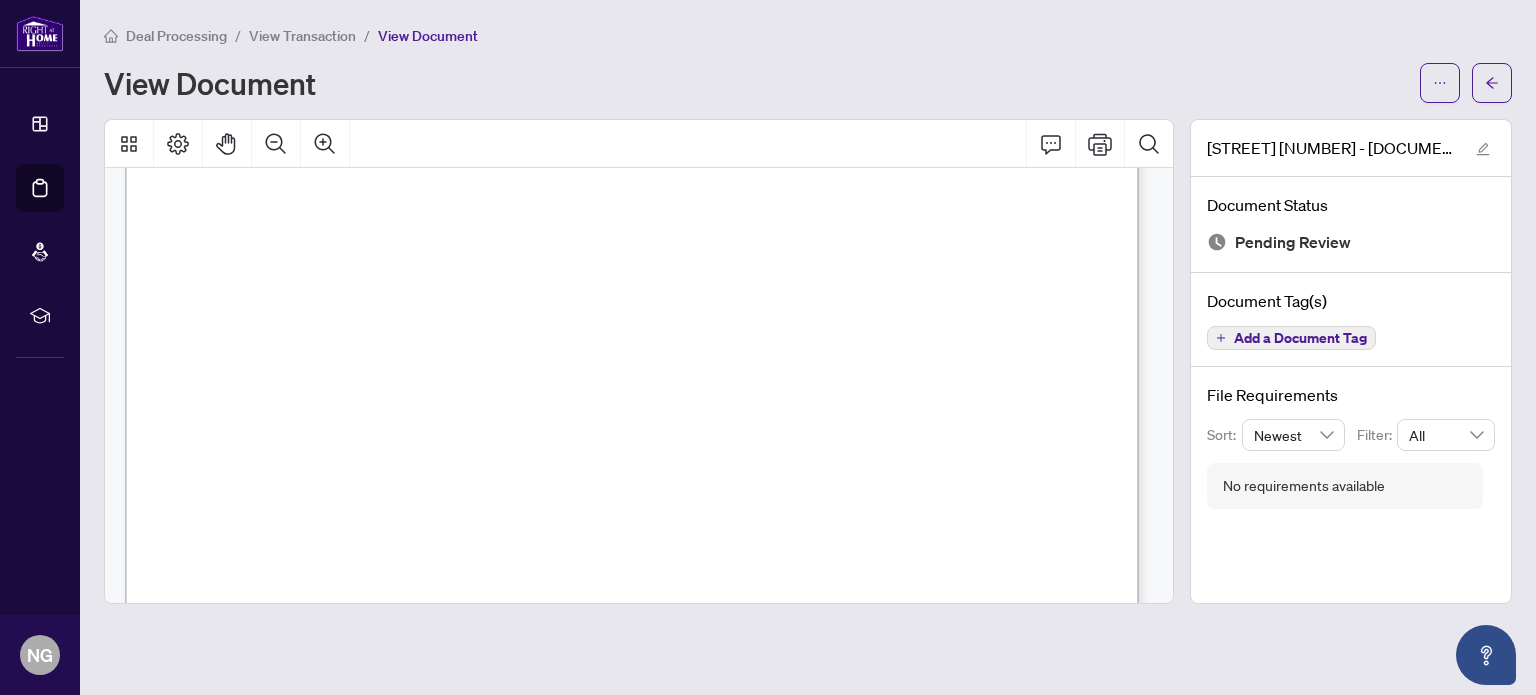 scroll, scrollTop: 0, scrollLeft: 0, axis: both 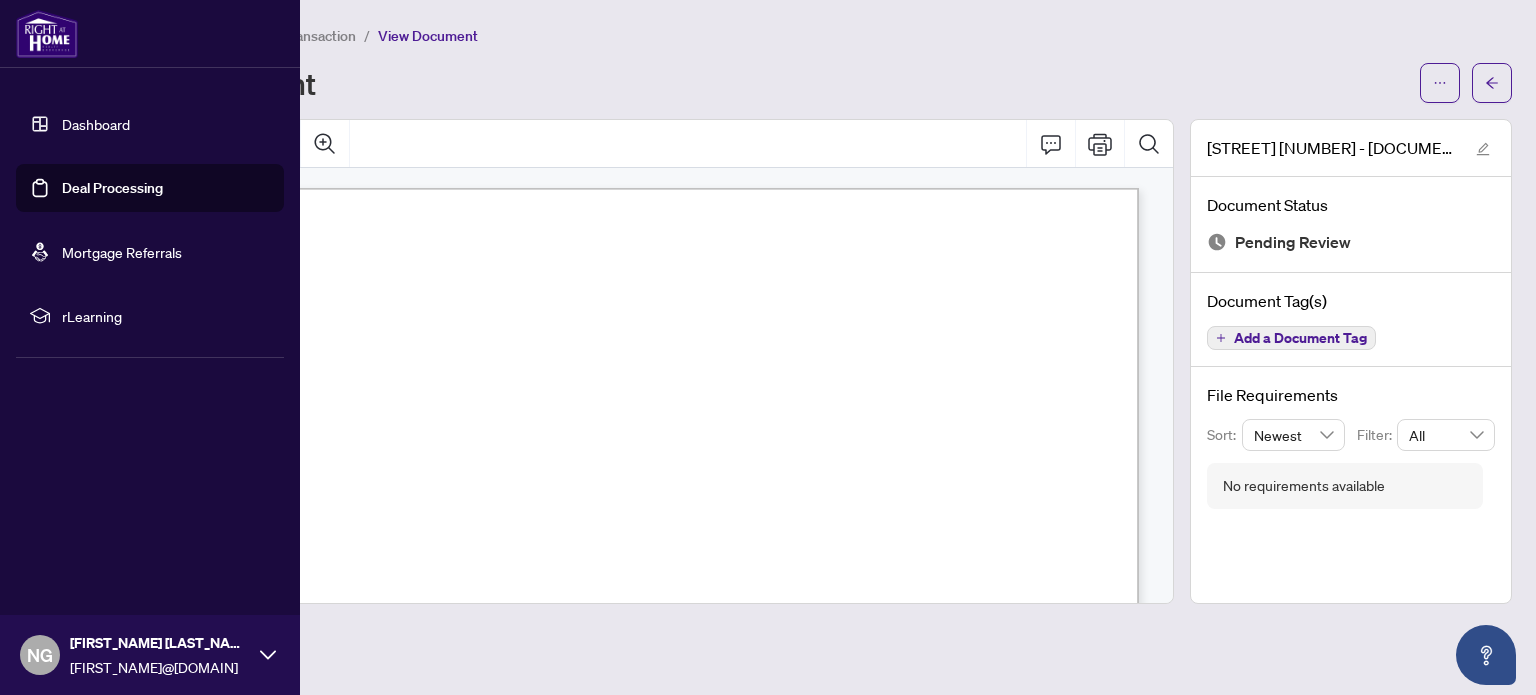 click on "Deal Processing" at bounding box center (112, 188) 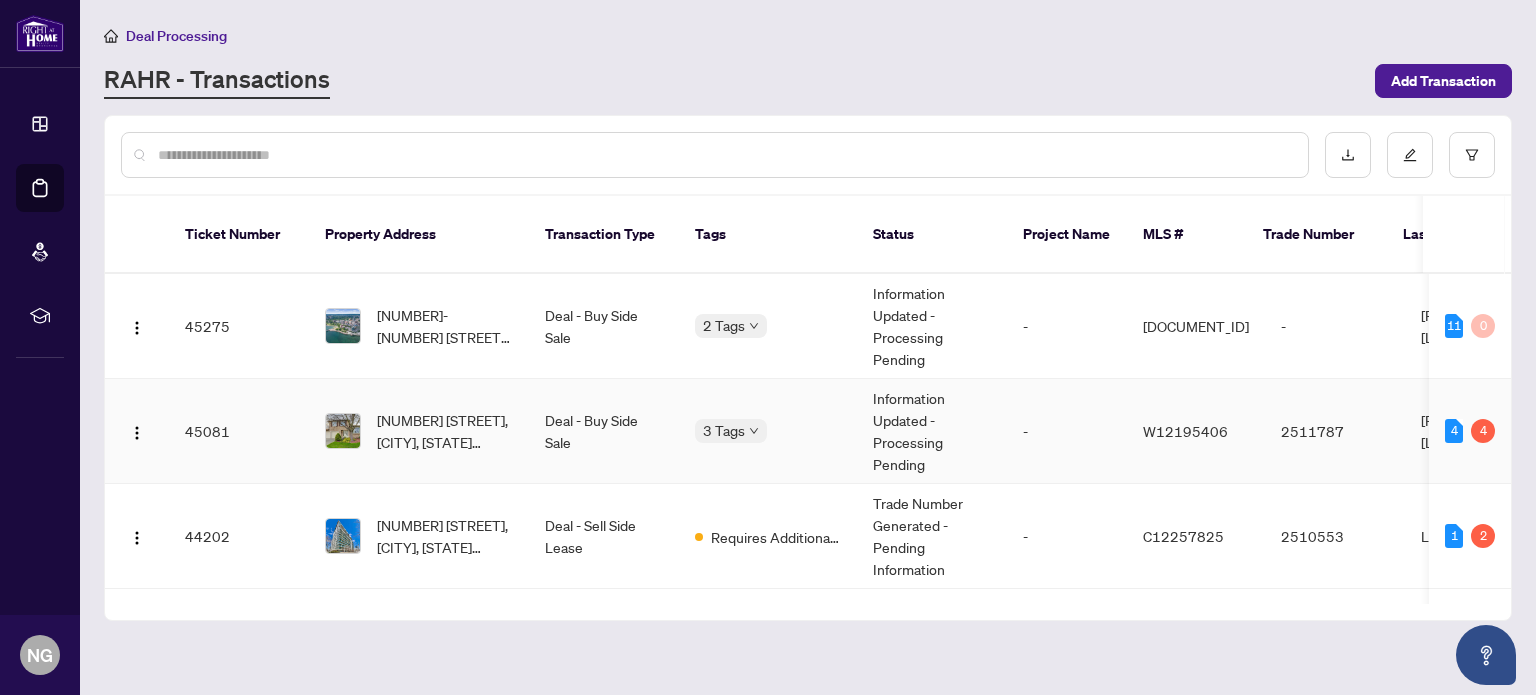 scroll, scrollTop: 100, scrollLeft: 0, axis: vertical 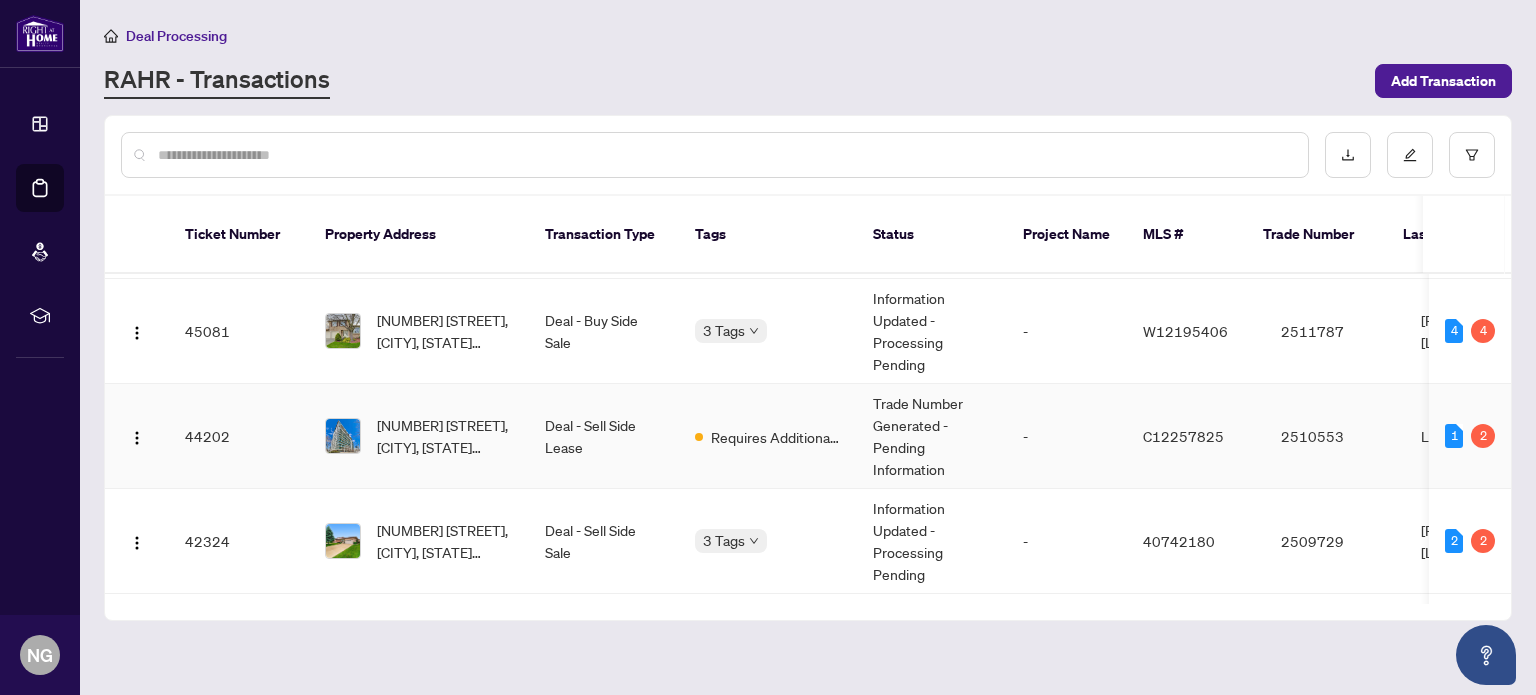 click on "[NUMBER] [STREET], [CITY], [STATE] [POSTAL CODE], [COUNTRY]" at bounding box center (419, 436) 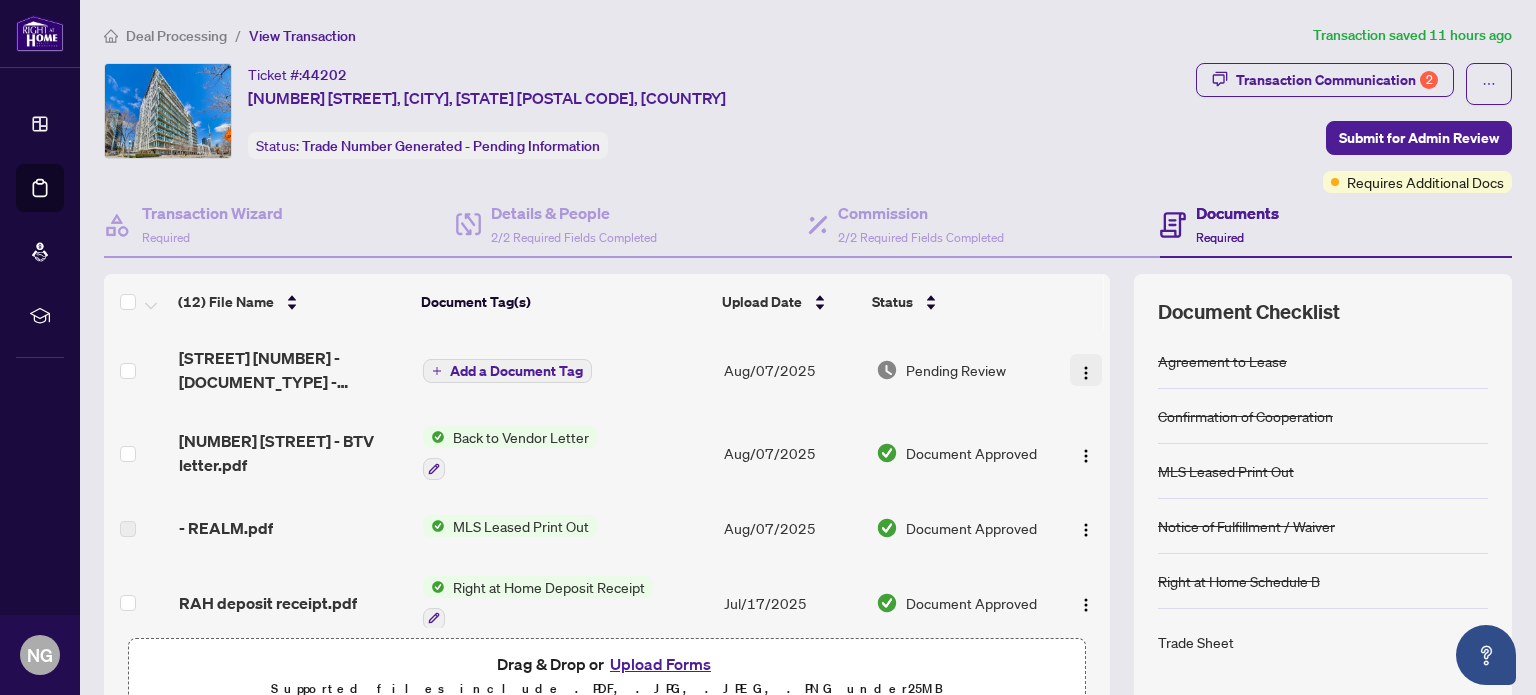 click at bounding box center [1086, 373] 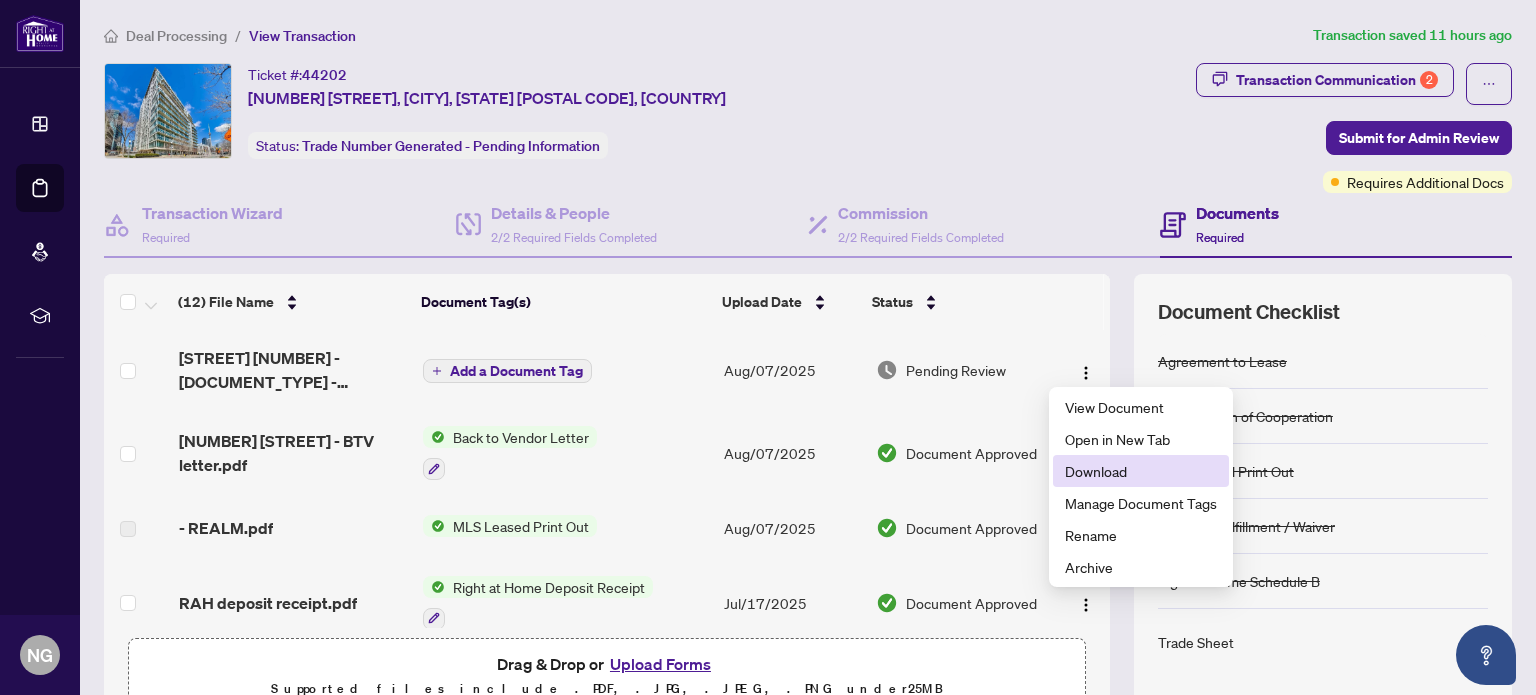 click on "Download" at bounding box center (1141, 471) 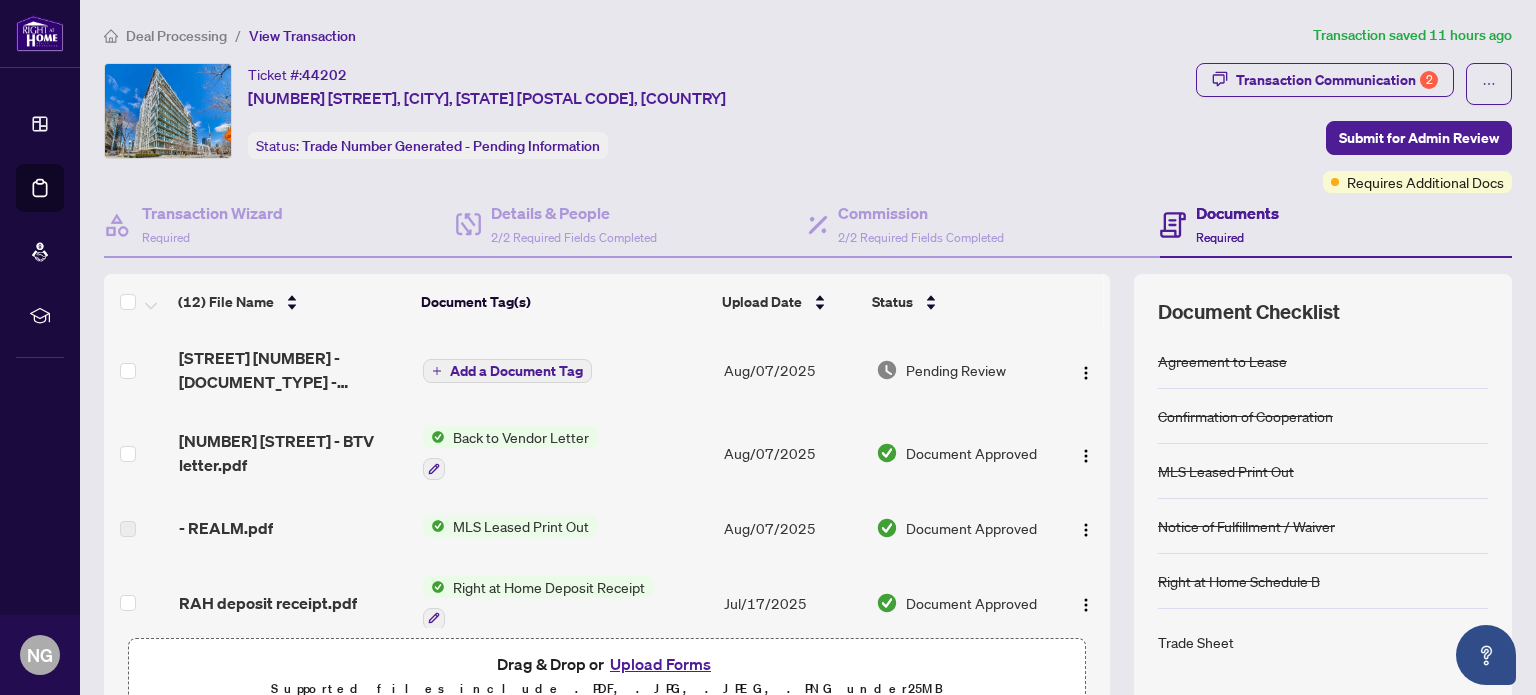 click on "Upload Forms" at bounding box center (660, 664) 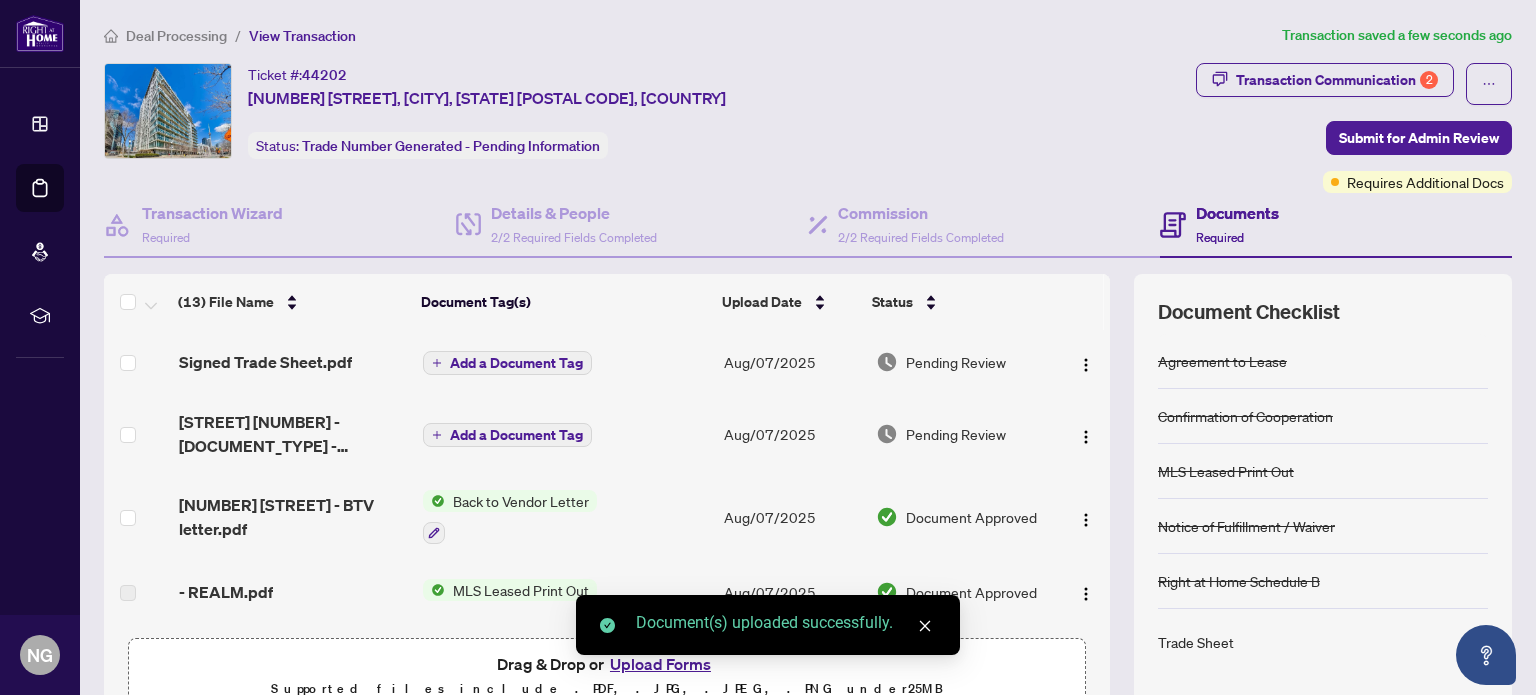 click on "Add a Document Tag" at bounding box center [516, 363] 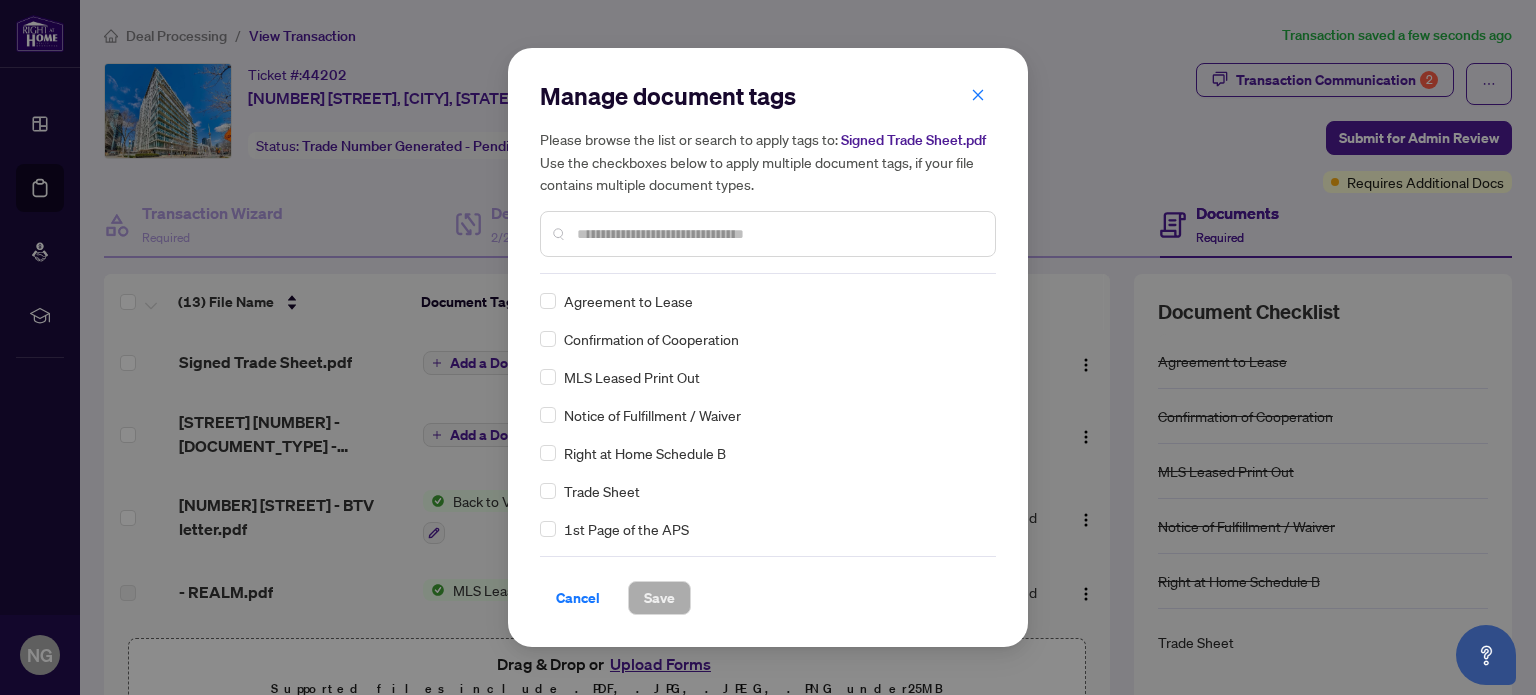 click at bounding box center (778, 234) 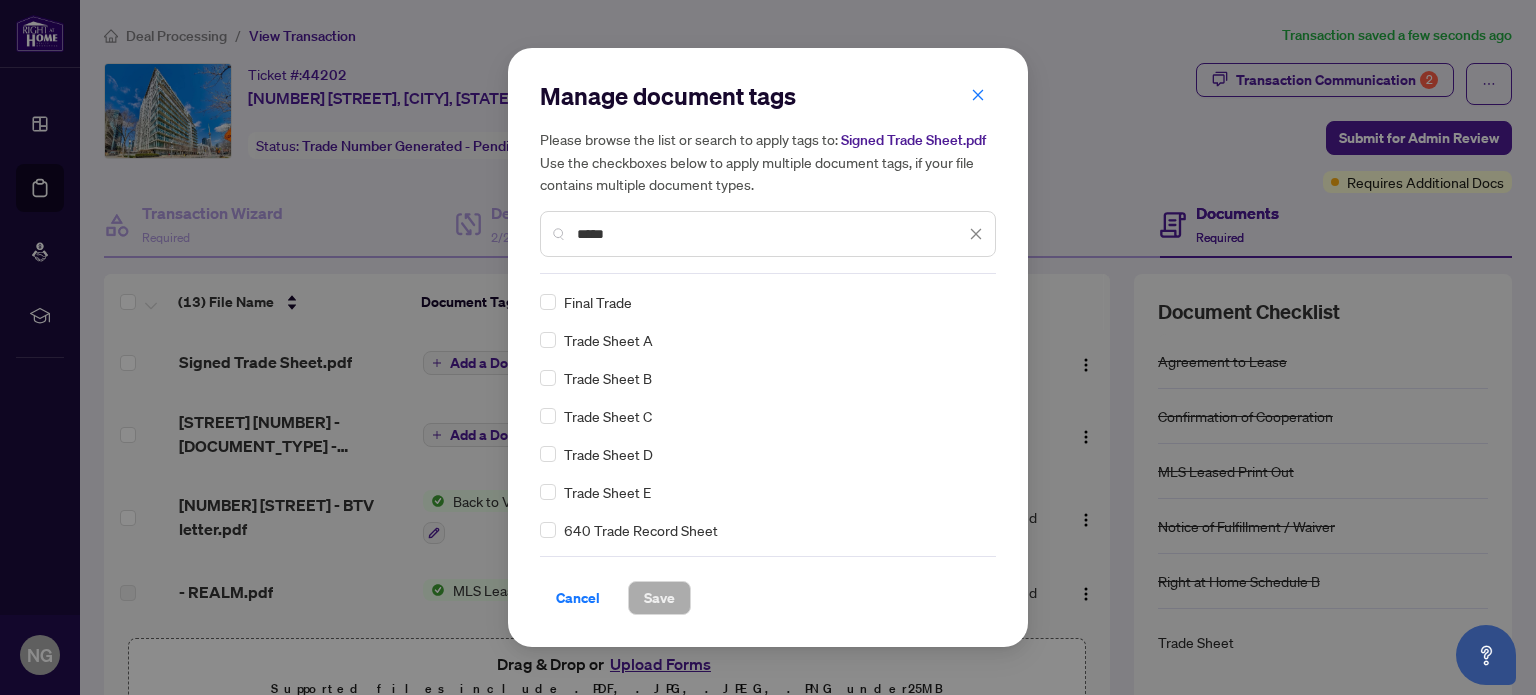 scroll, scrollTop: 0, scrollLeft: 0, axis: both 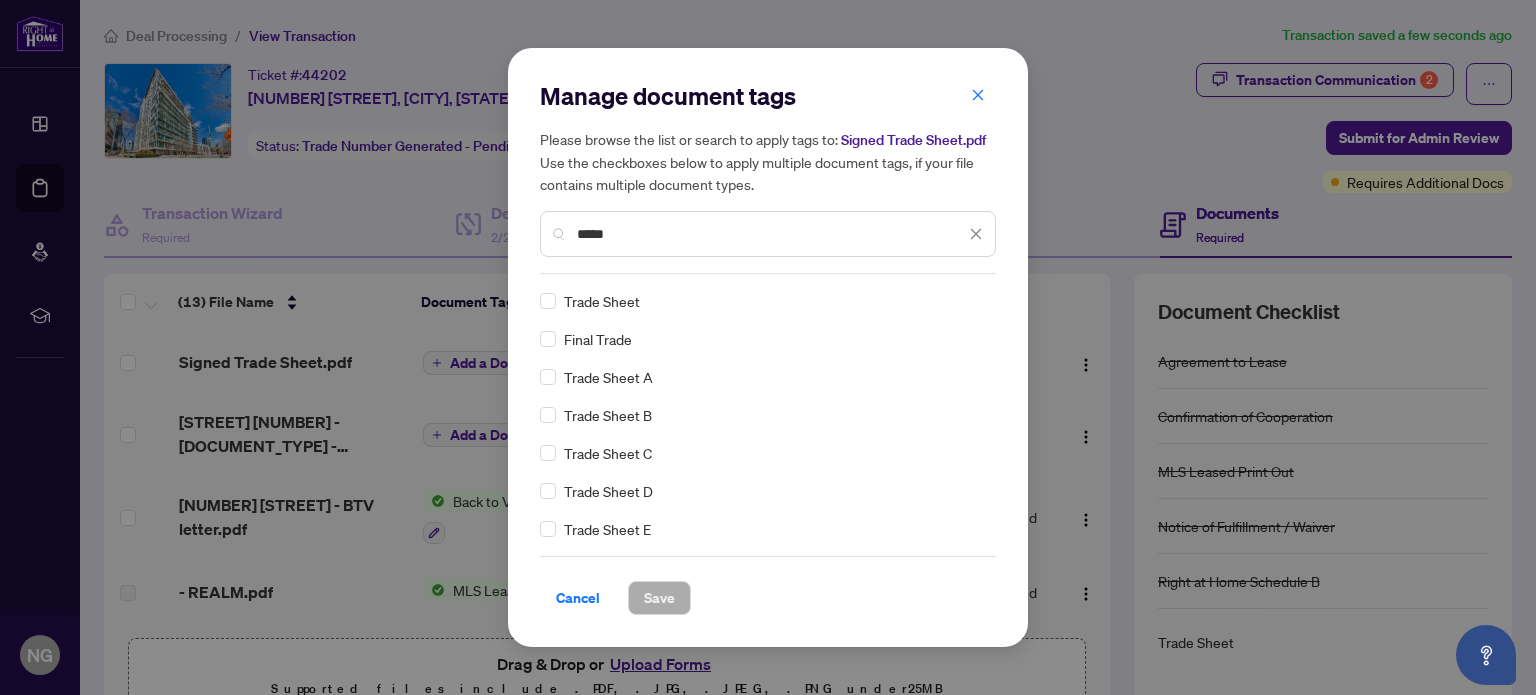 type on "*****" 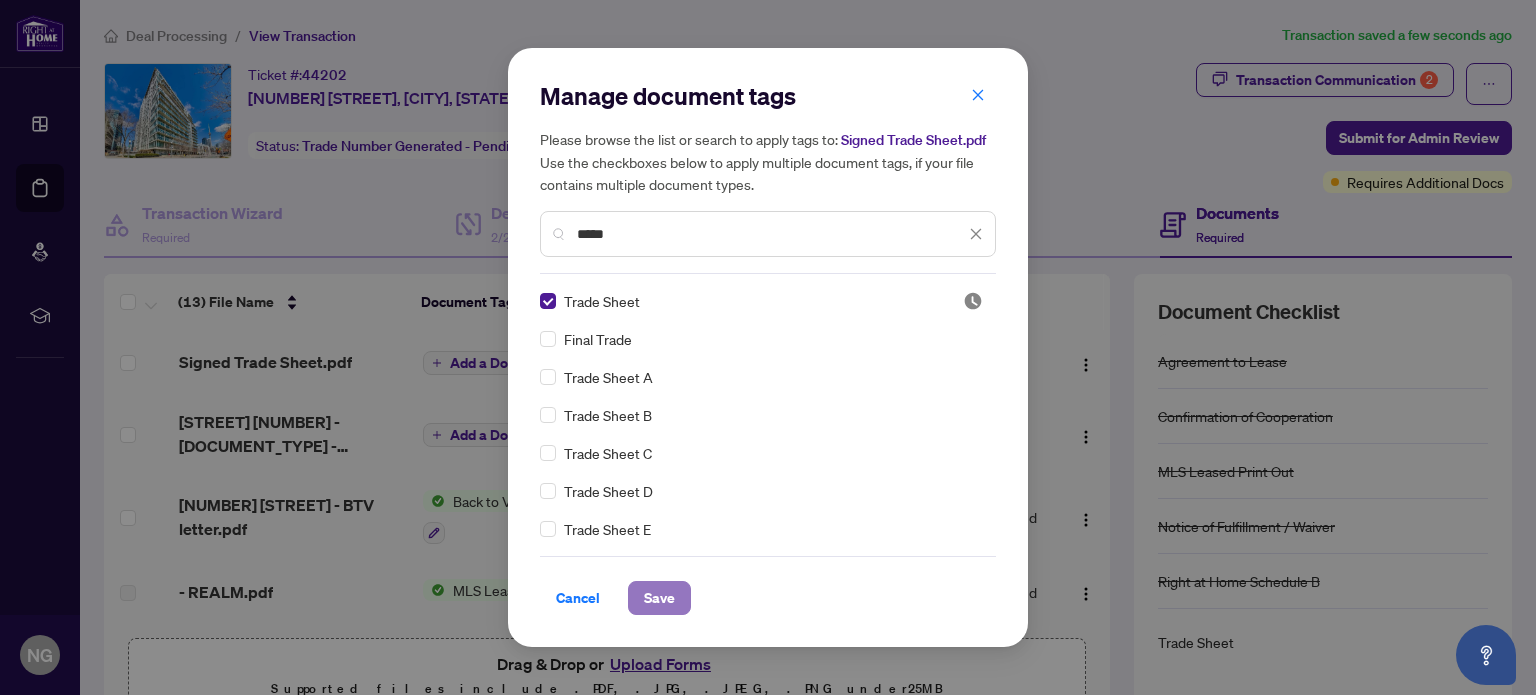 click on "Save" at bounding box center [659, 598] 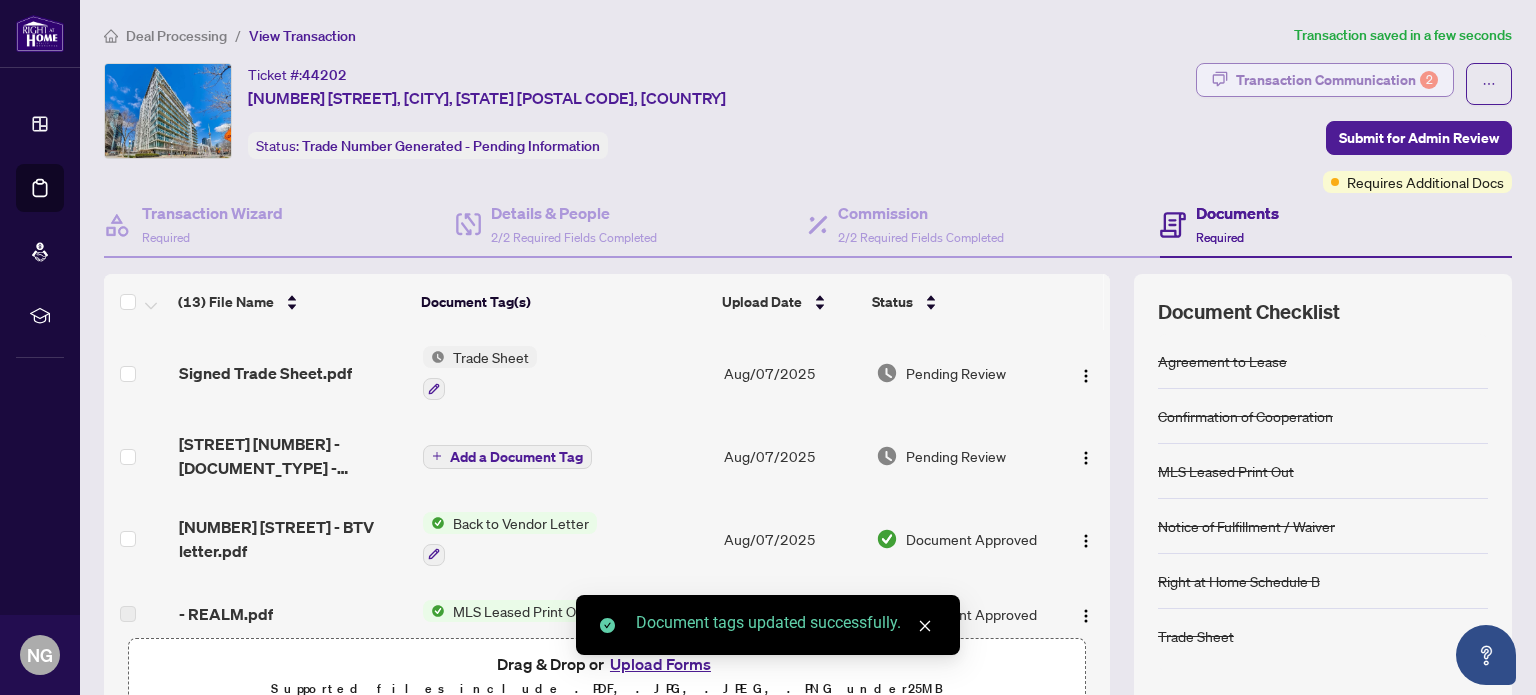 click on "Transaction Communication 2" at bounding box center [1337, 80] 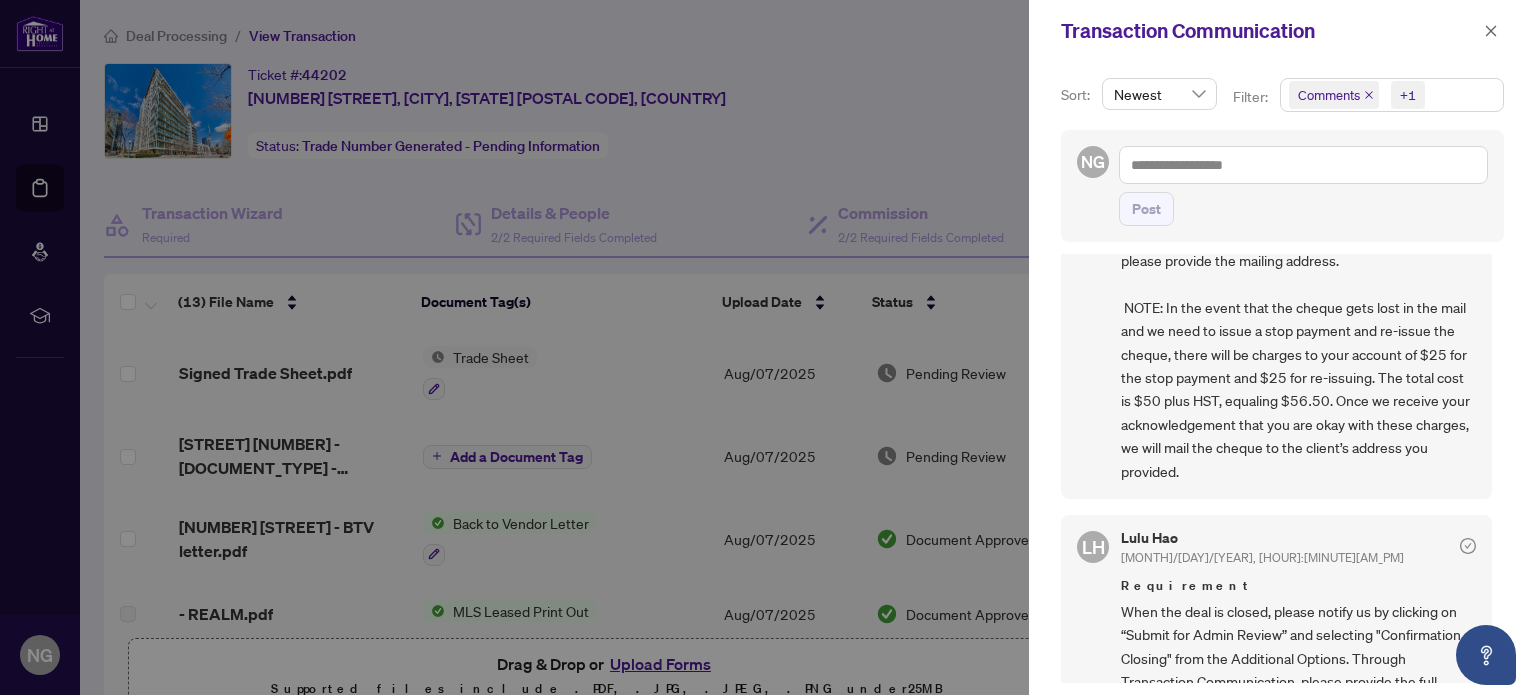 scroll, scrollTop: 0, scrollLeft: 0, axis: both 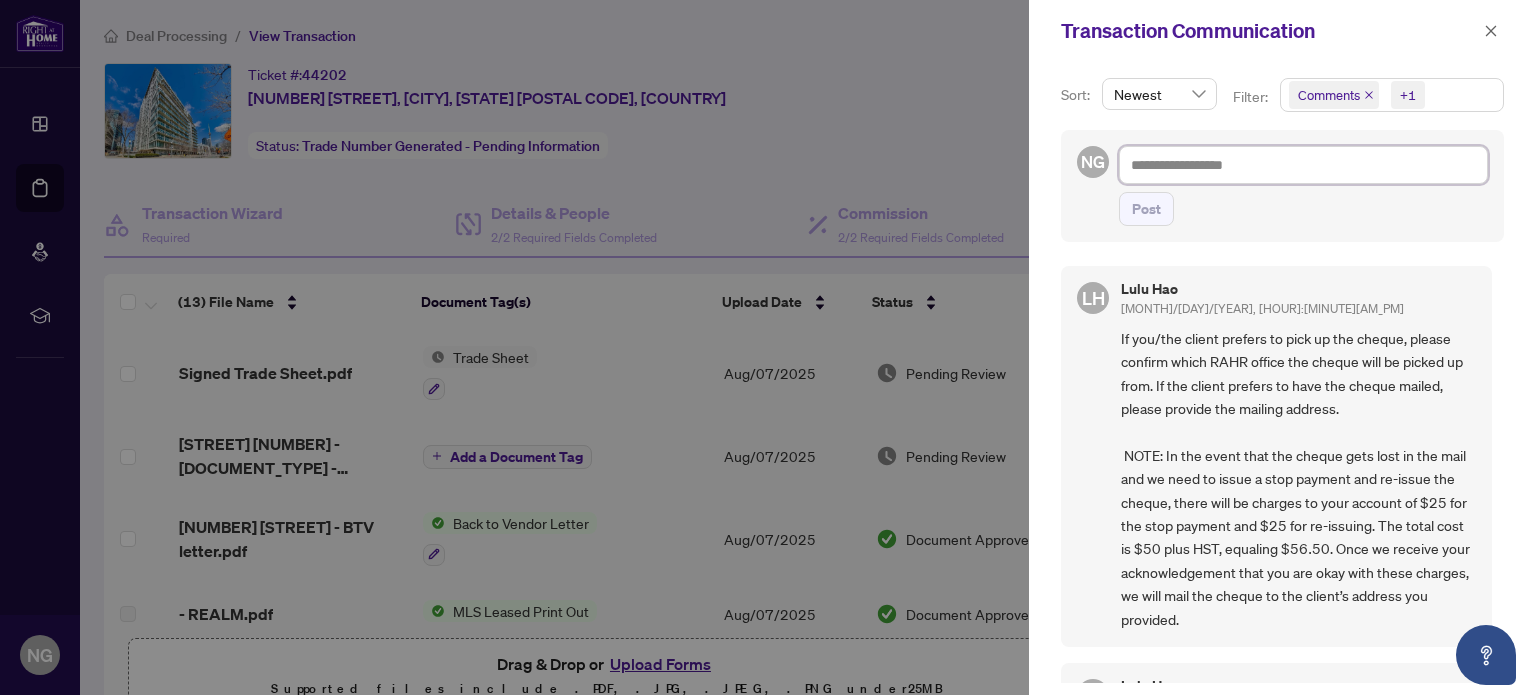 click at bounding box center (1303, 165) 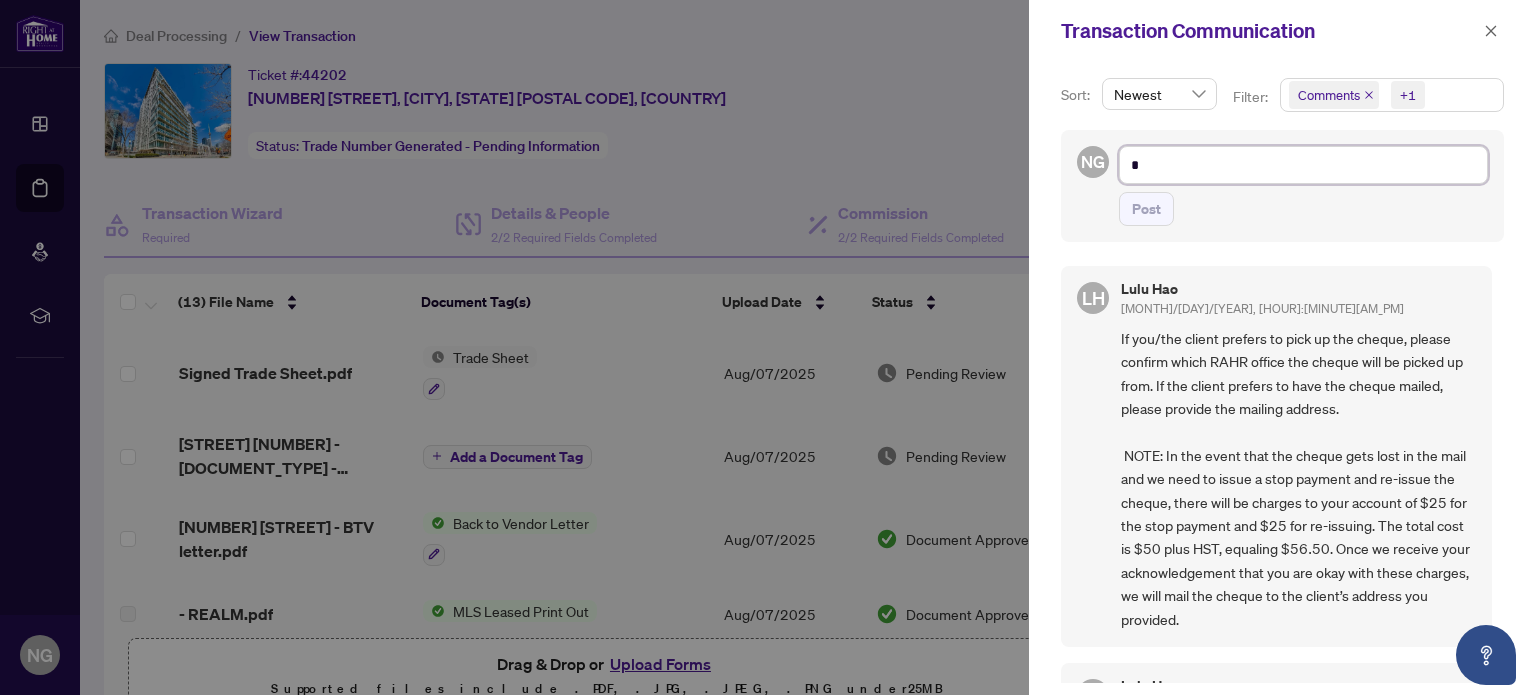 type on "*" 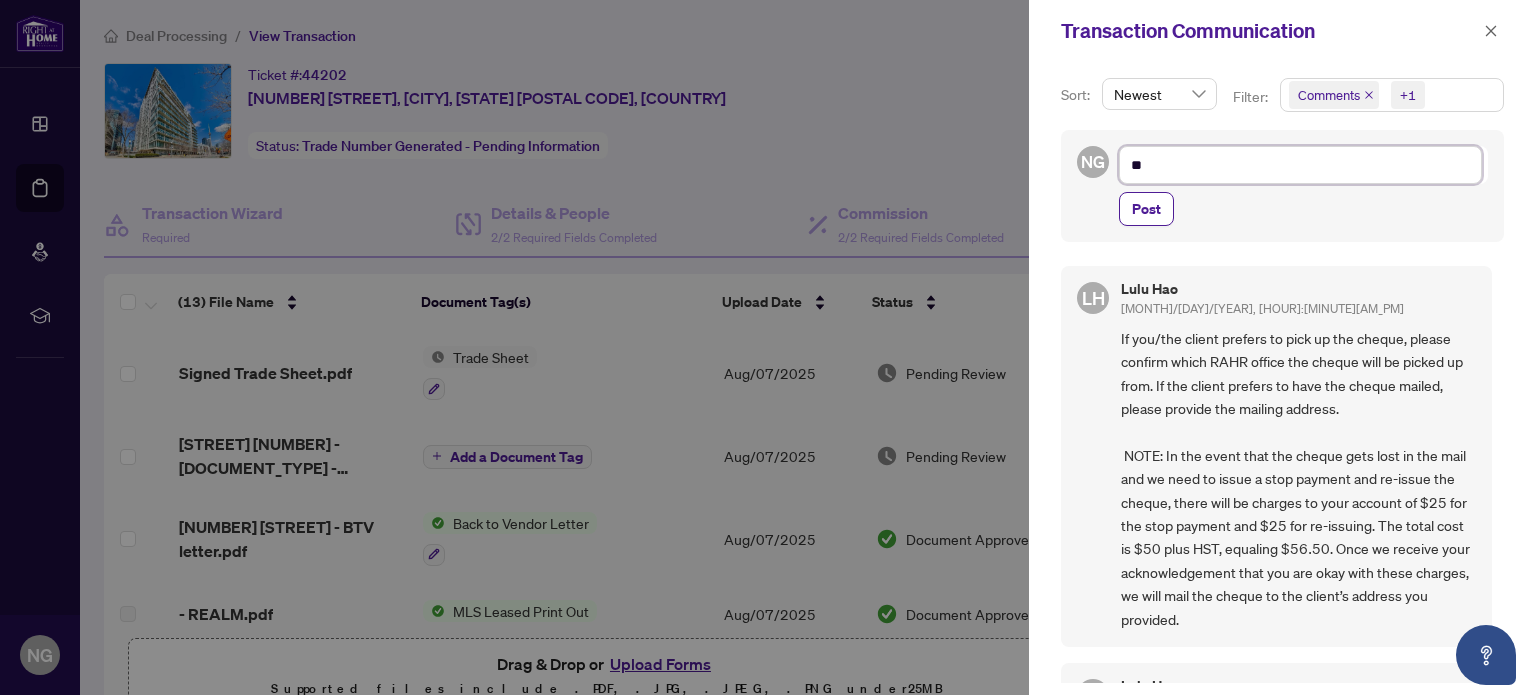 type on "***" 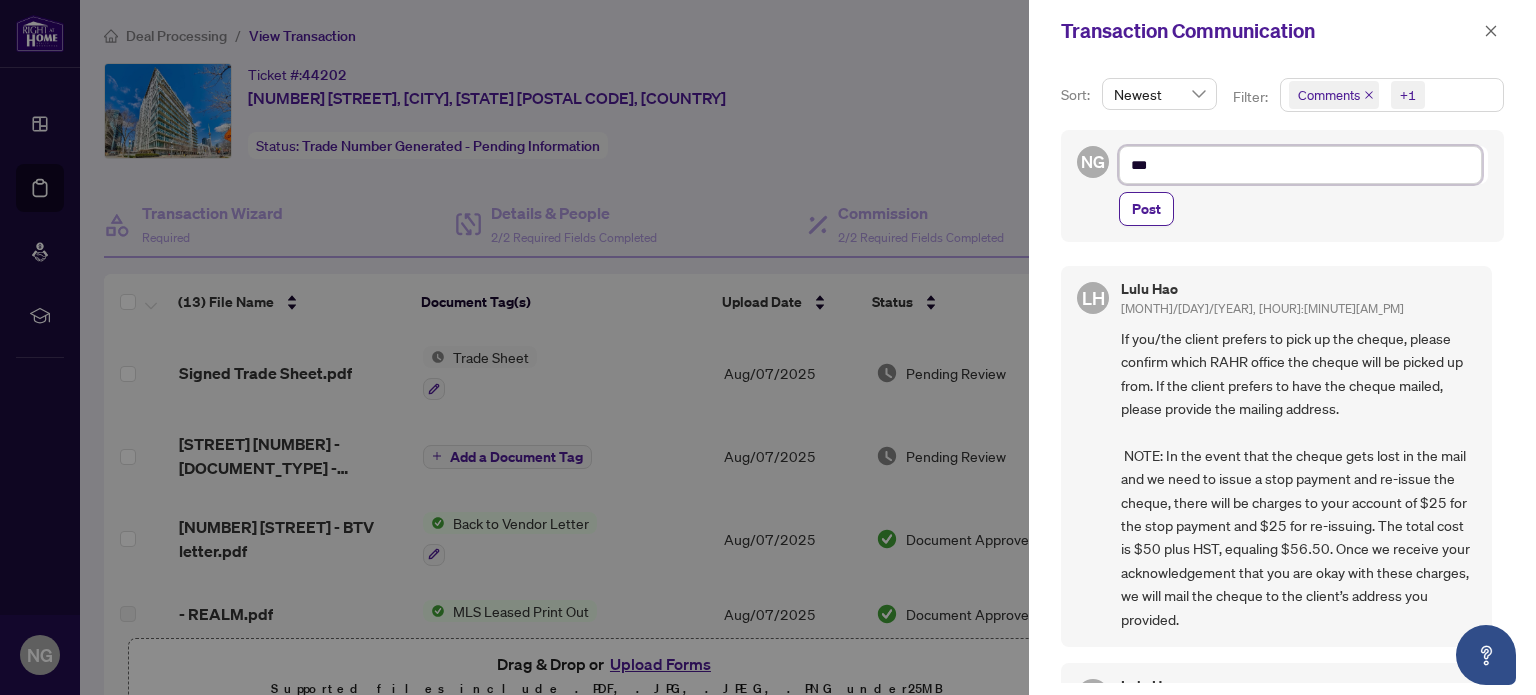 type on "****" 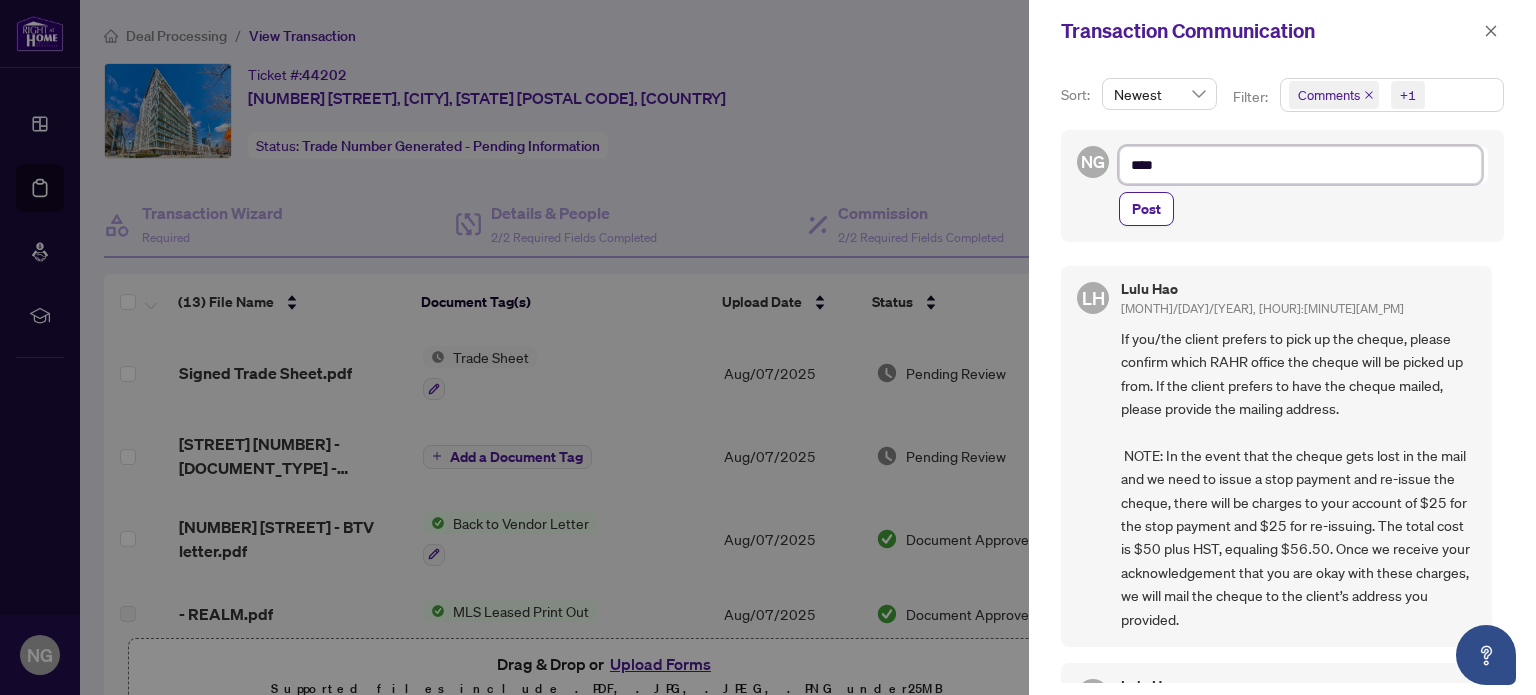 type on "*****" 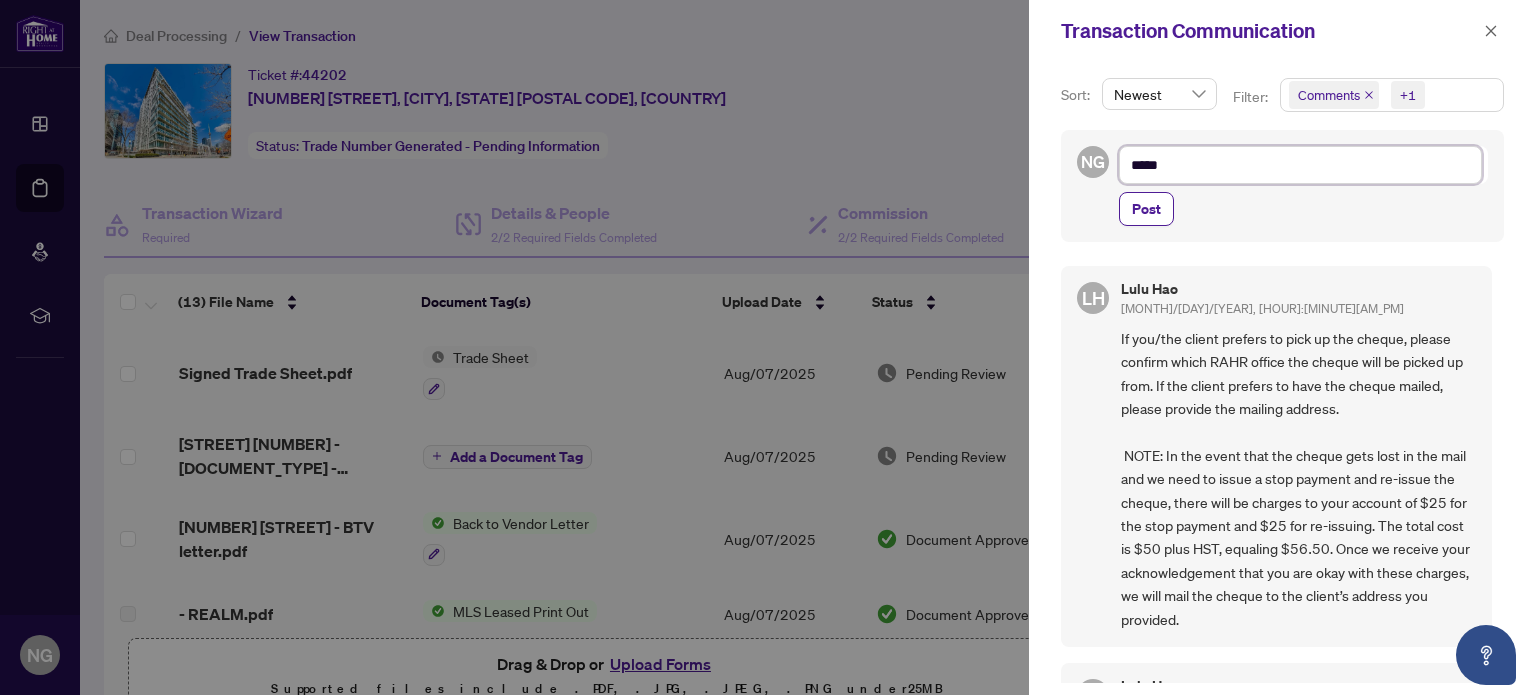 type on "******" 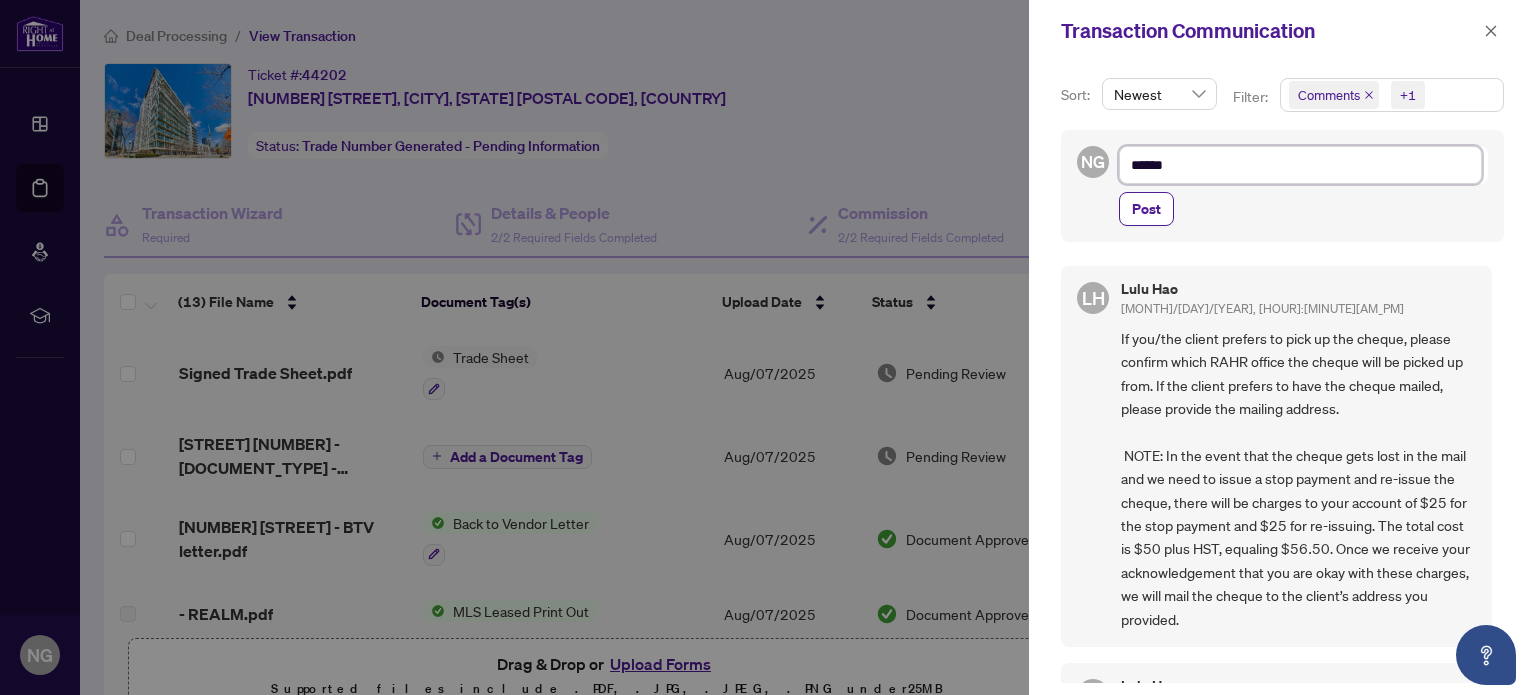 type on "******" 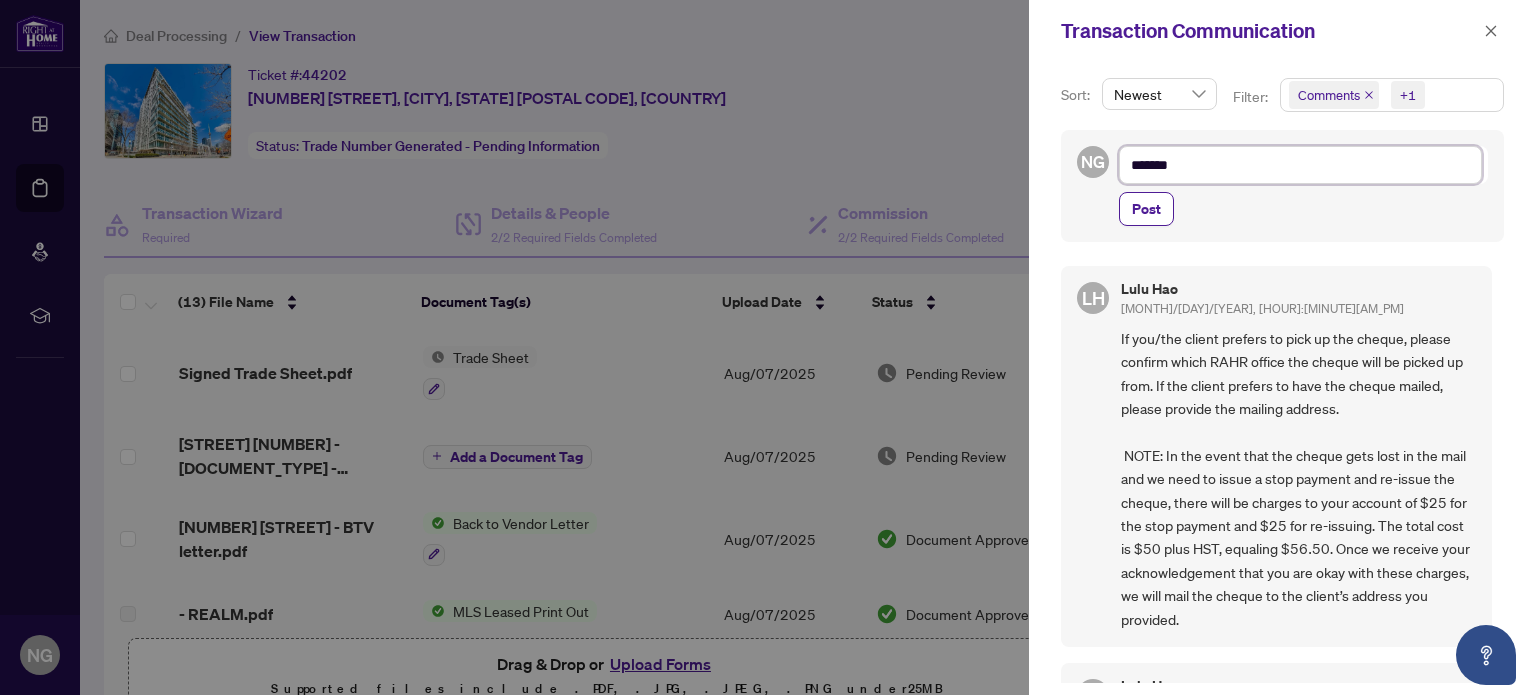 type on "********" 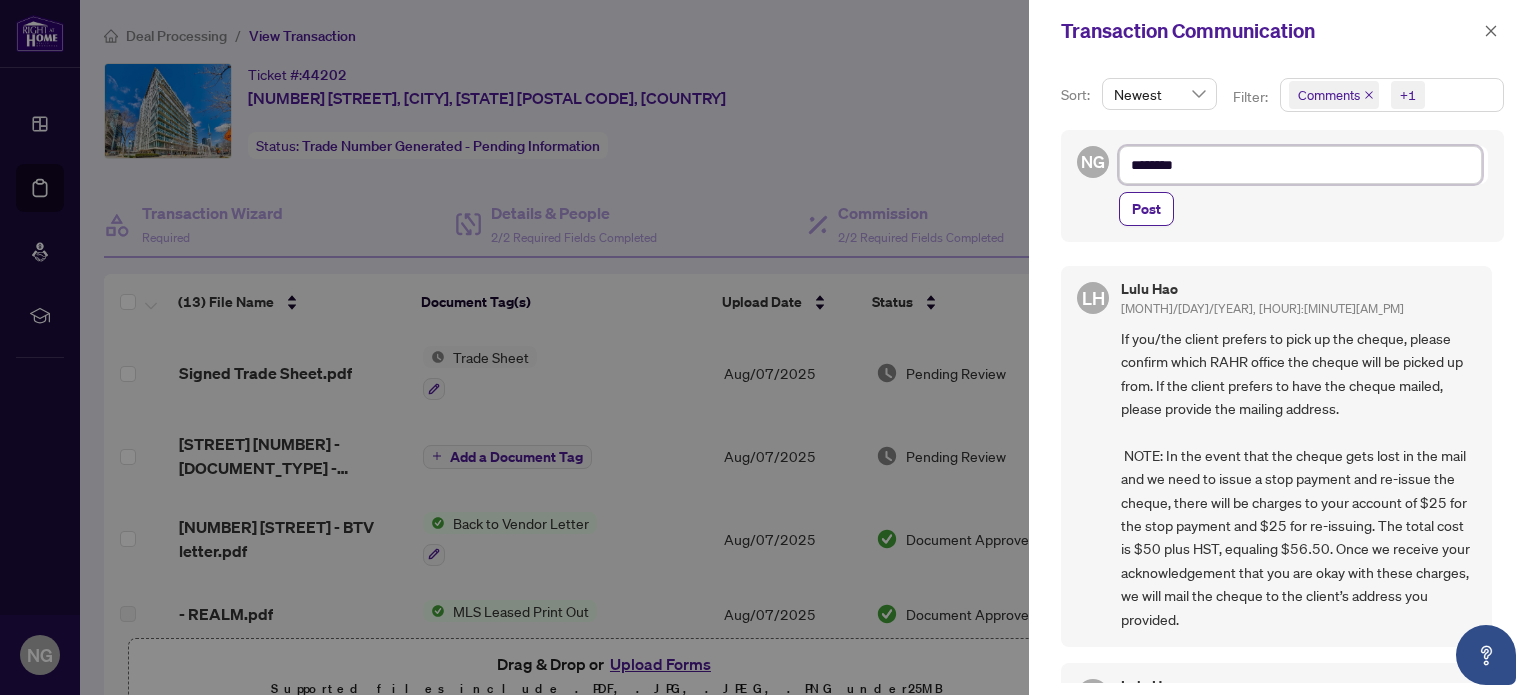 type on "*********" 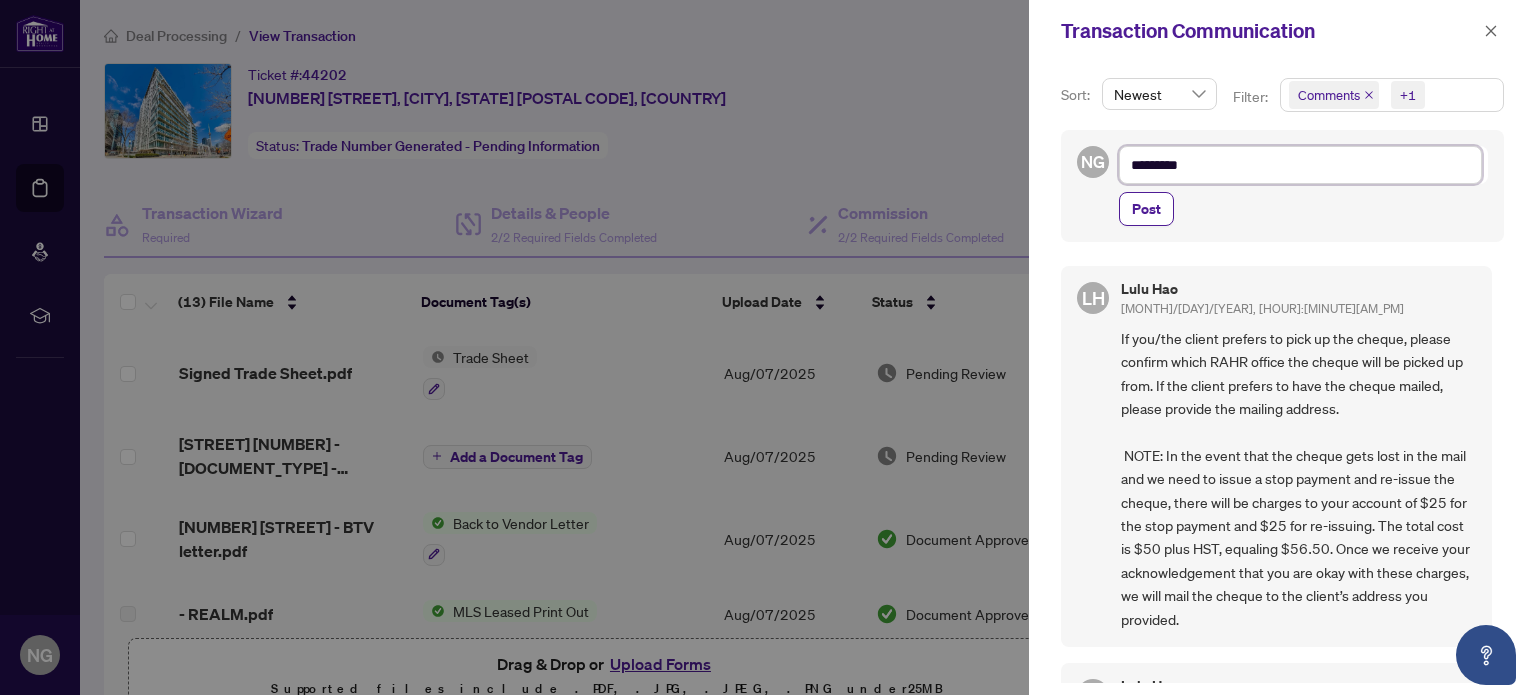 type on "**********" 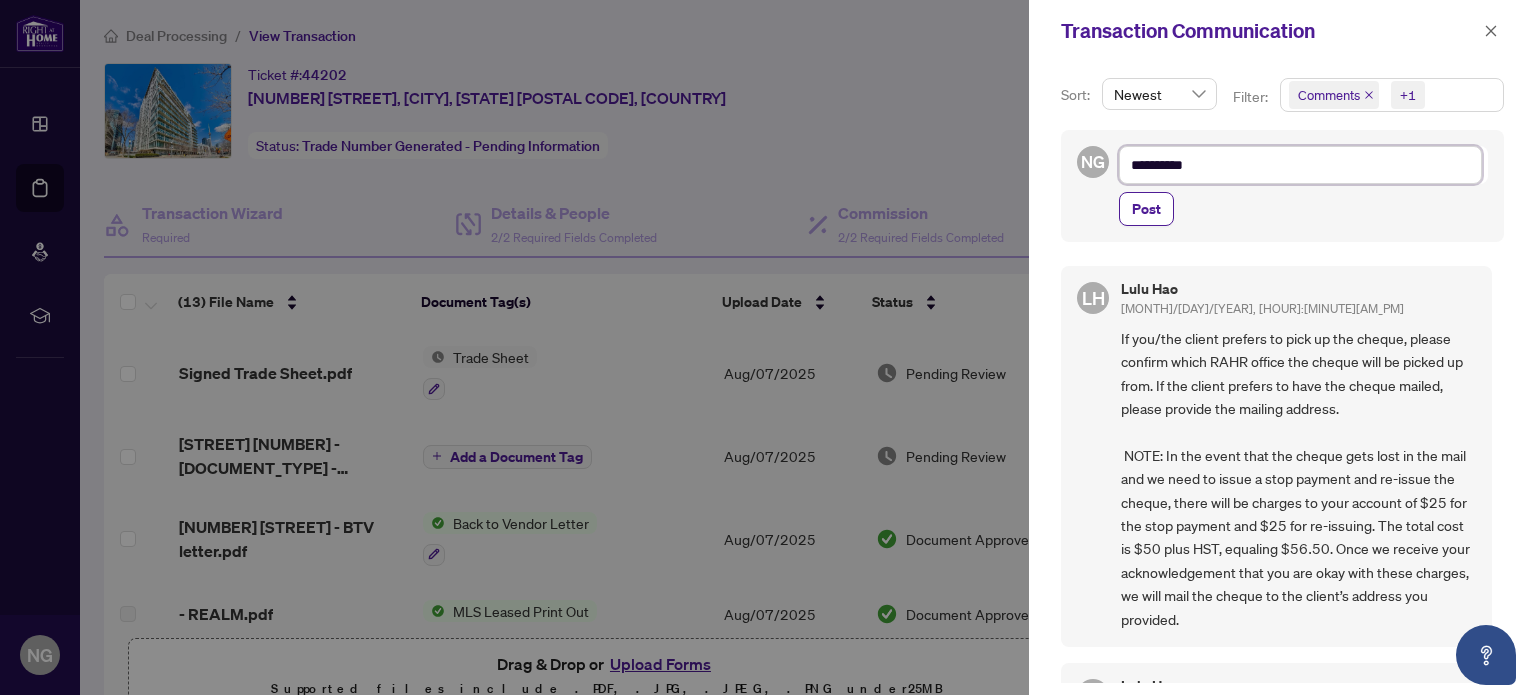 type on "**********" 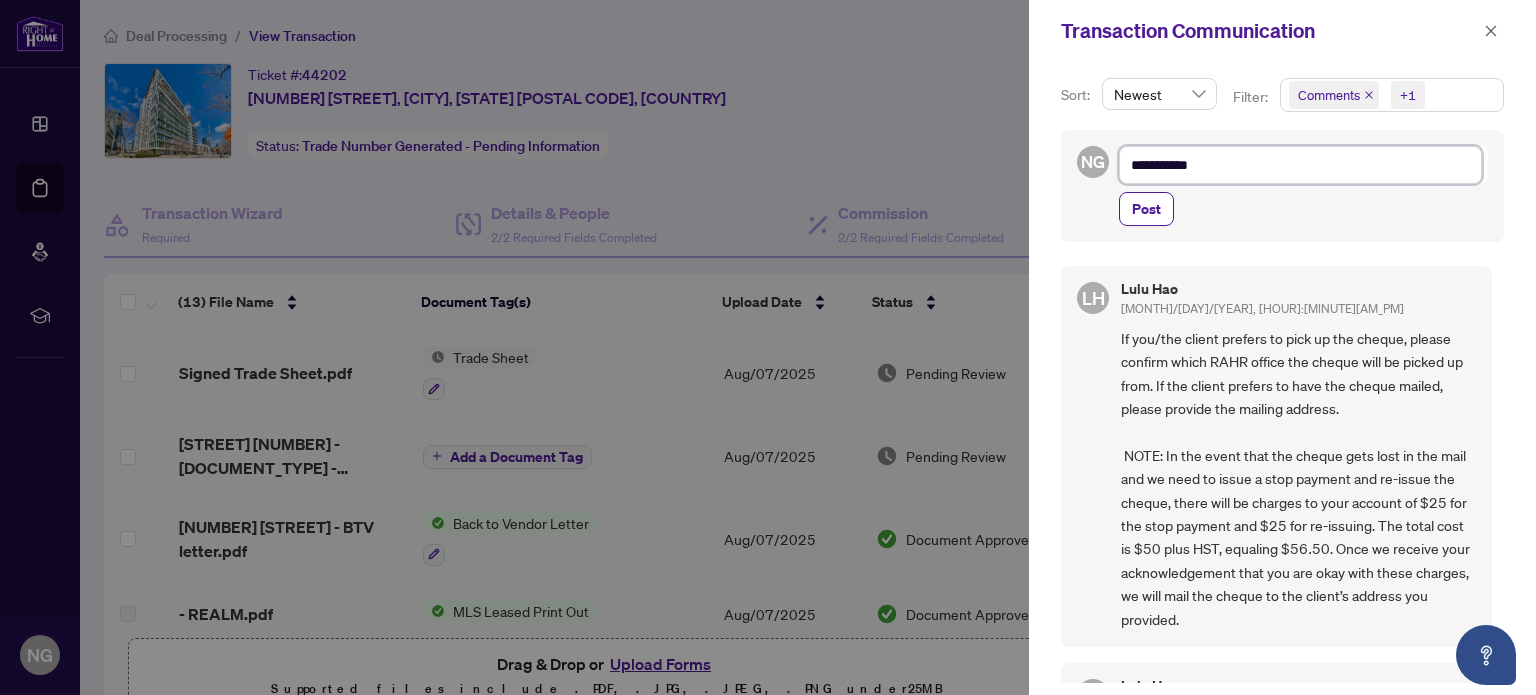 type on "**********" 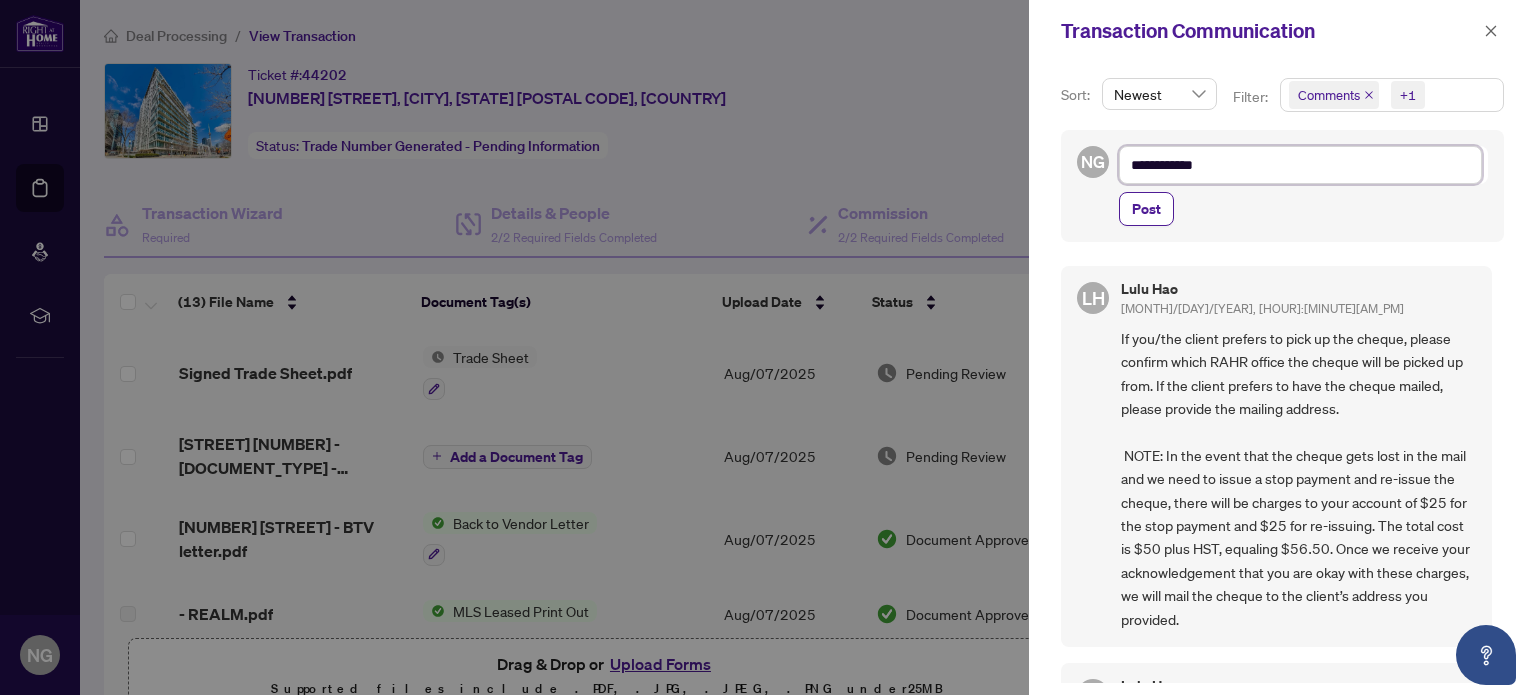 type on "**********" 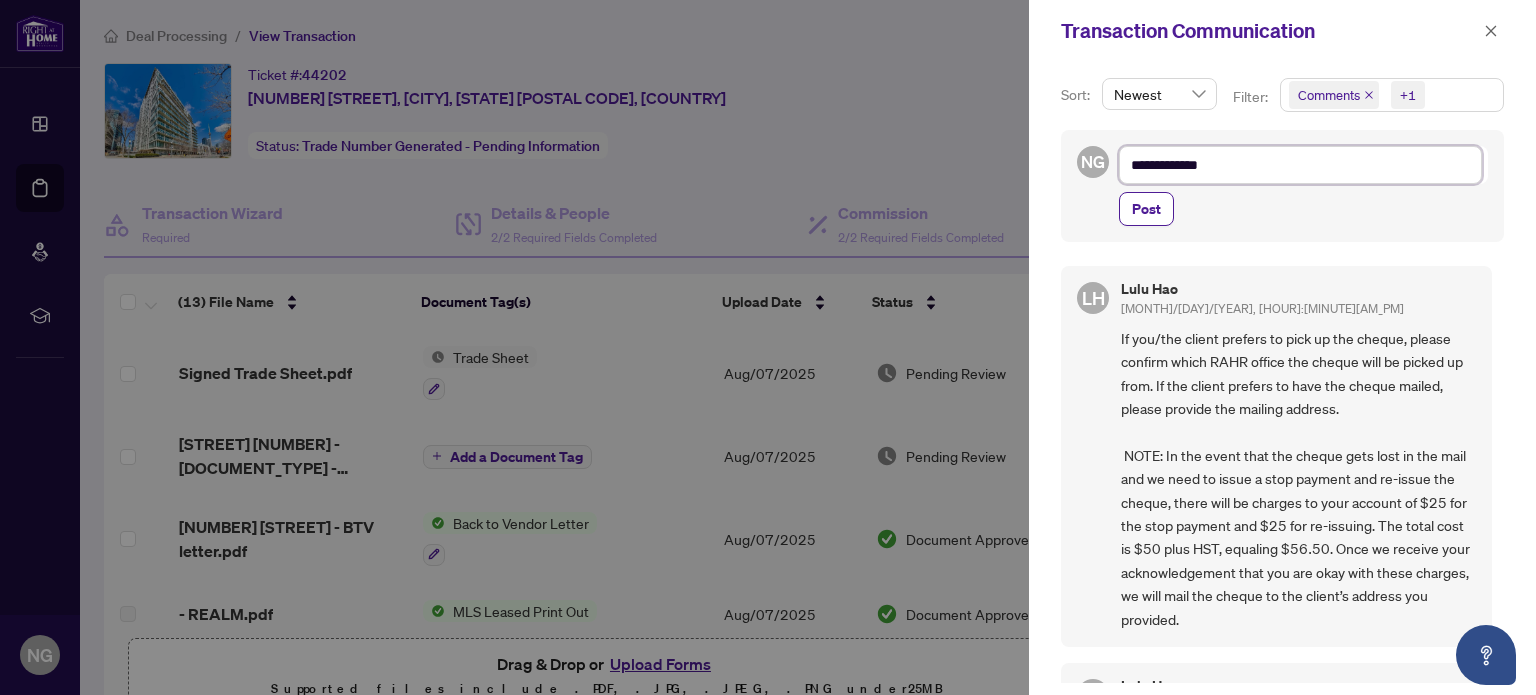type on "**********" 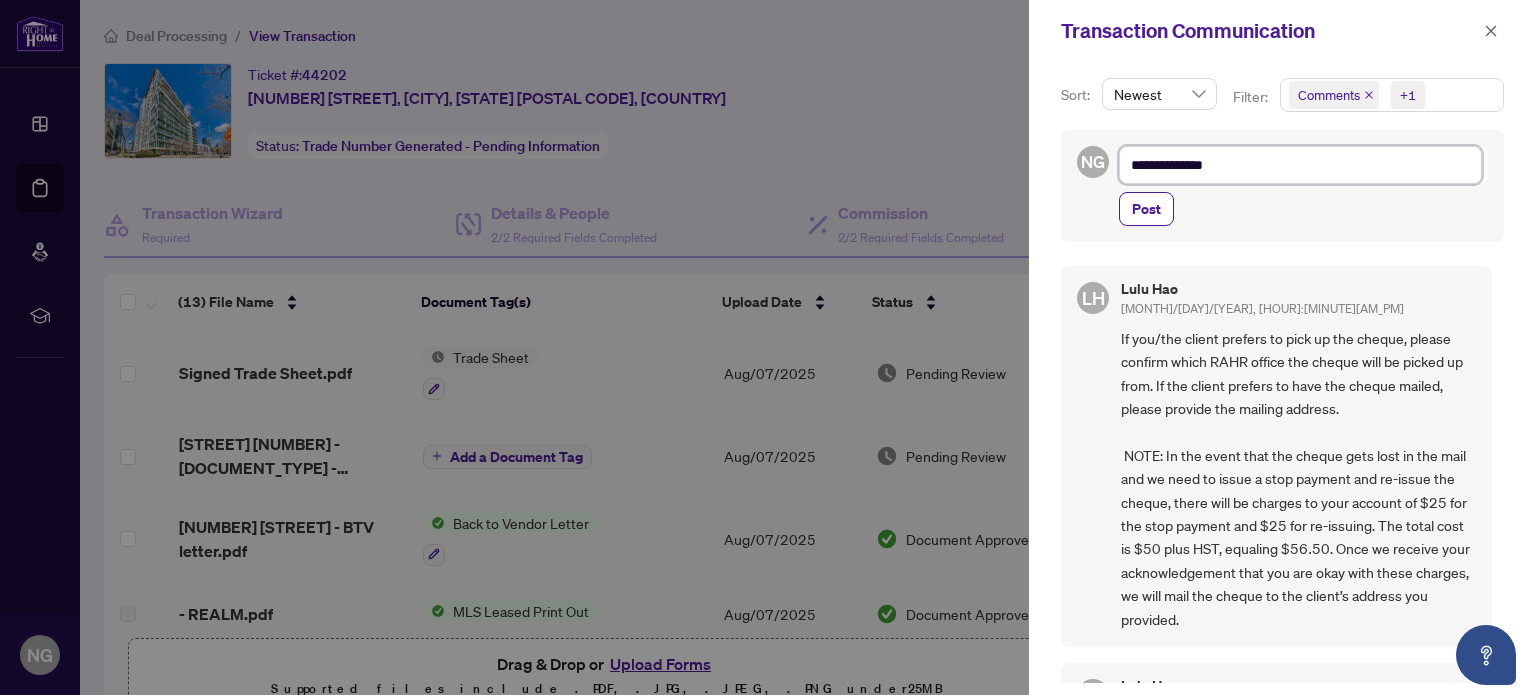 type on "**********" 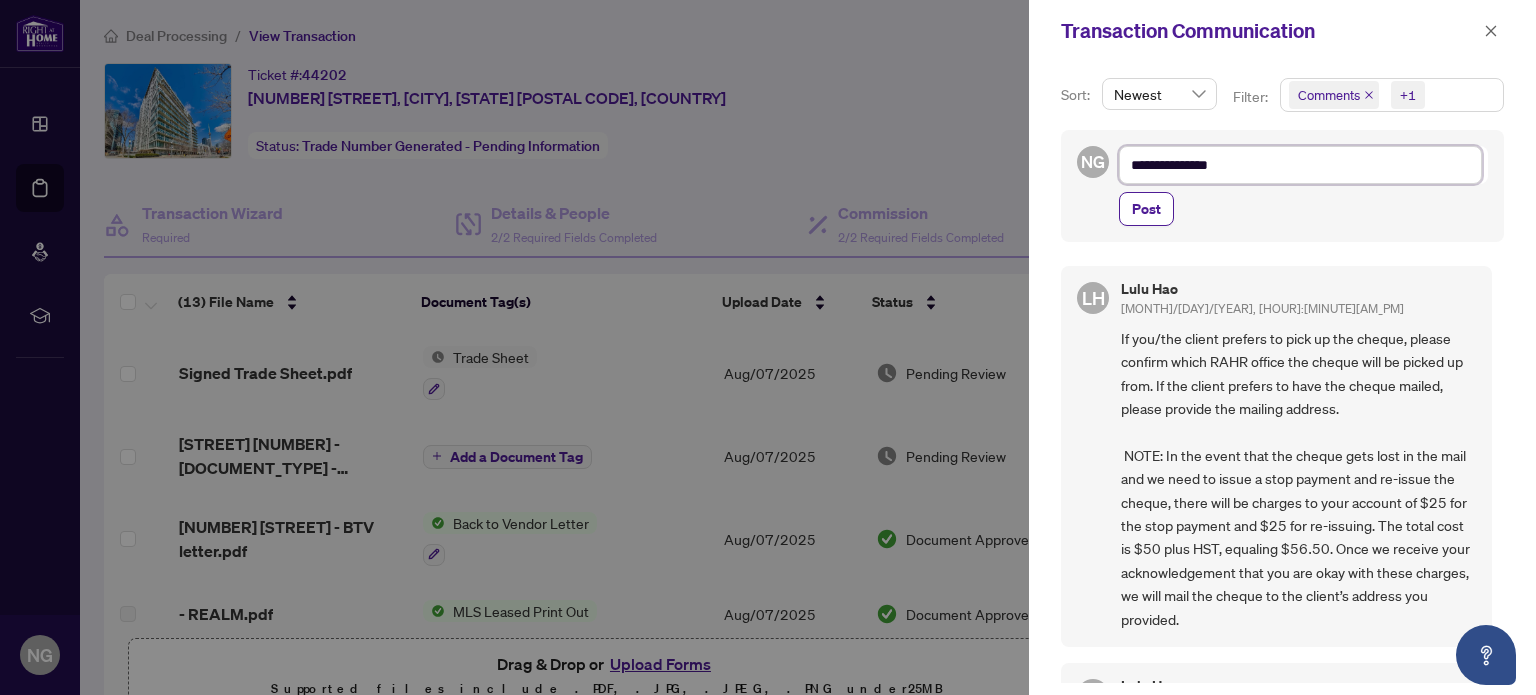 type on "**********" 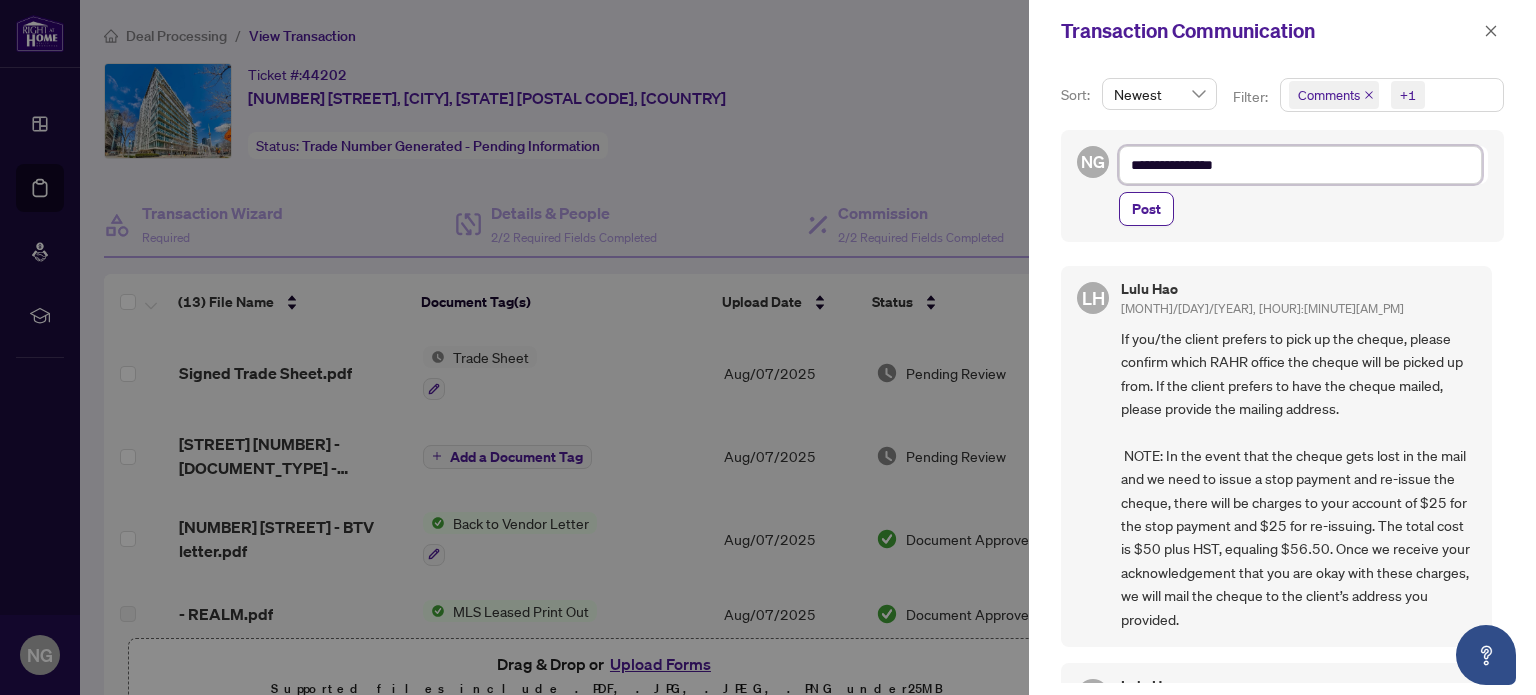 type on "**********" 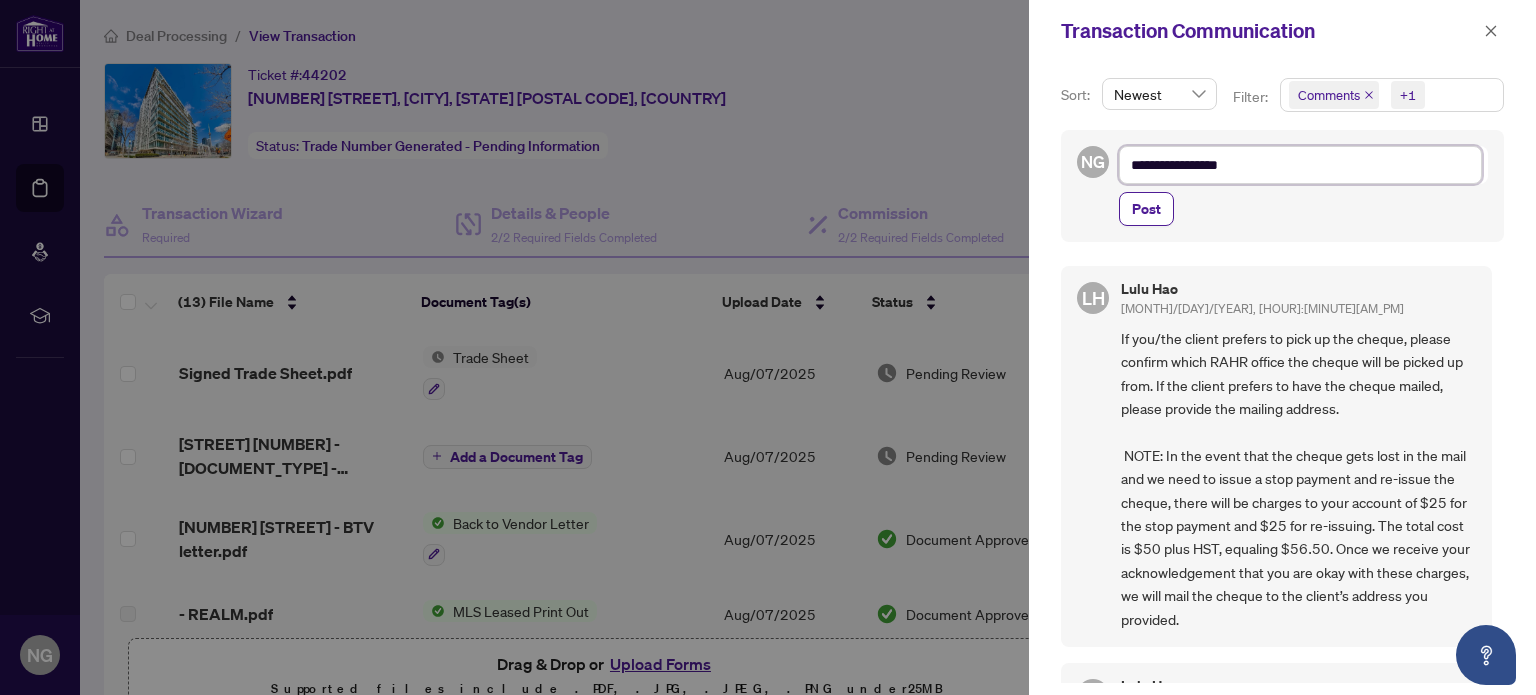 type on "**********" 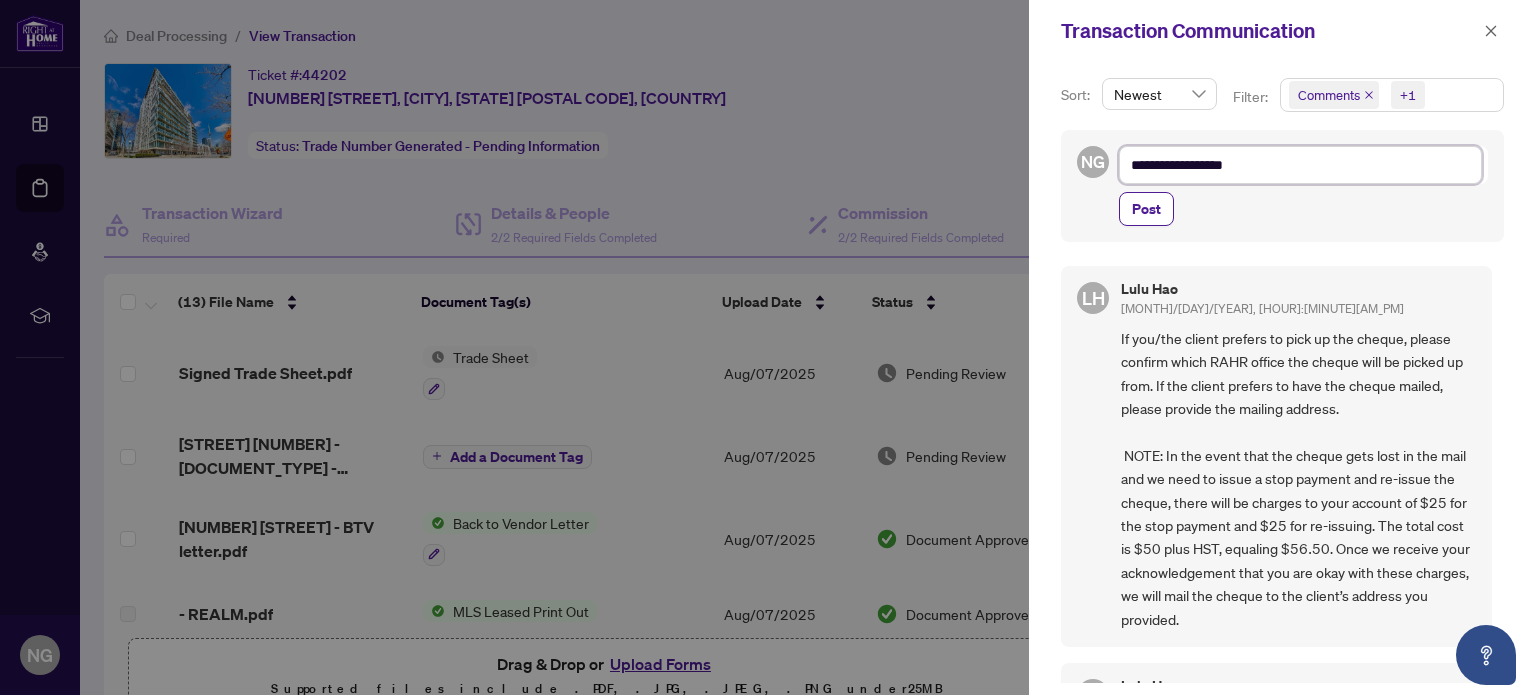 type on "**********" 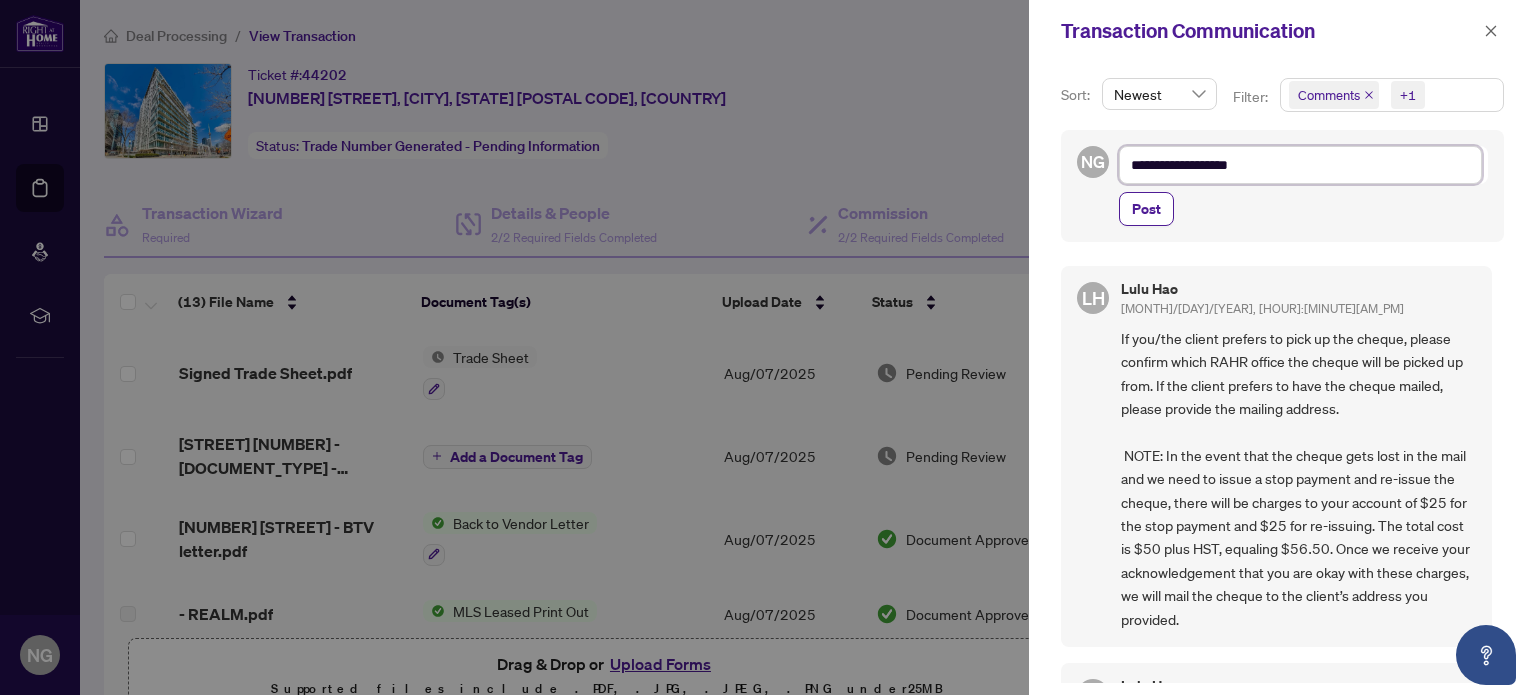 type on "**********" 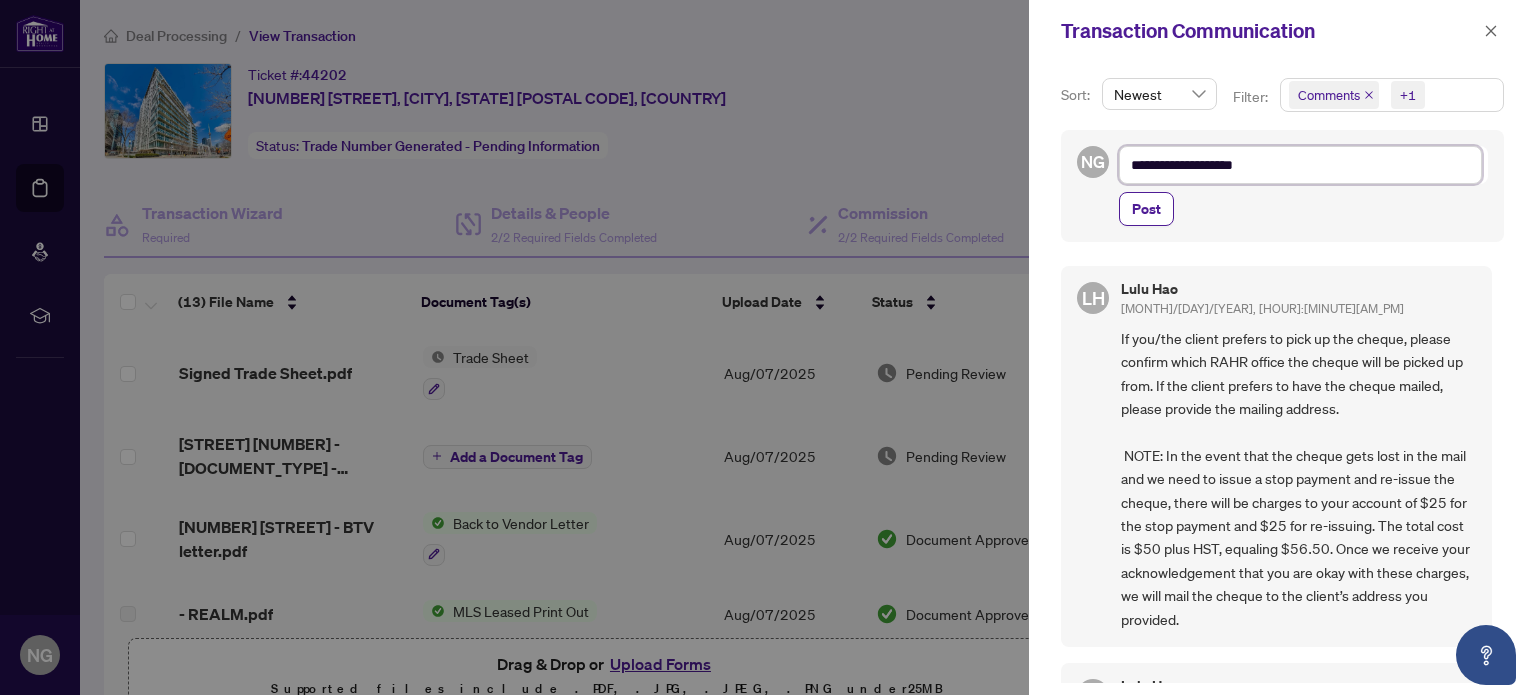 type on "**********" 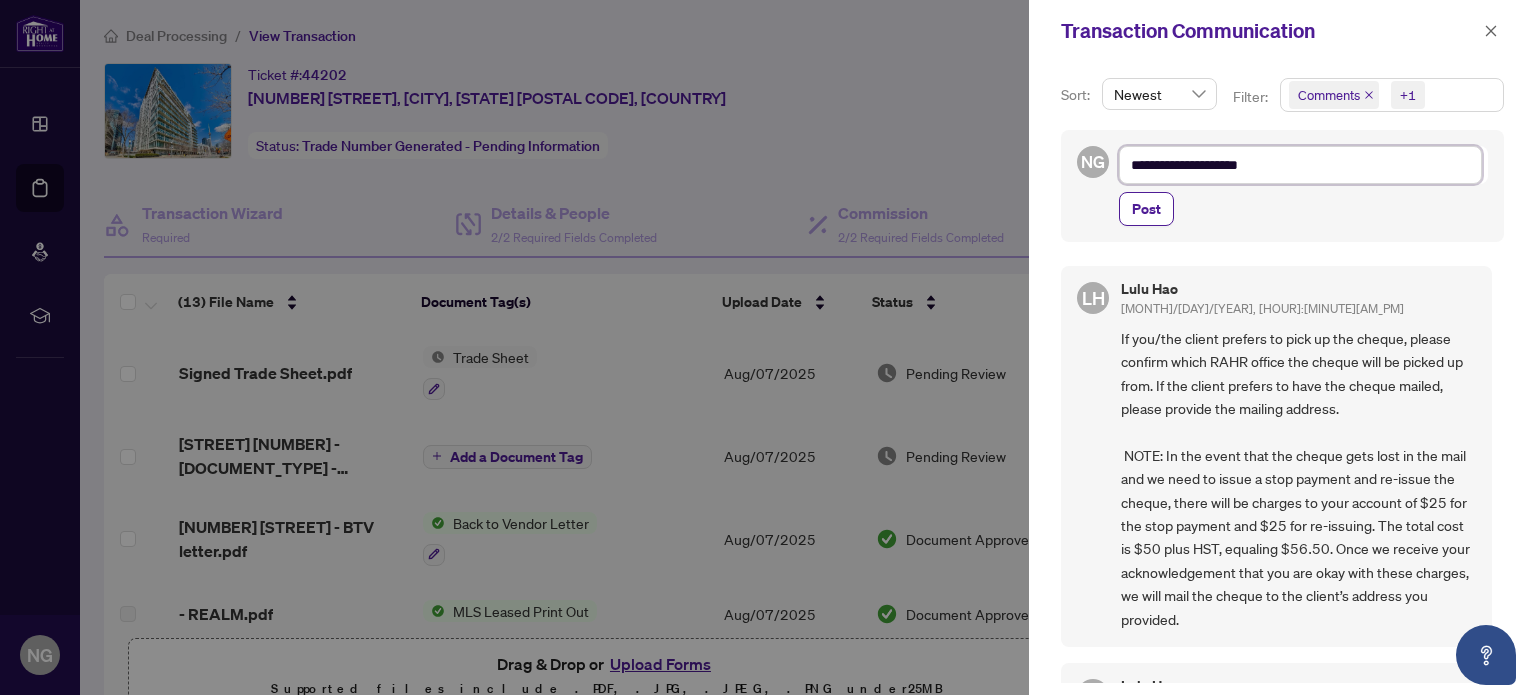 type on "**********" 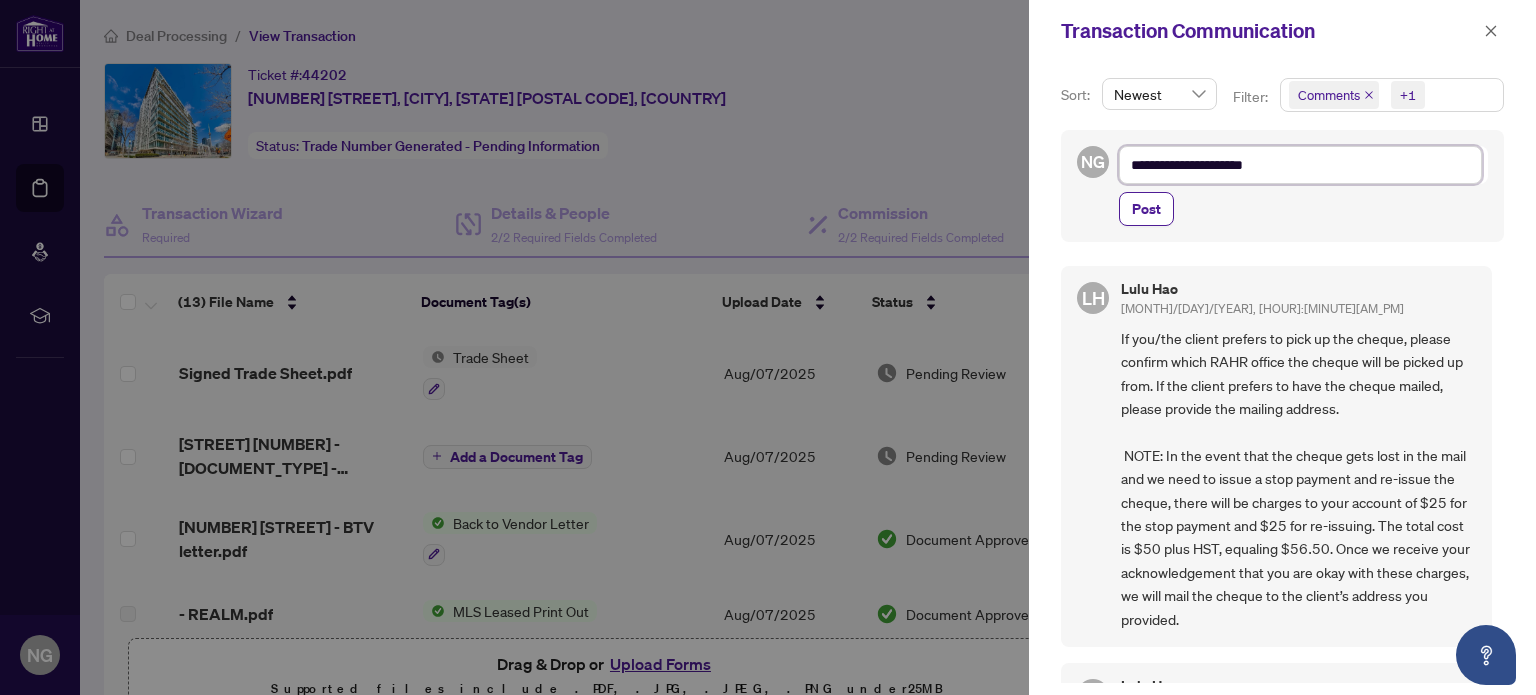 type on "**********" 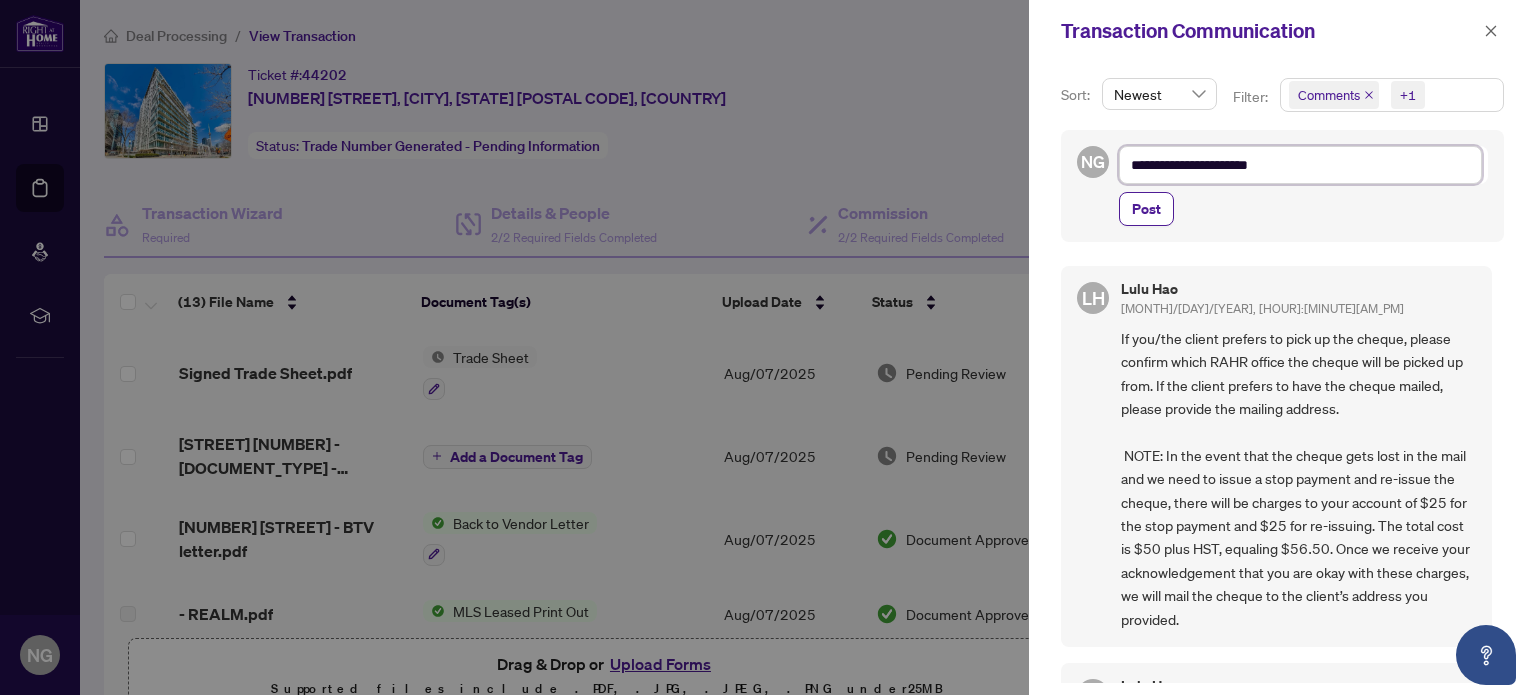 type on "**********" 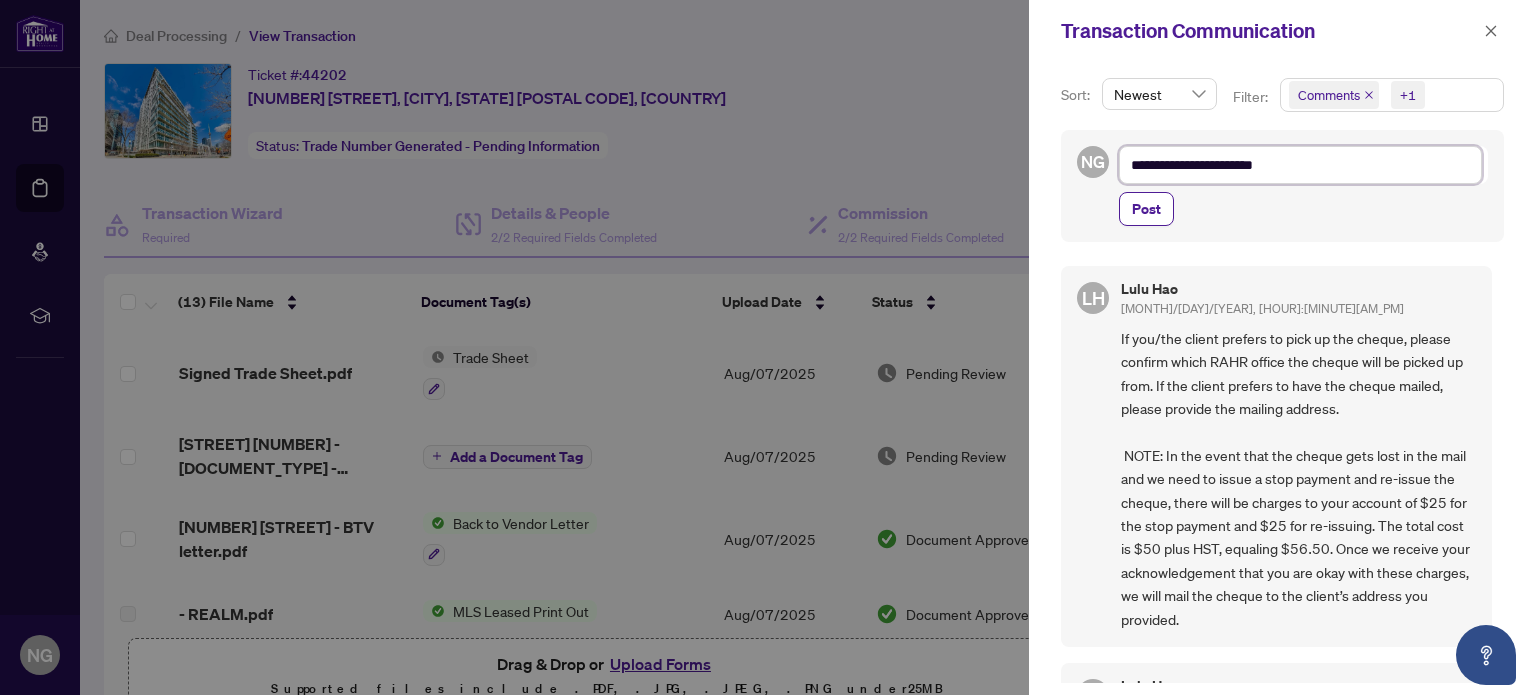 type on "**********" 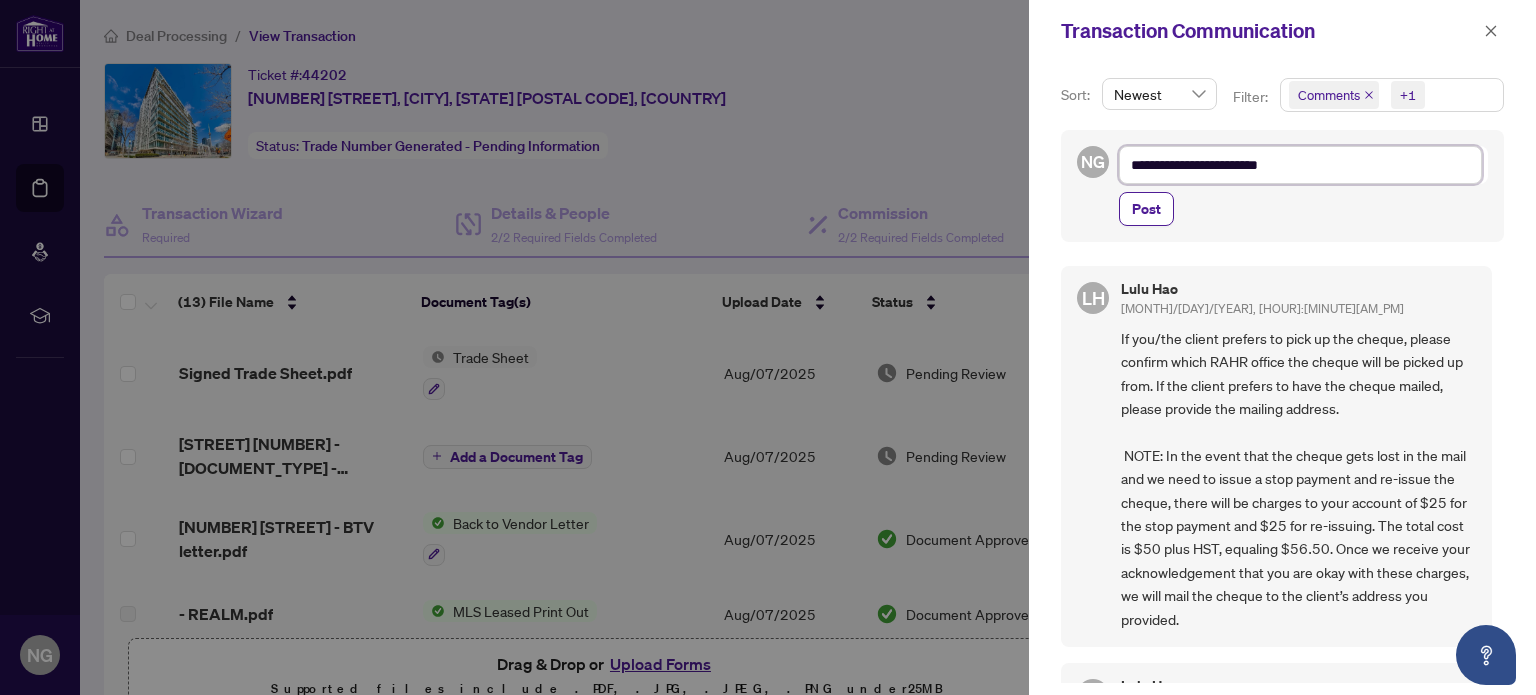 type on "**********" 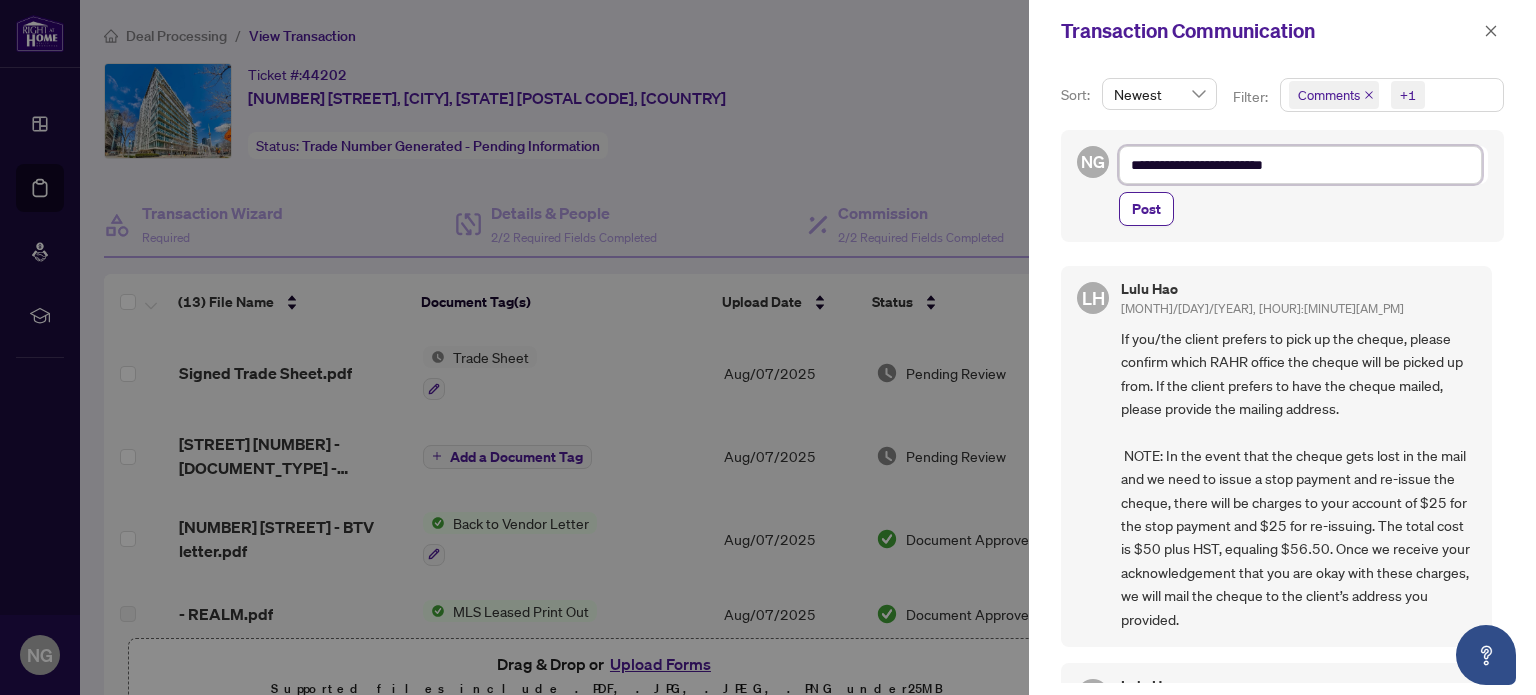 type on "**********" 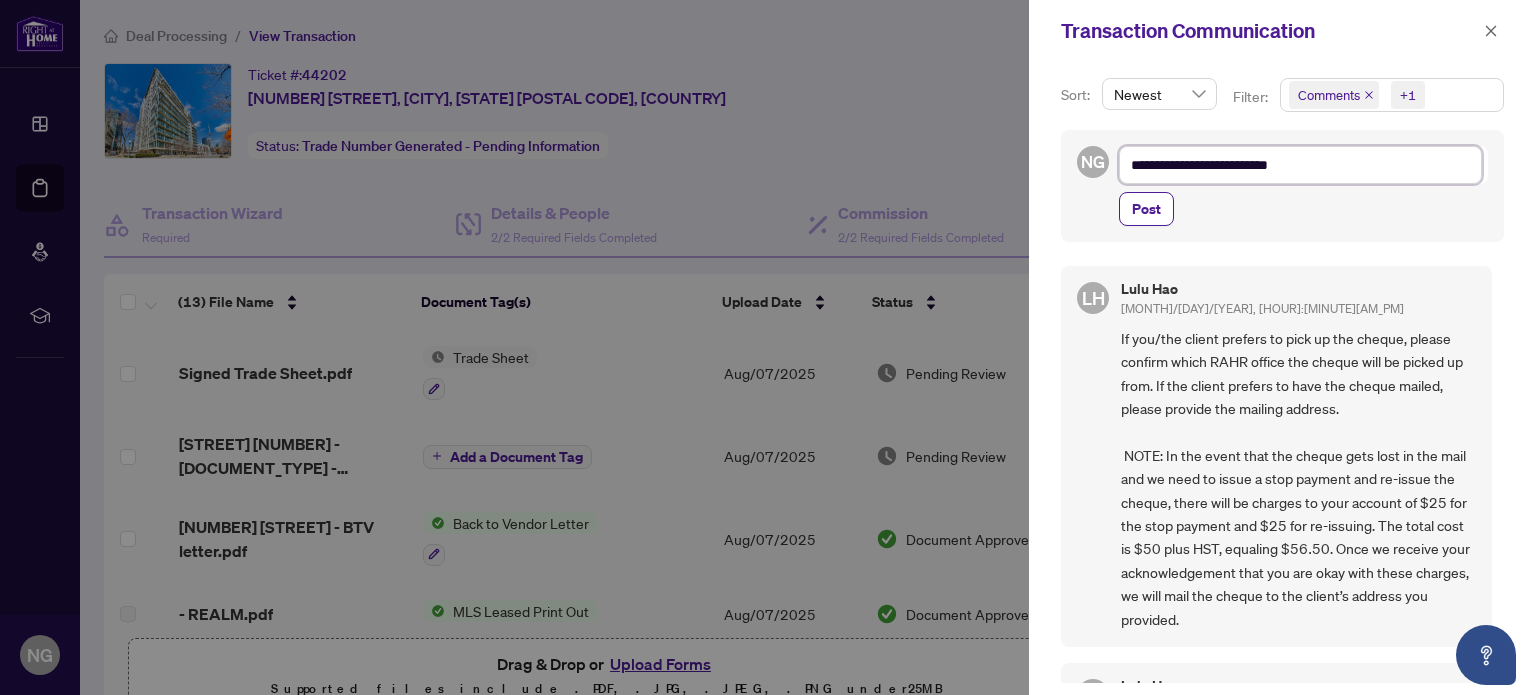 type on "**********" 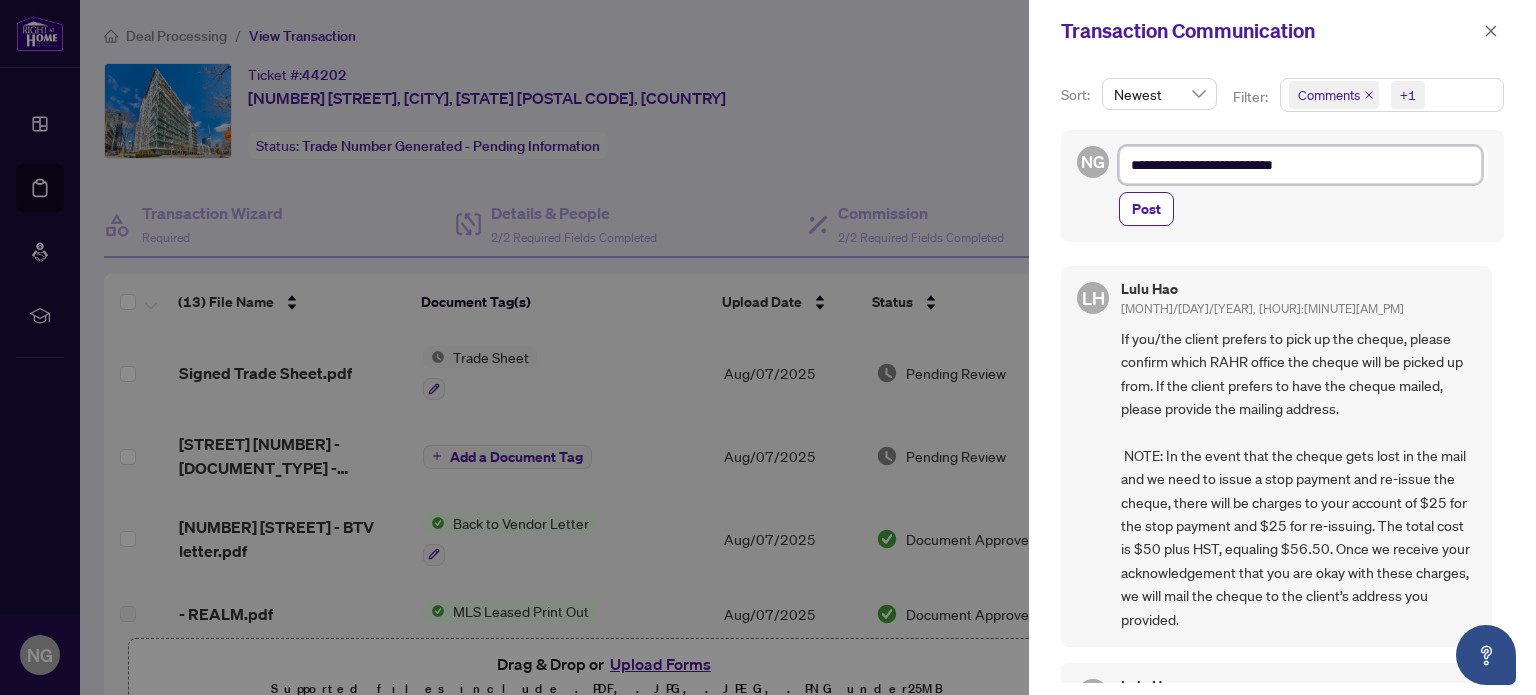type on "**********" 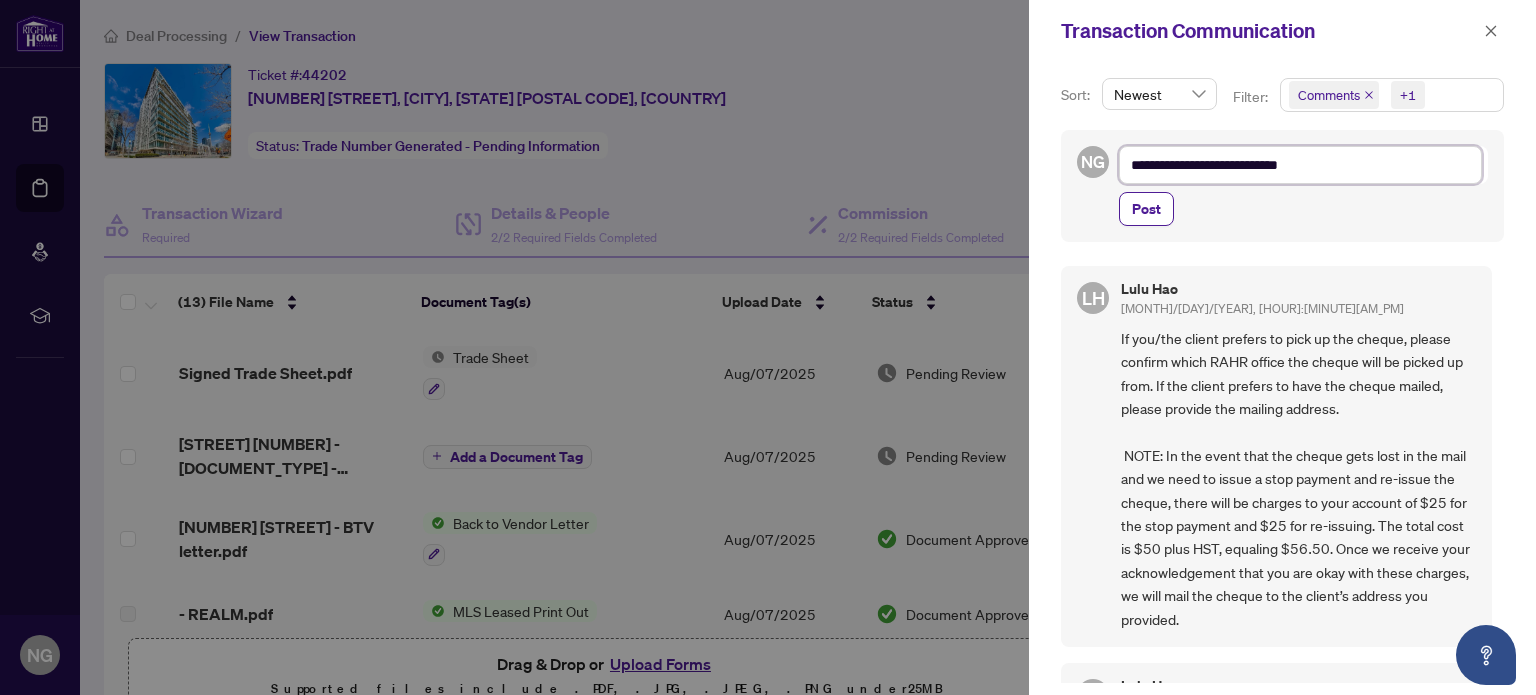 type on "**********" 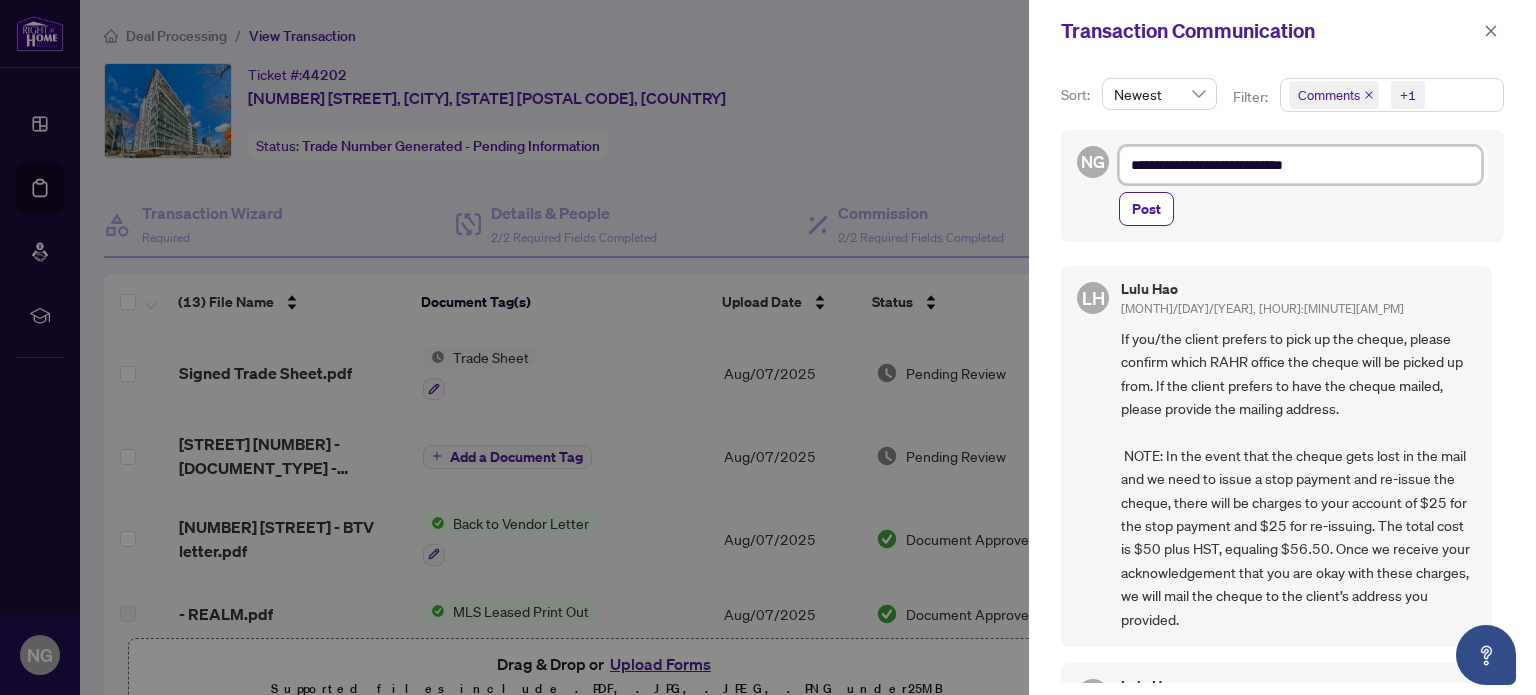 type on "**********" 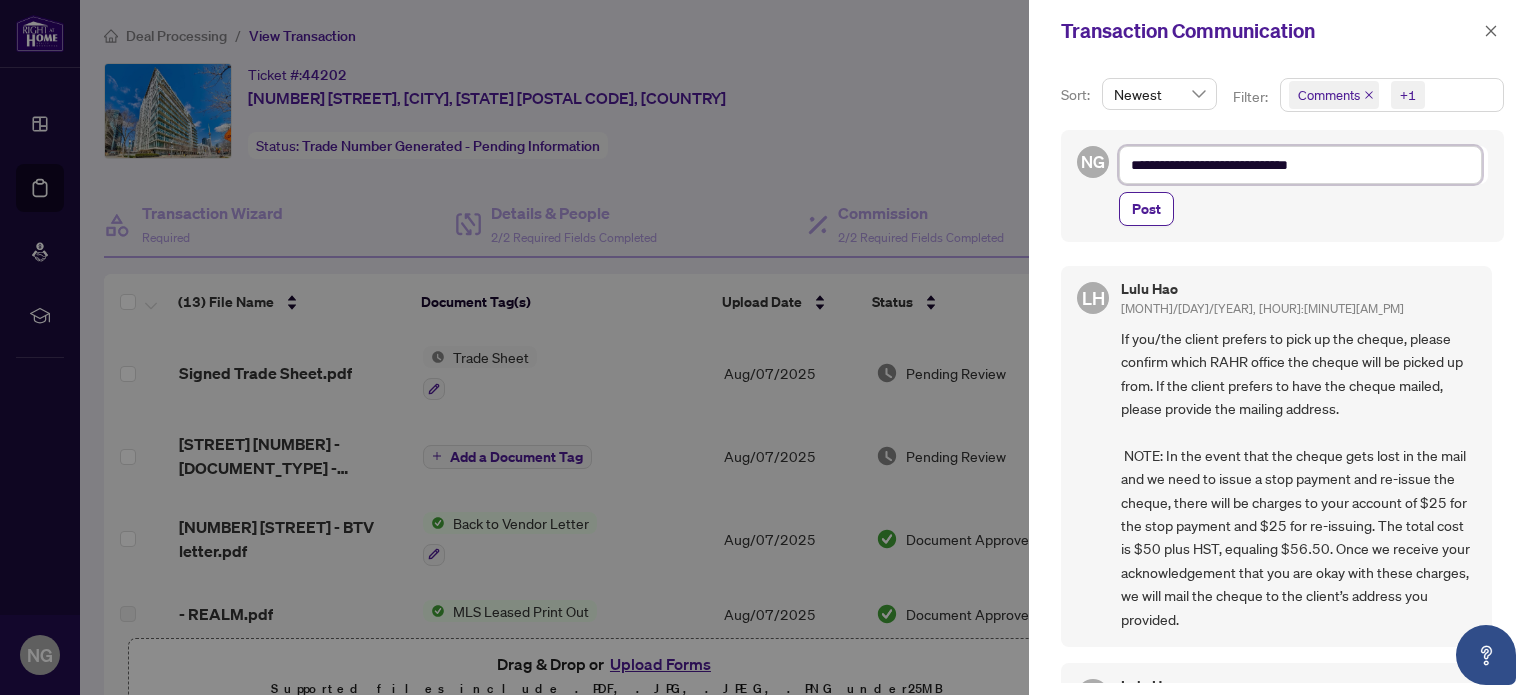 type on "**********" 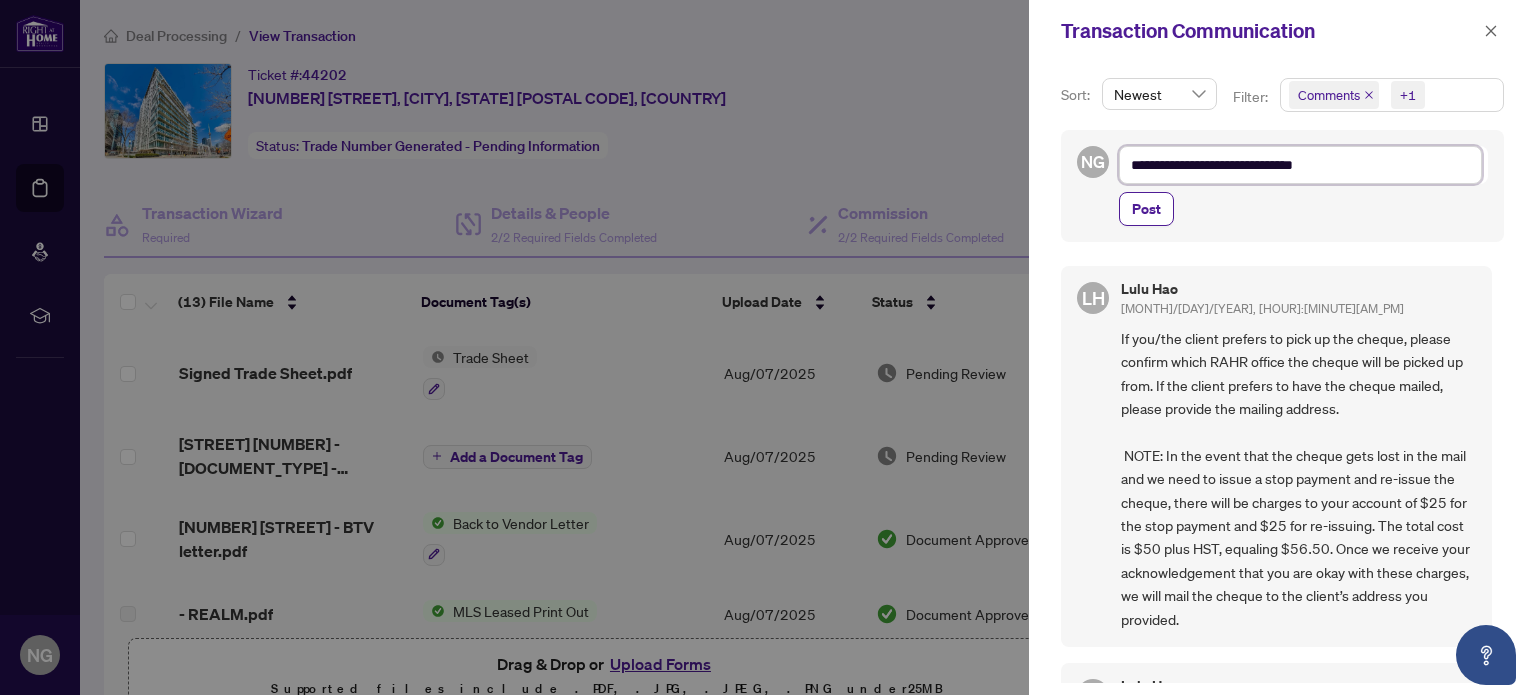 type on "**********" 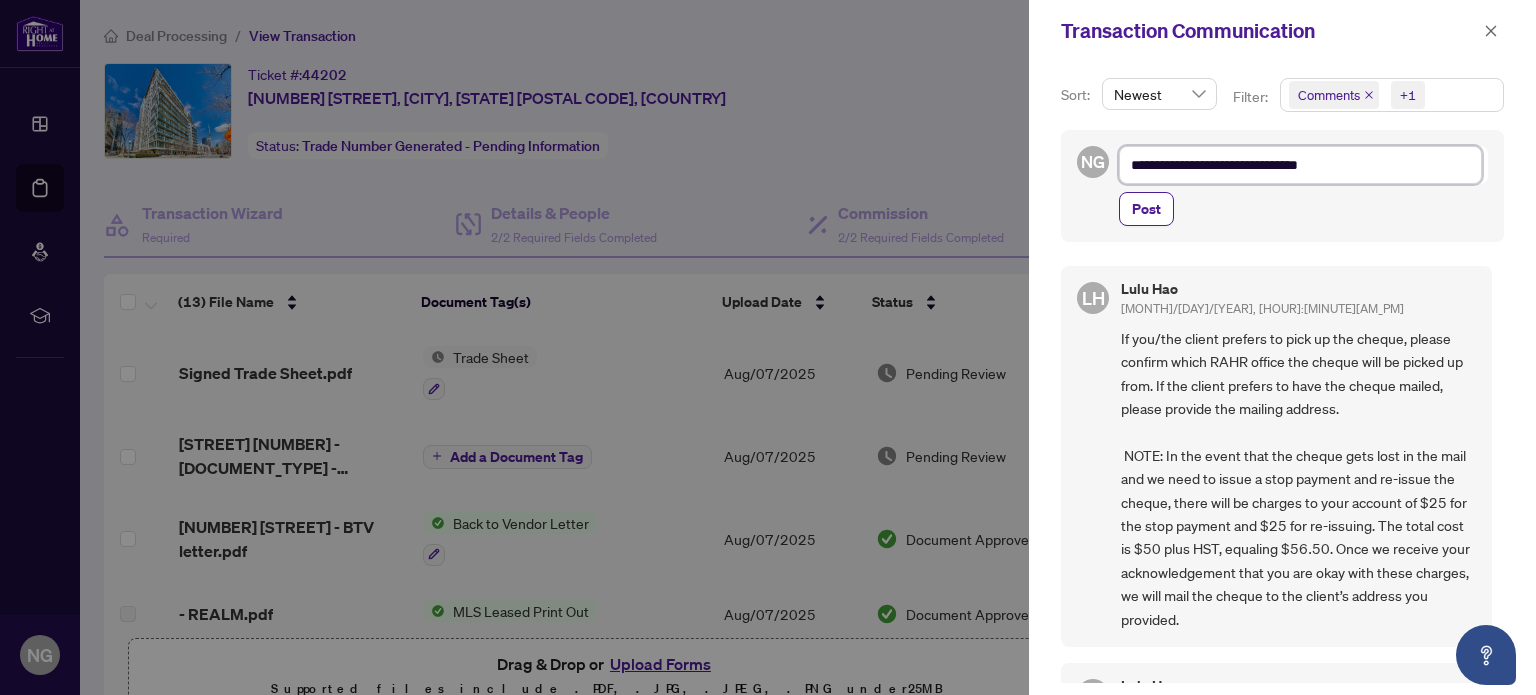 type on "**********" 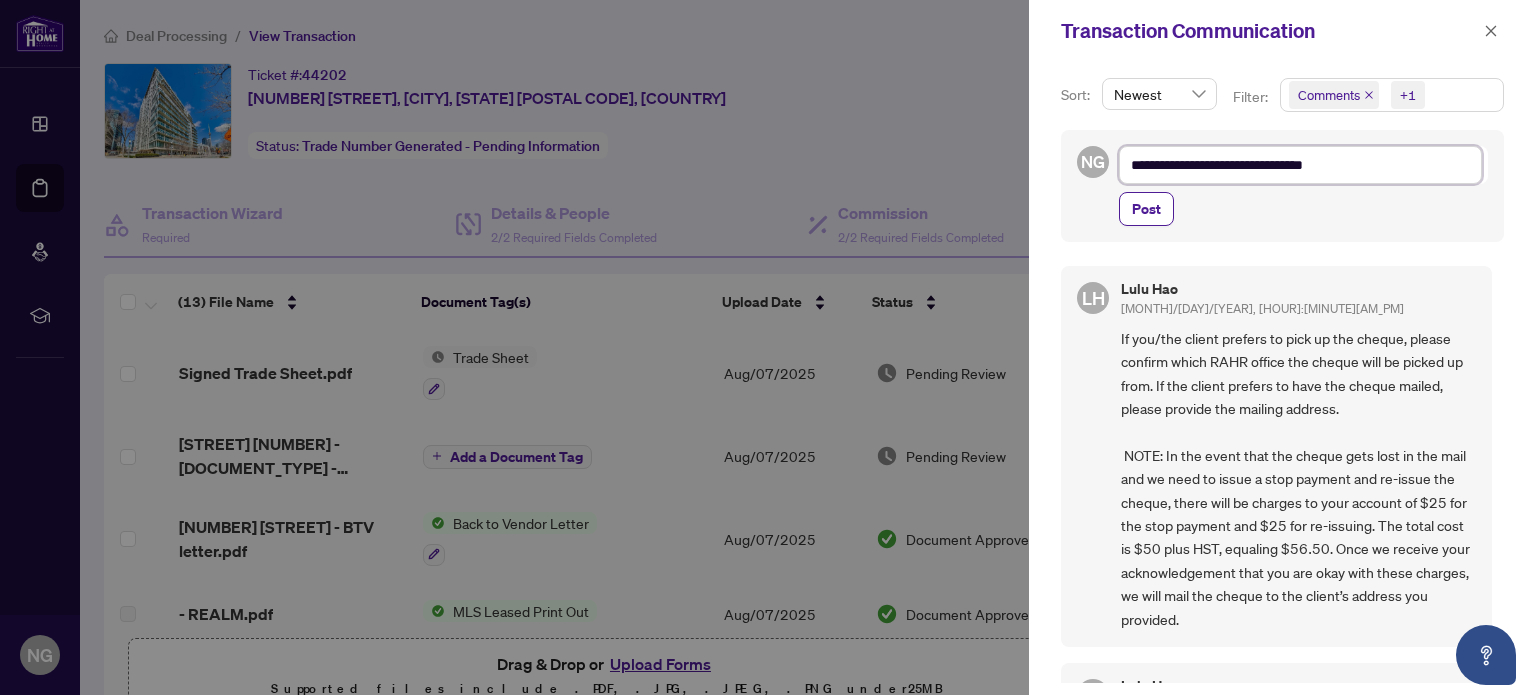 type on "**********" 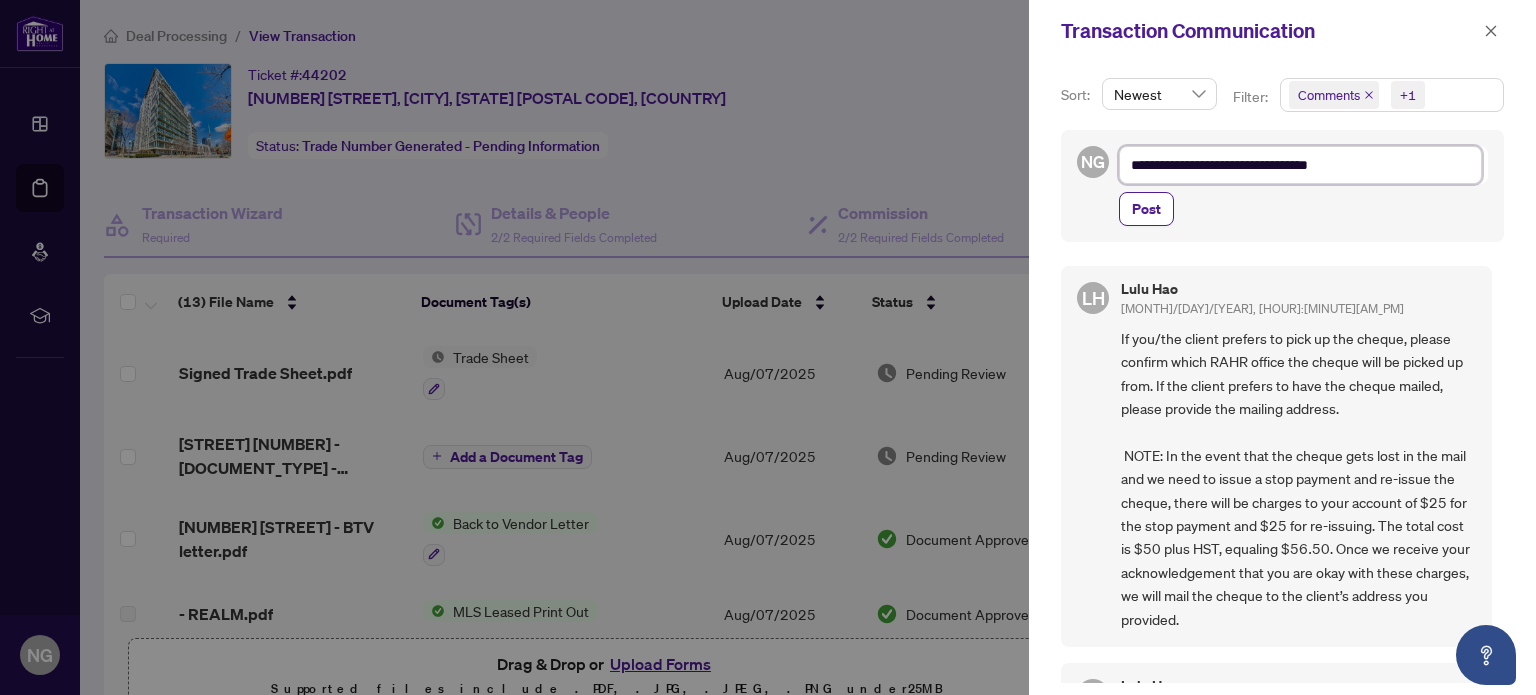 type on "**********" 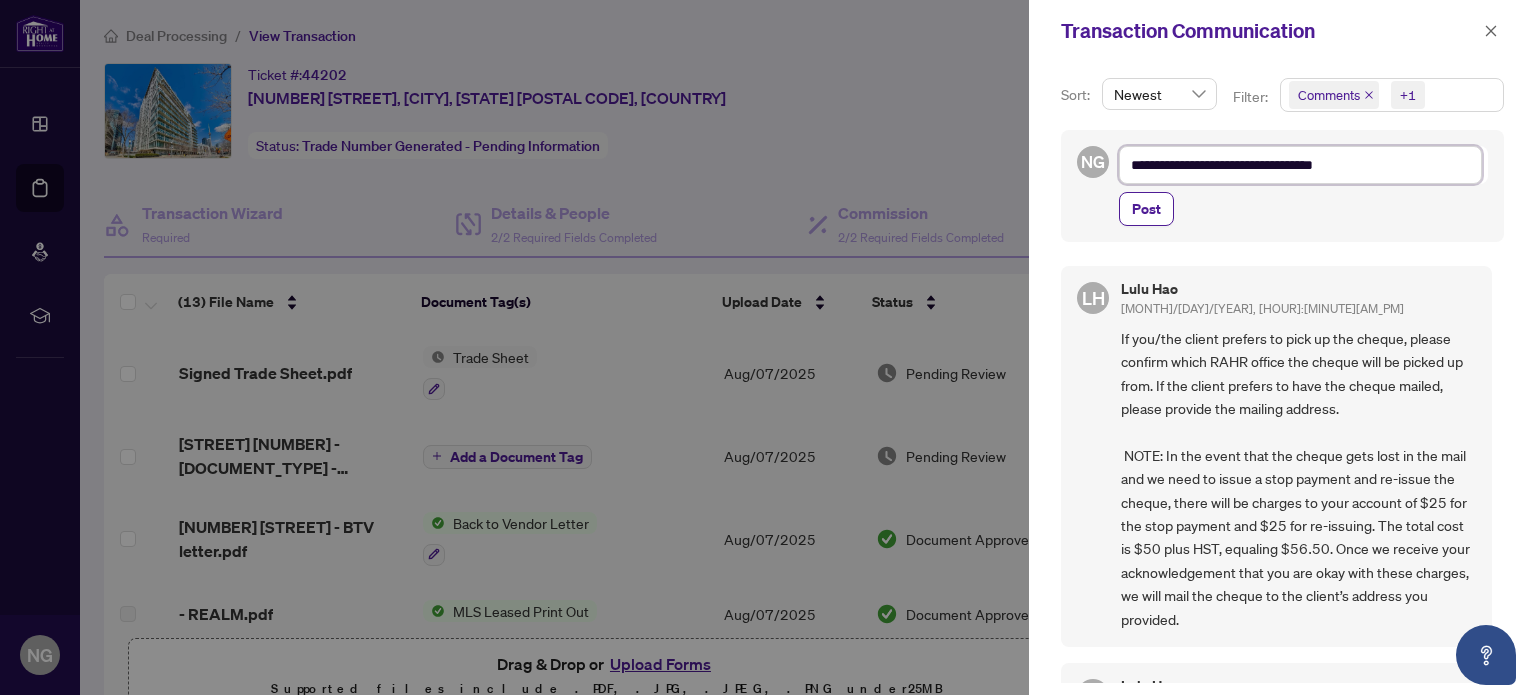 type on "**********" 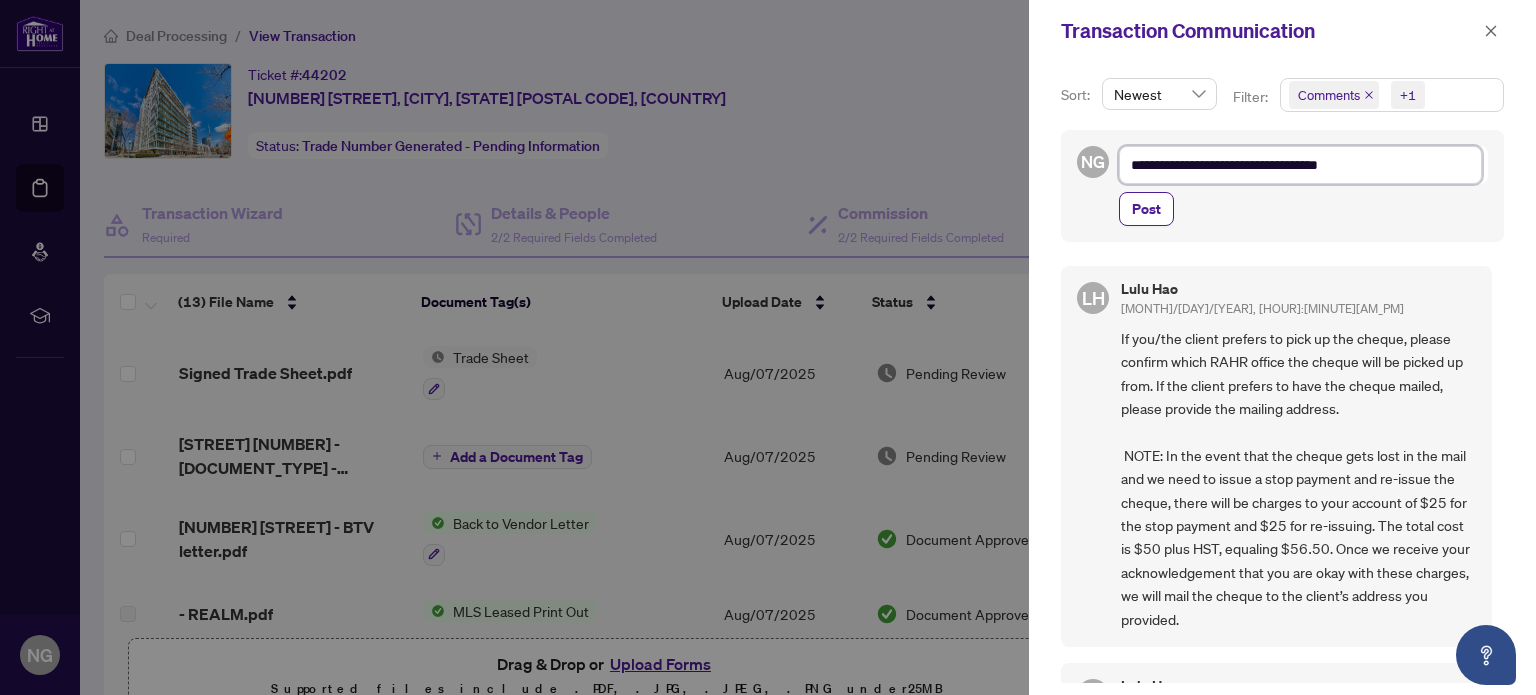 type on "**********" 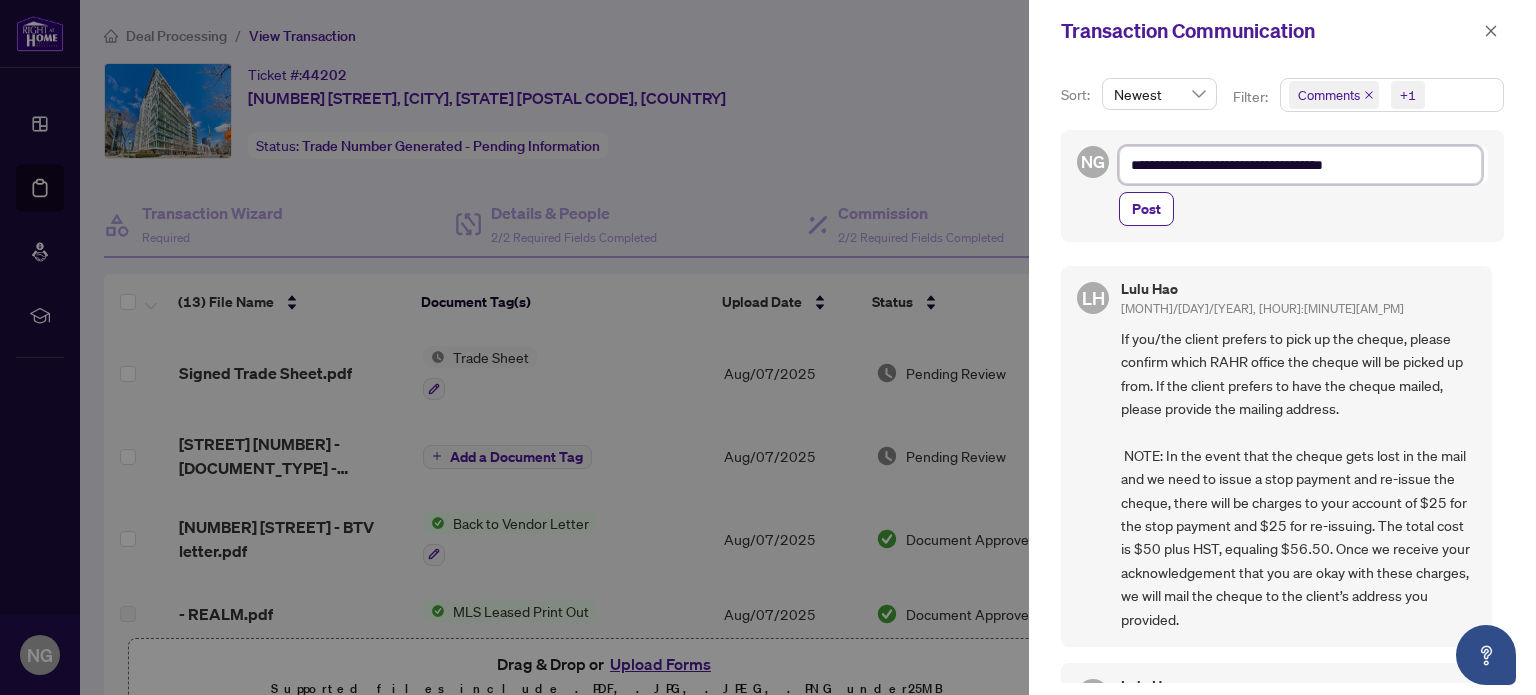 type on "**********" 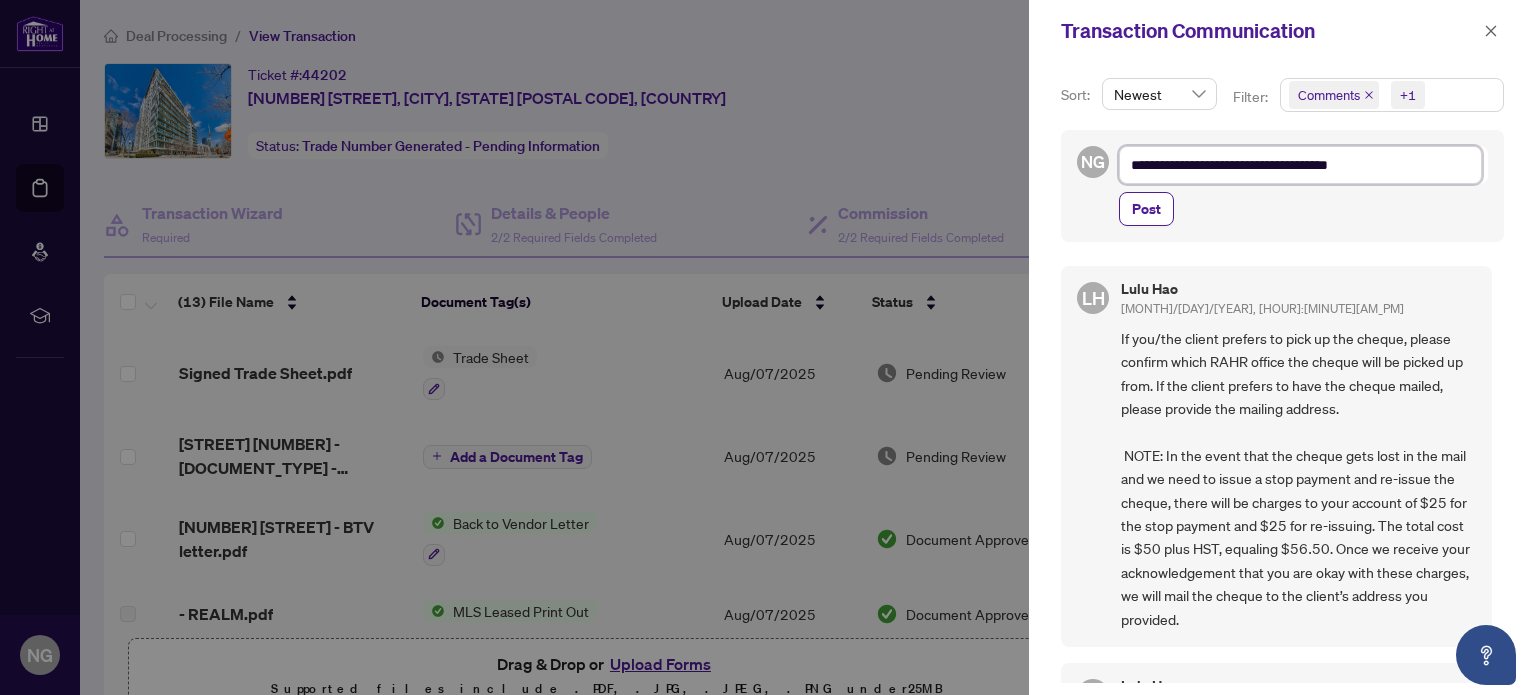 type on "**********" 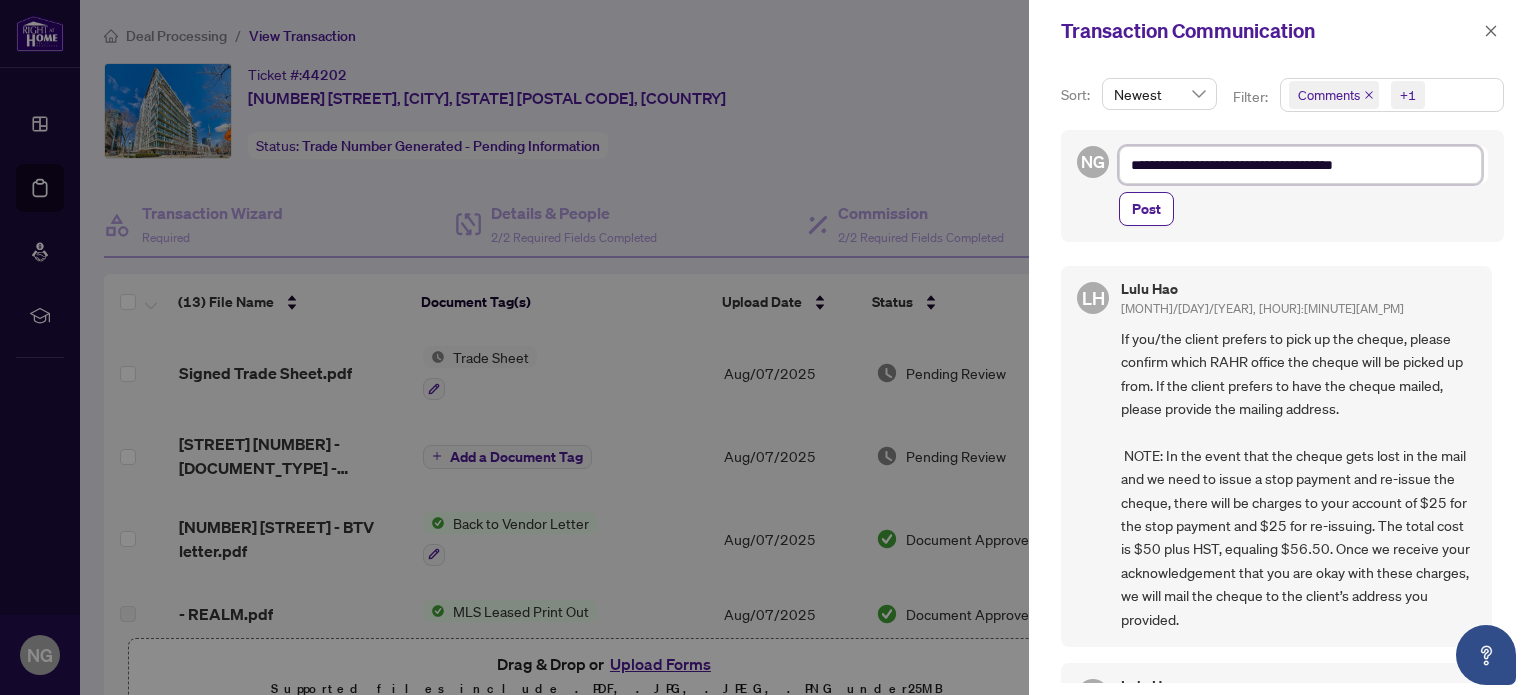 type on "**********" 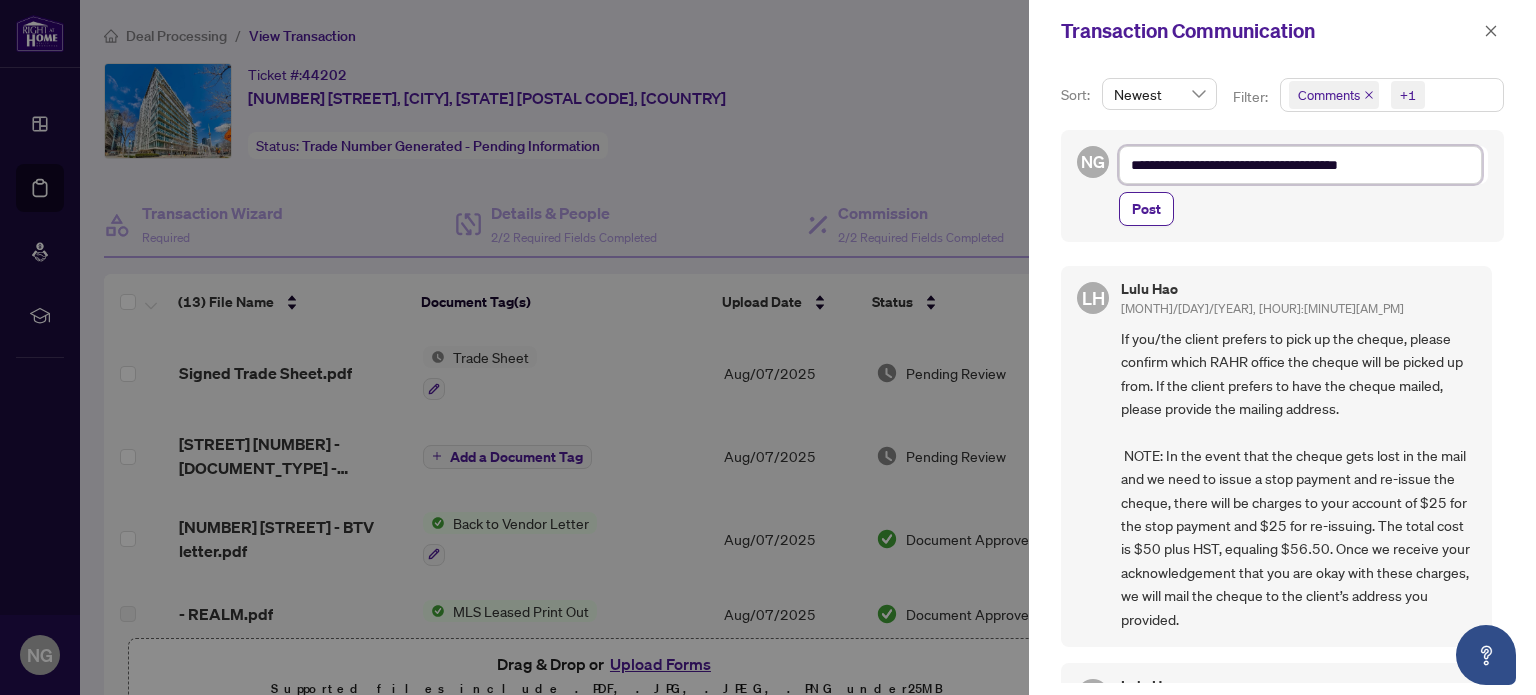 type on "**********" 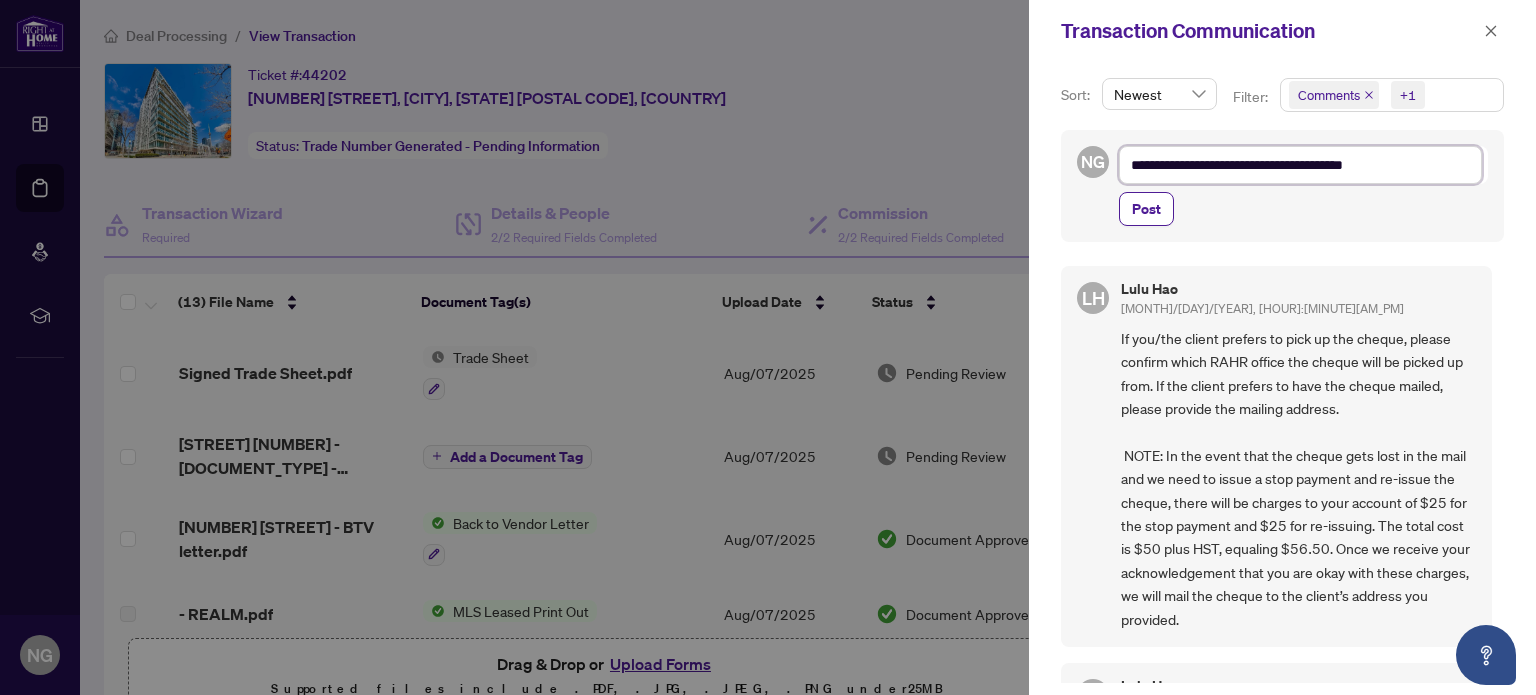 type on "**********" 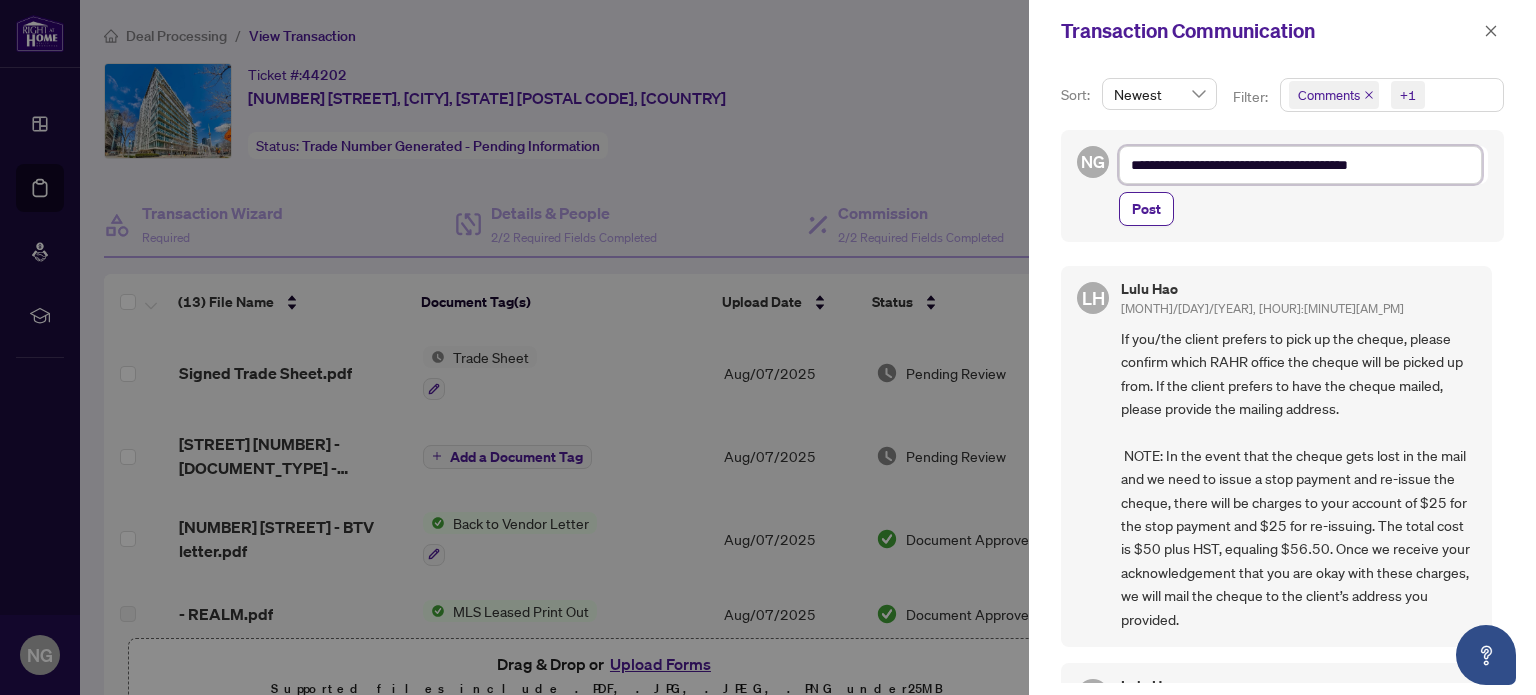 type on "**********" 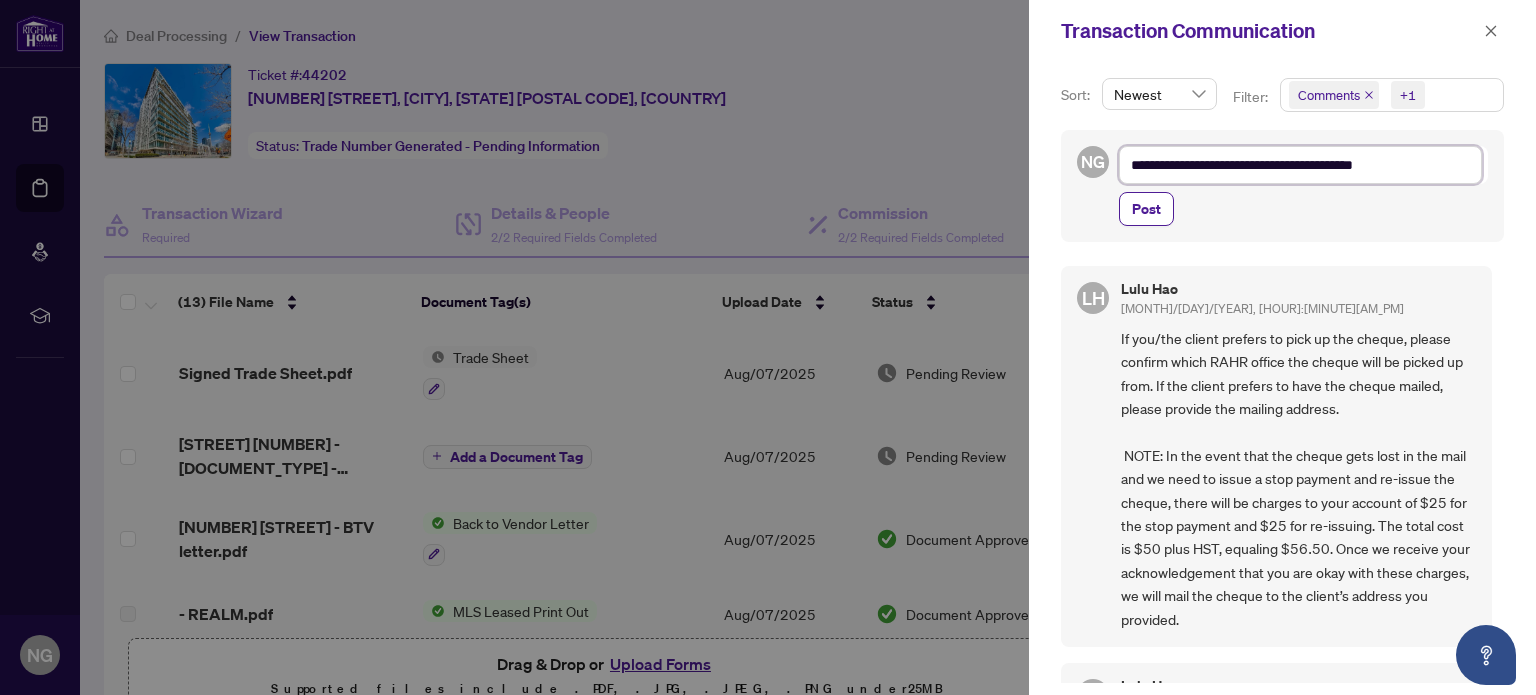 click on "**********" at bounding box center (1300, 165) 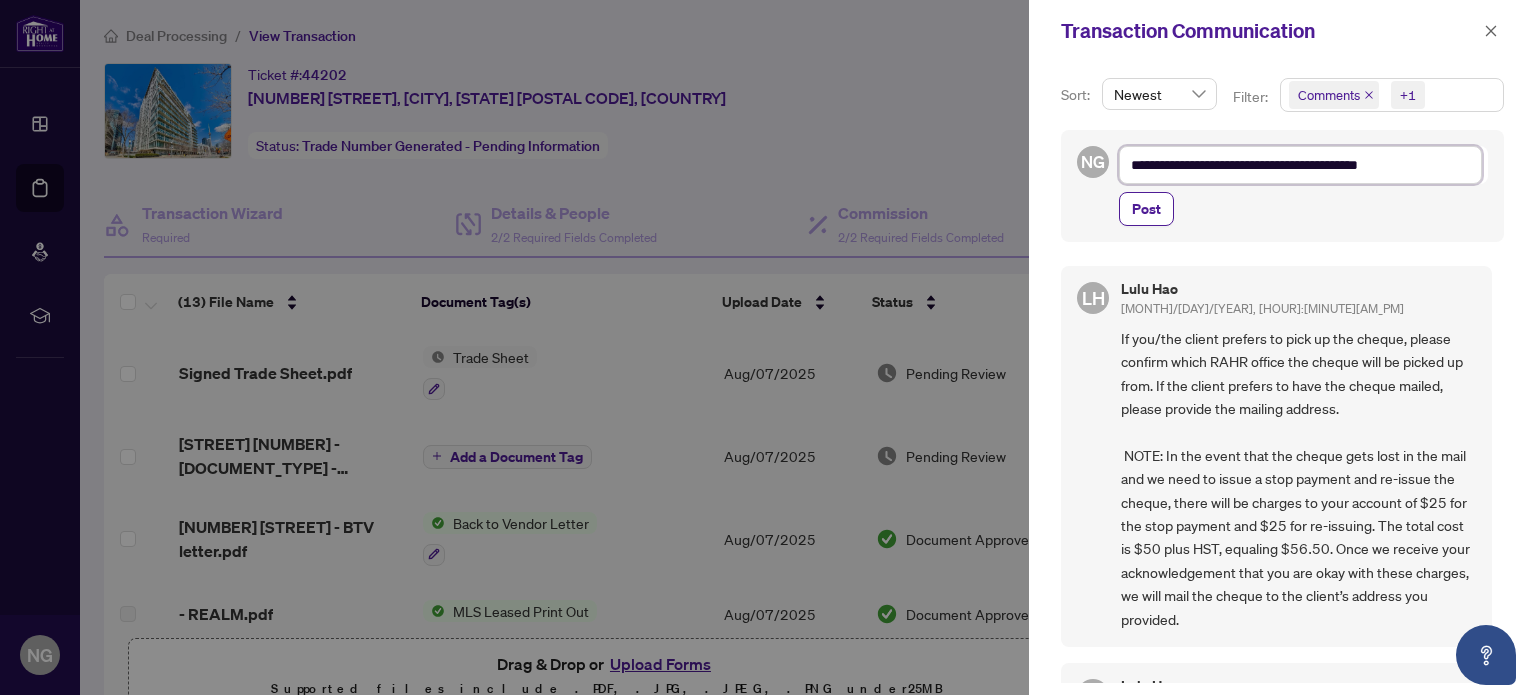 type on "**********" 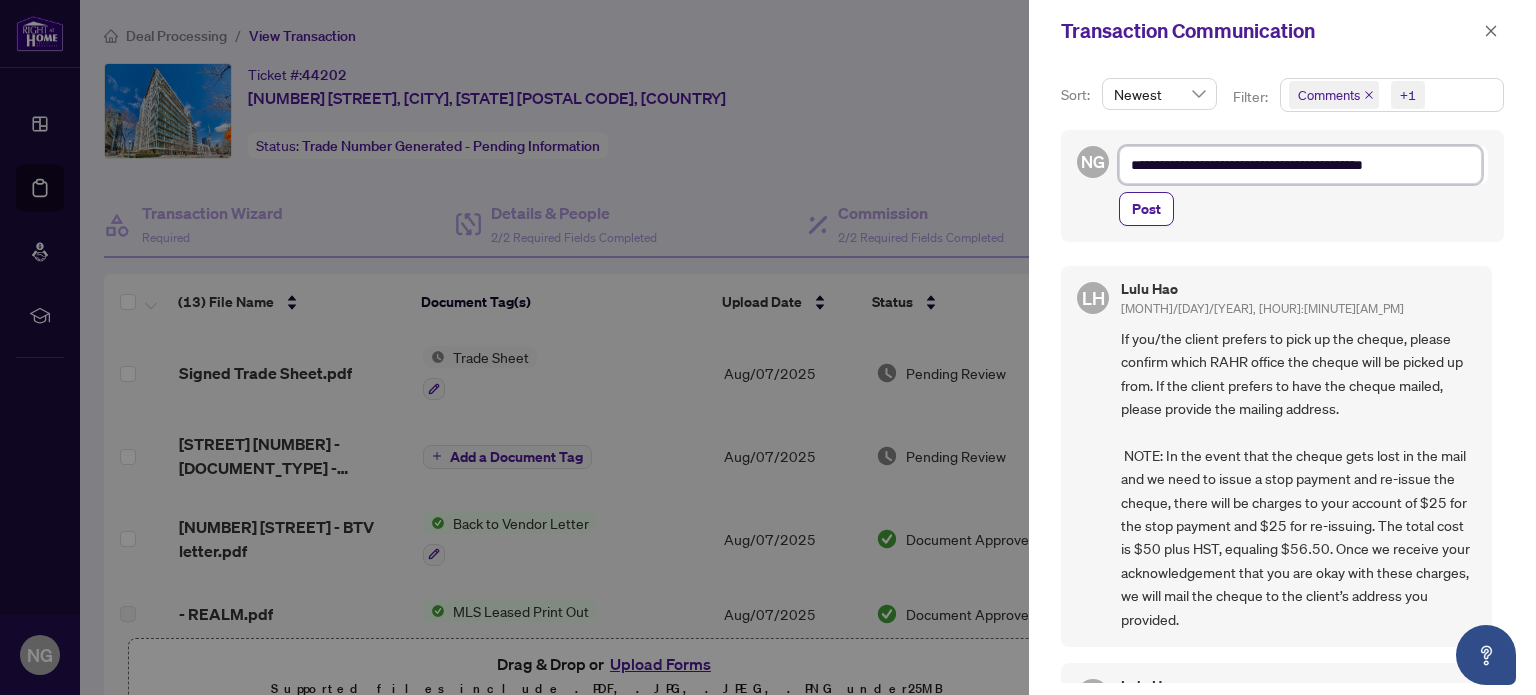 type on "**********" 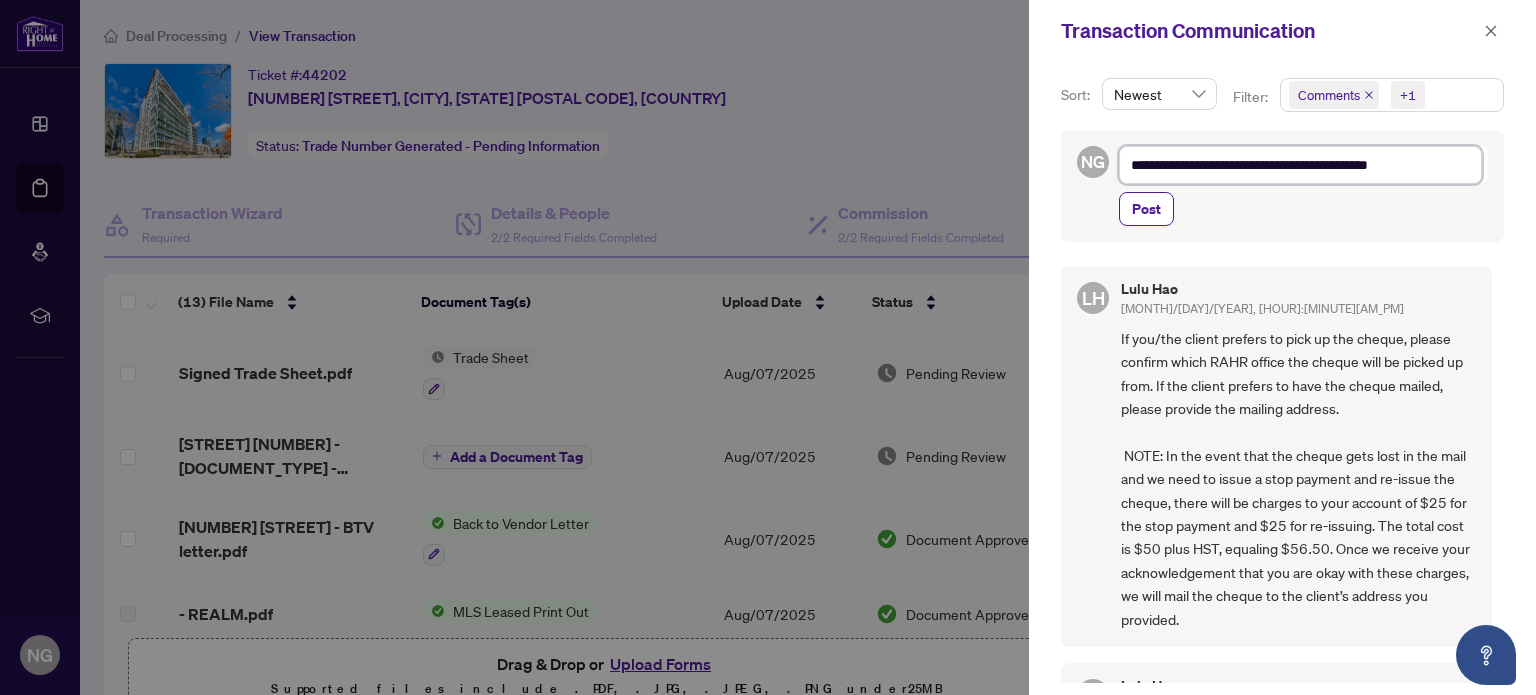 type on "**********" 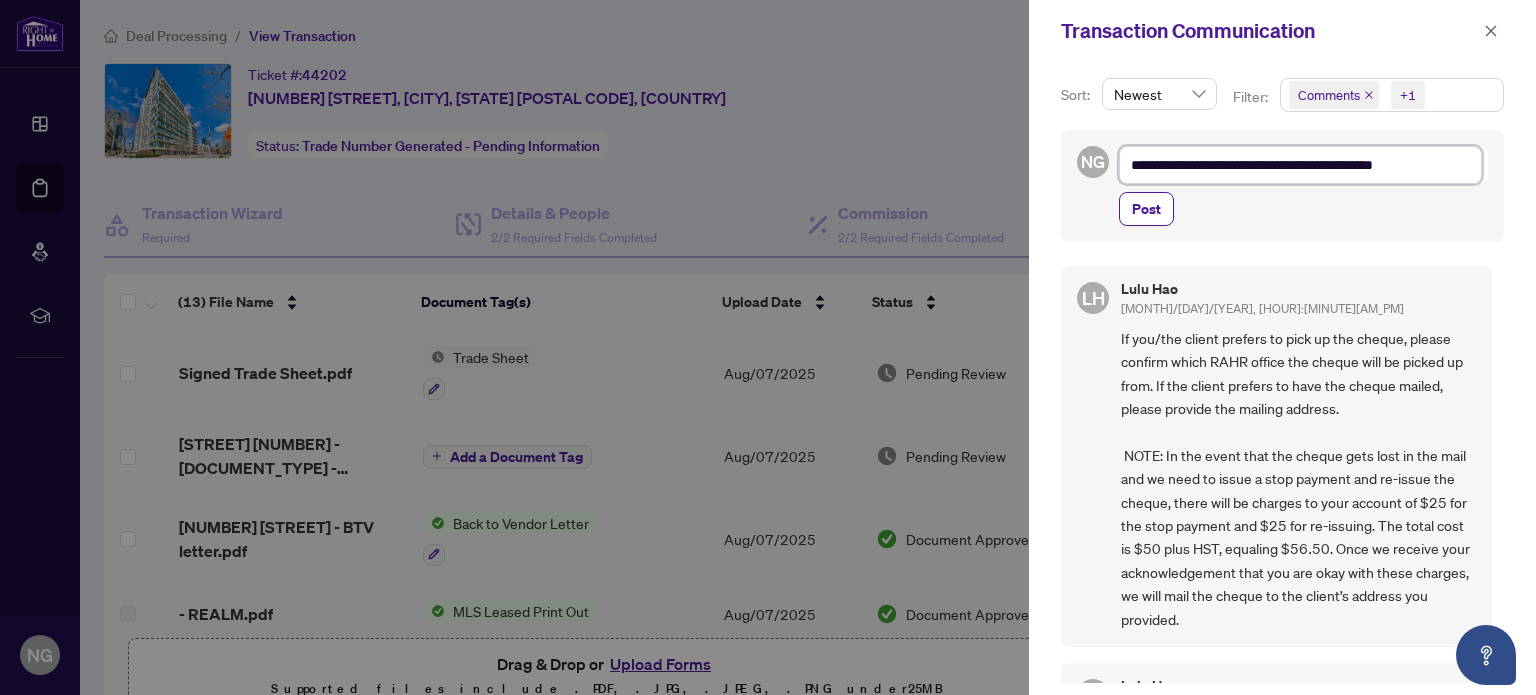 type on "**********" 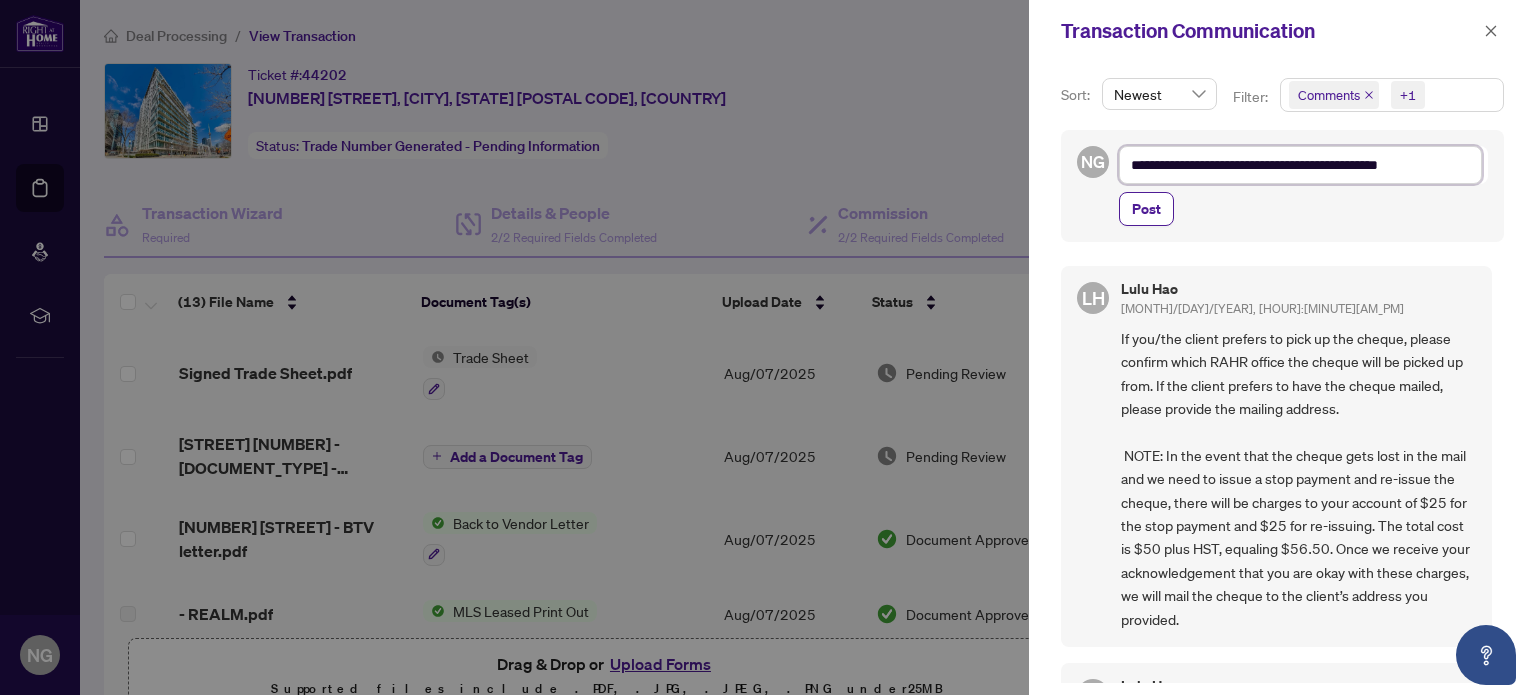 type on "**********" 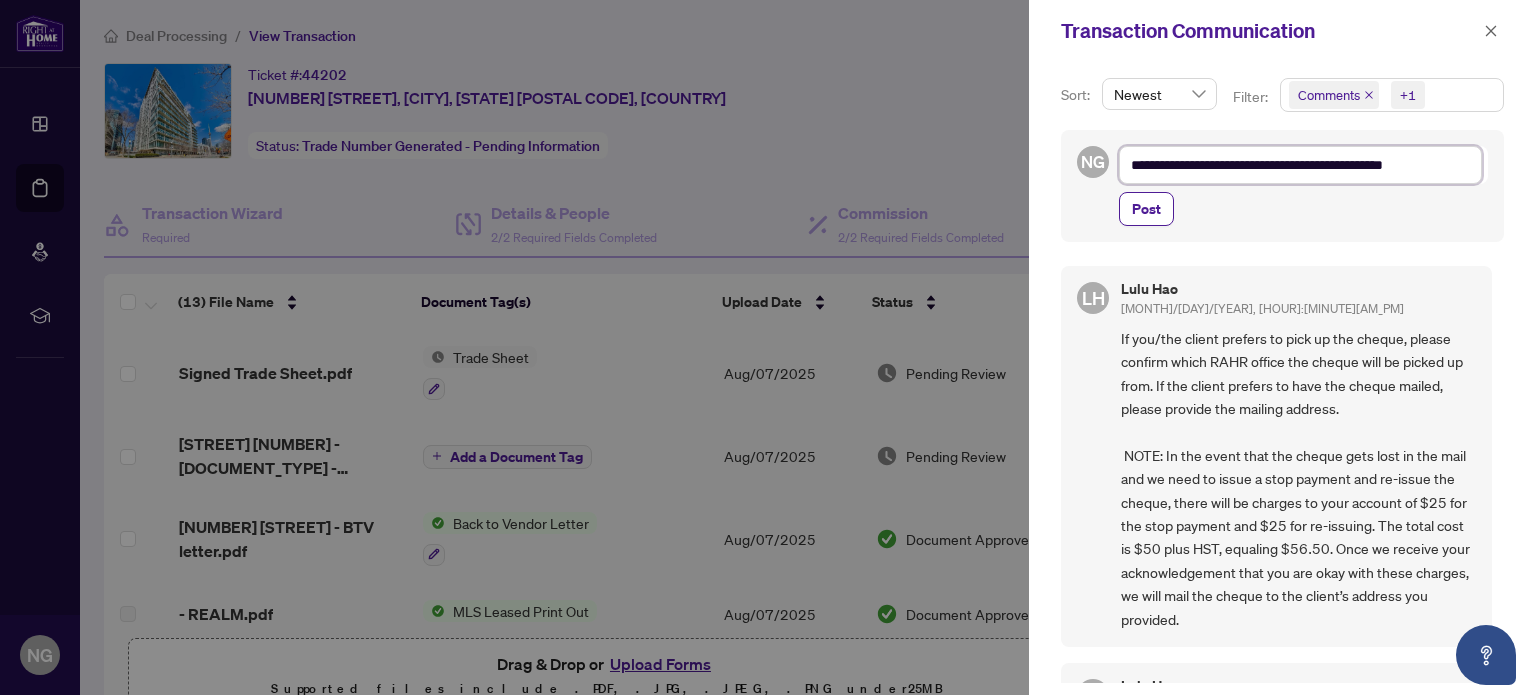 type on "**********" 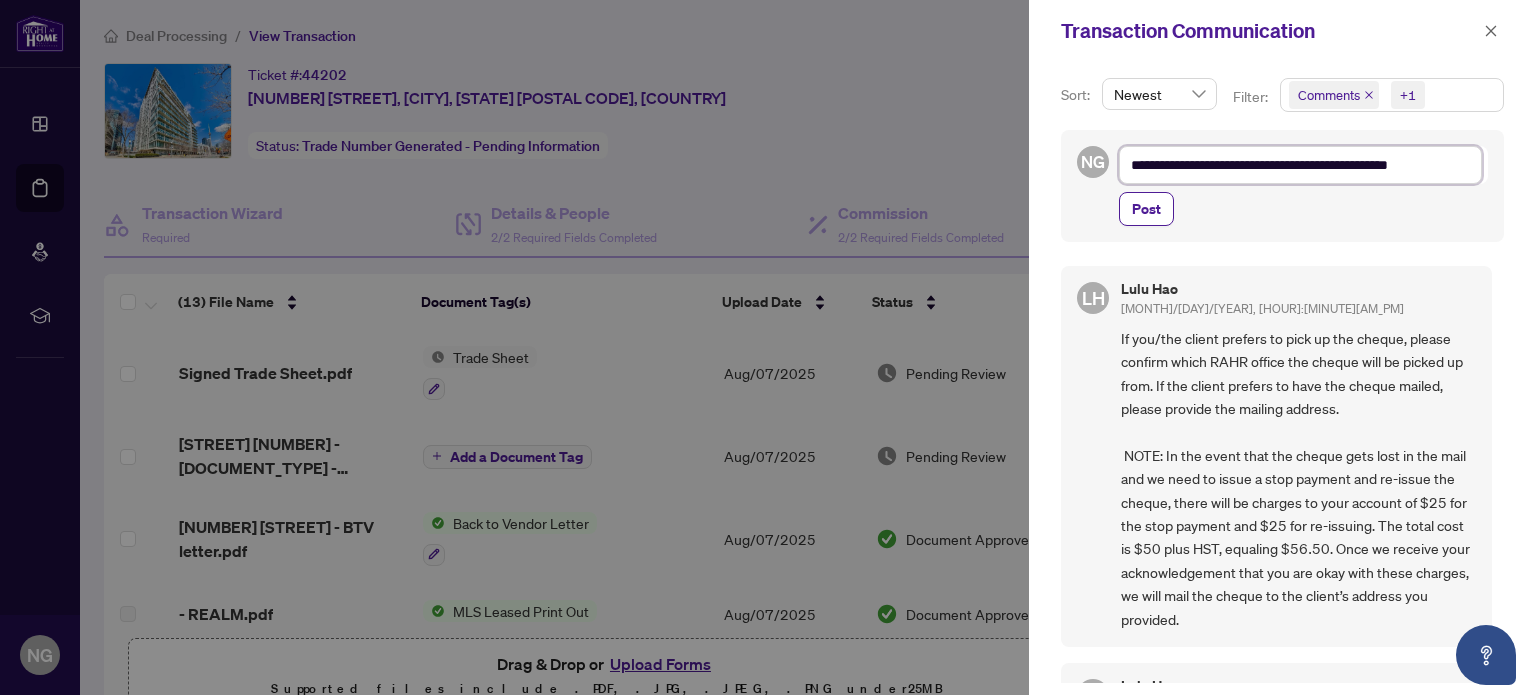 type on "**********" 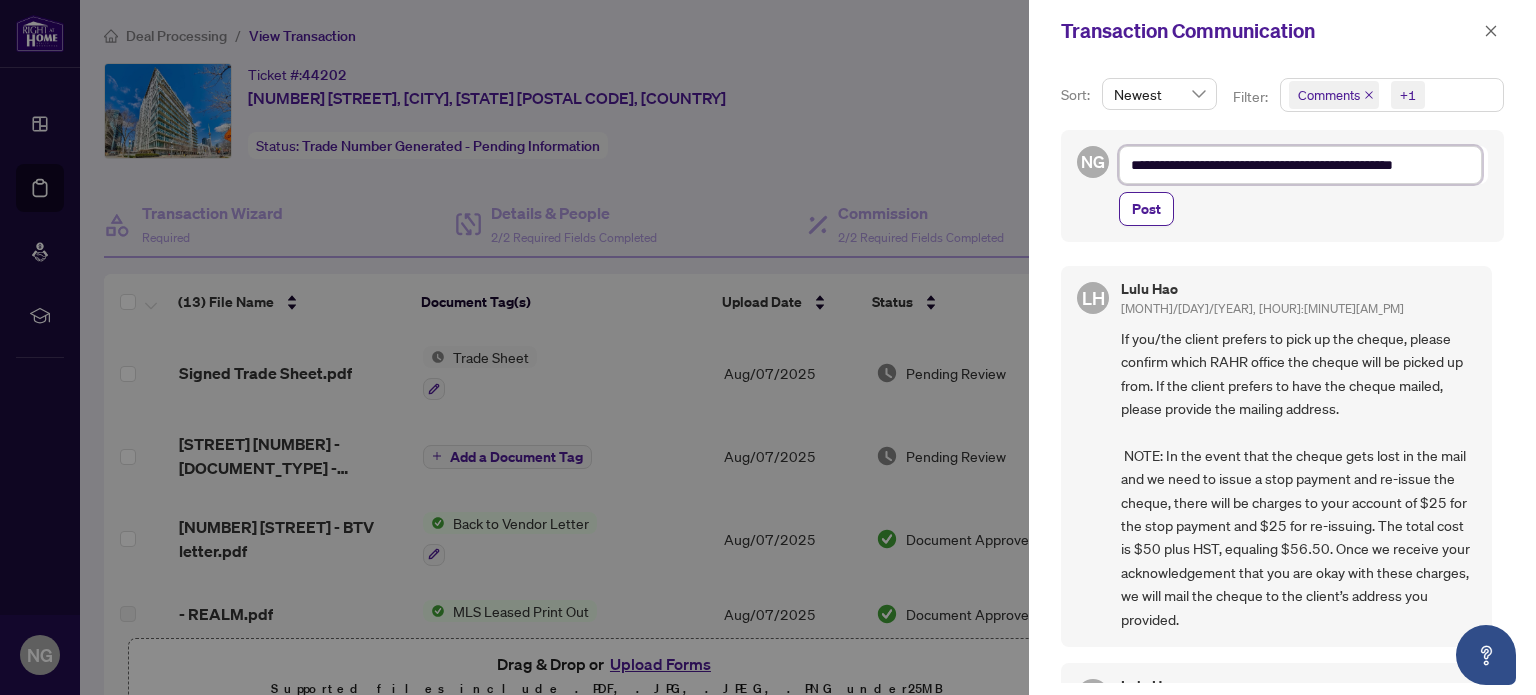 type on "**********" 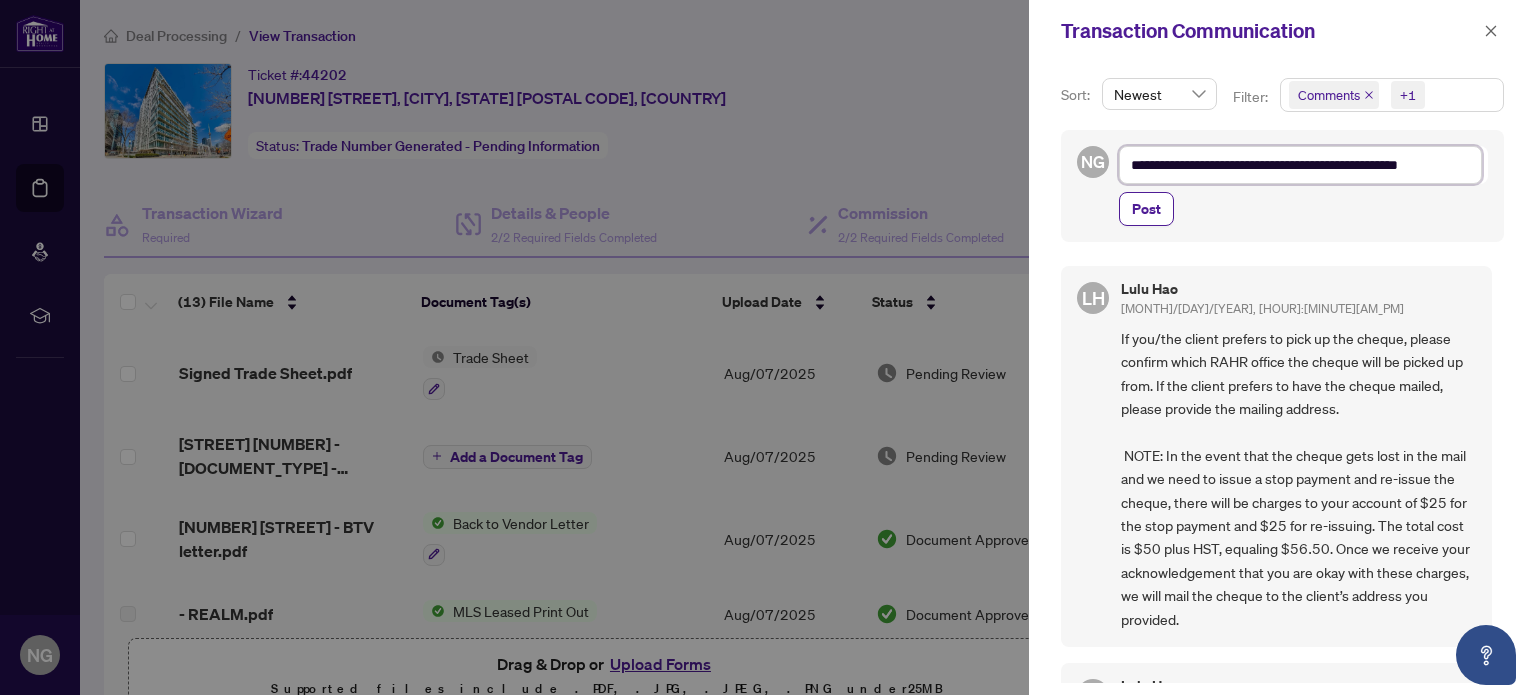 type on "**********" 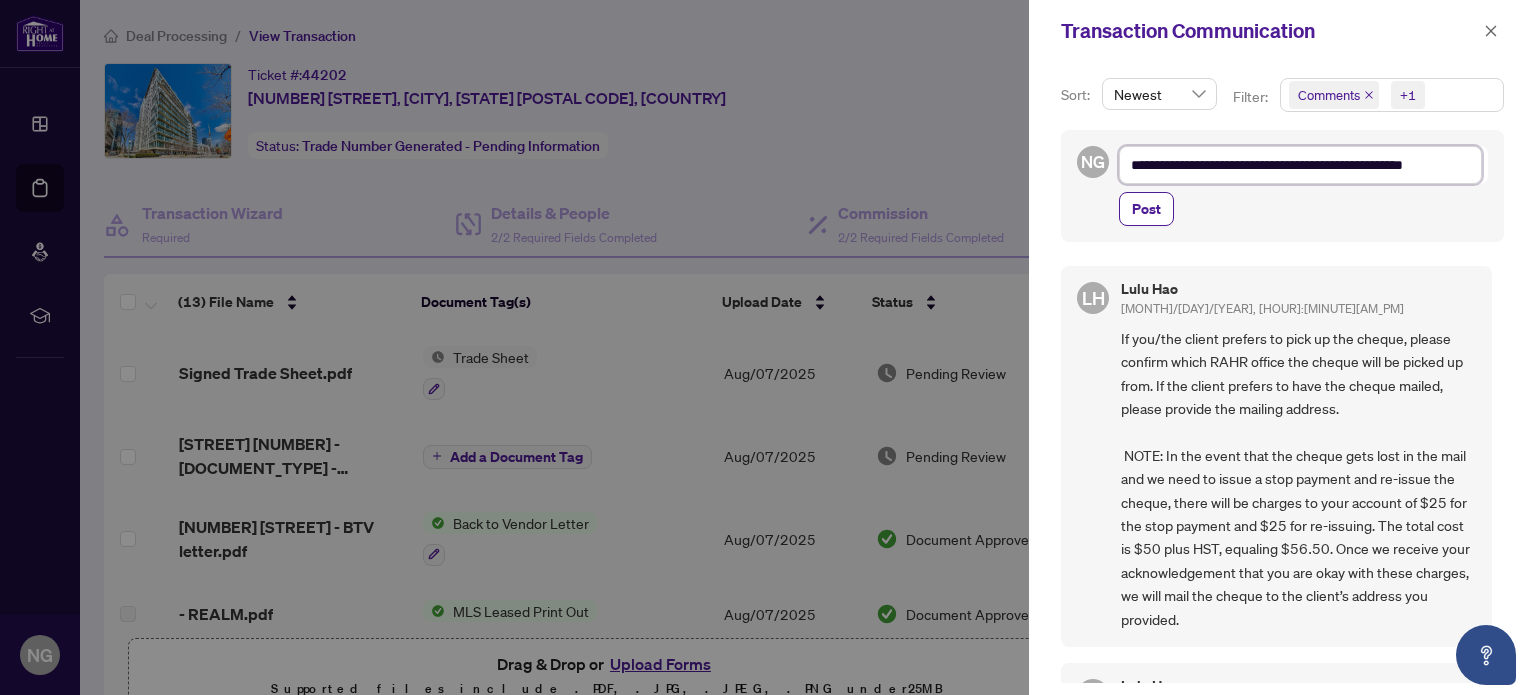 type on "**********" 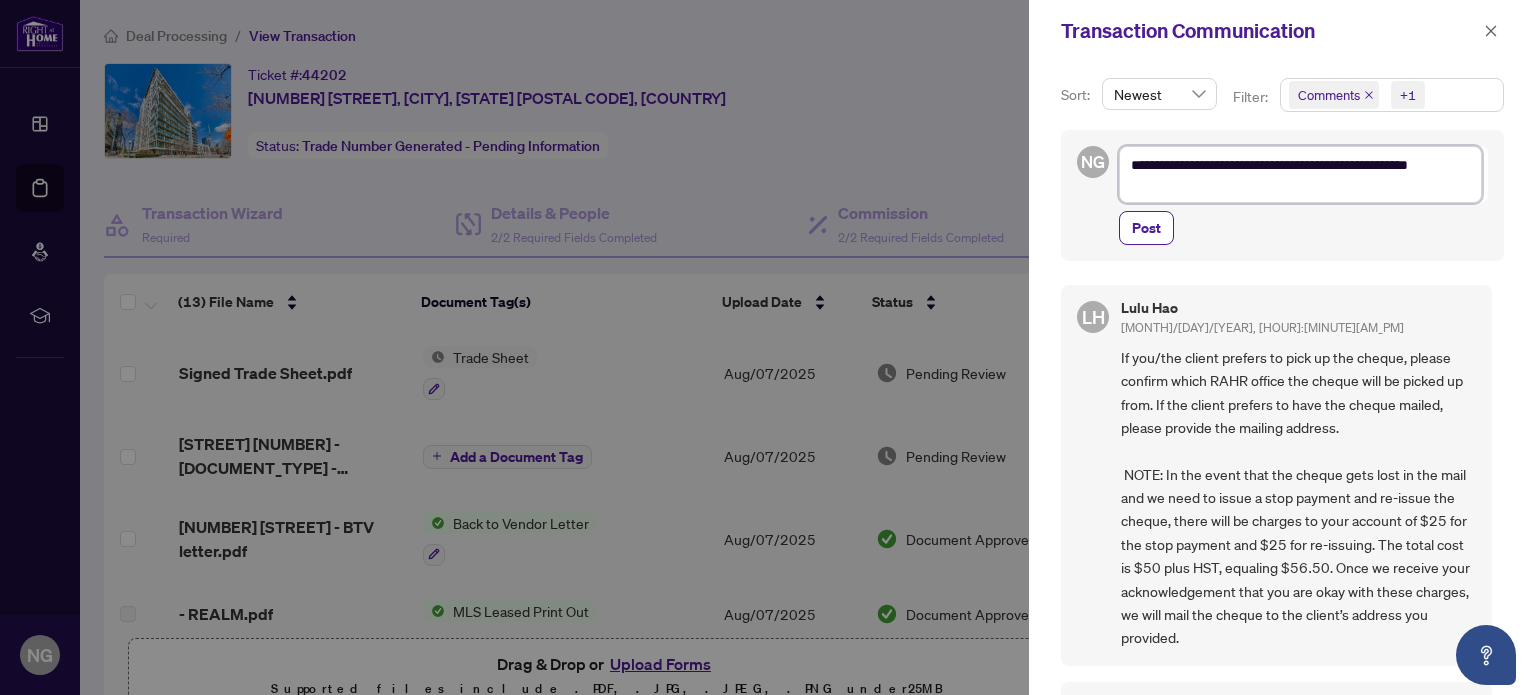 type on "**********" 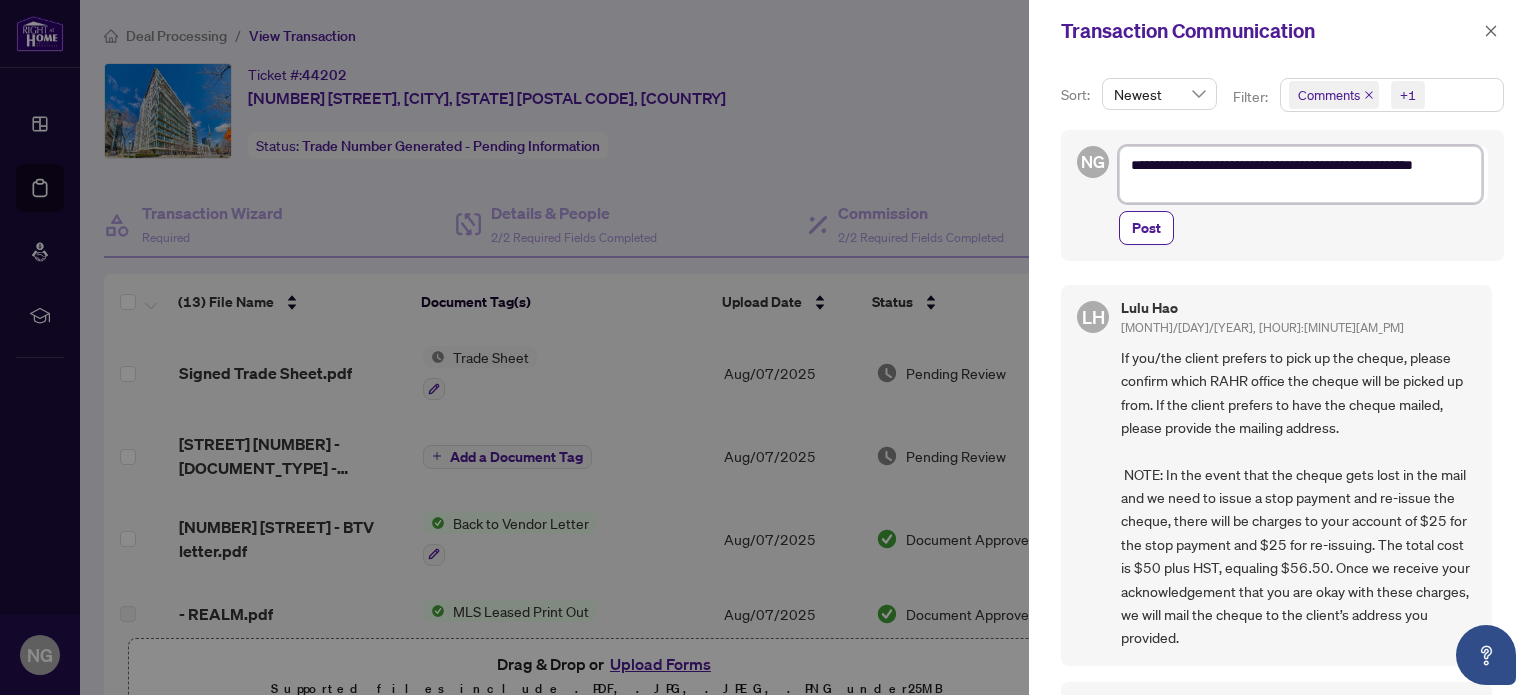 type on "**********" 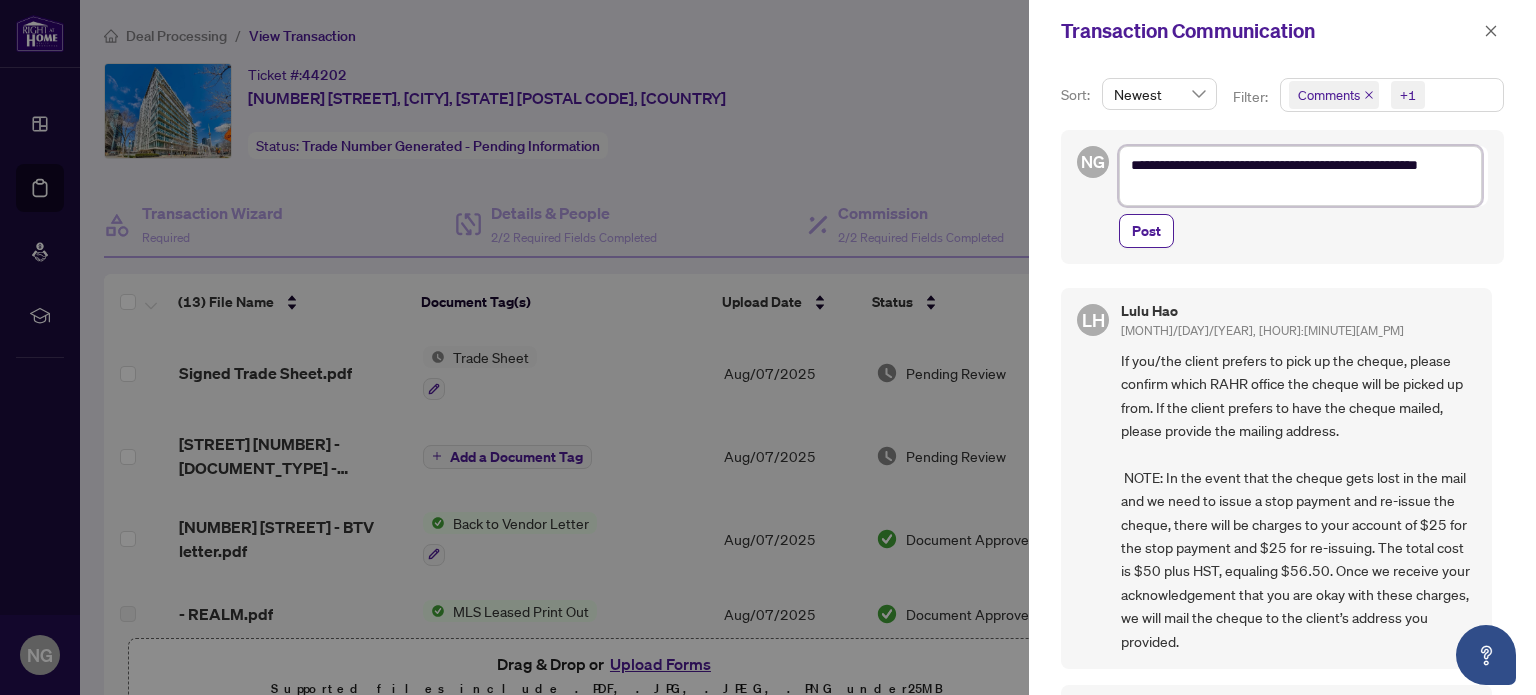 type on "**********" 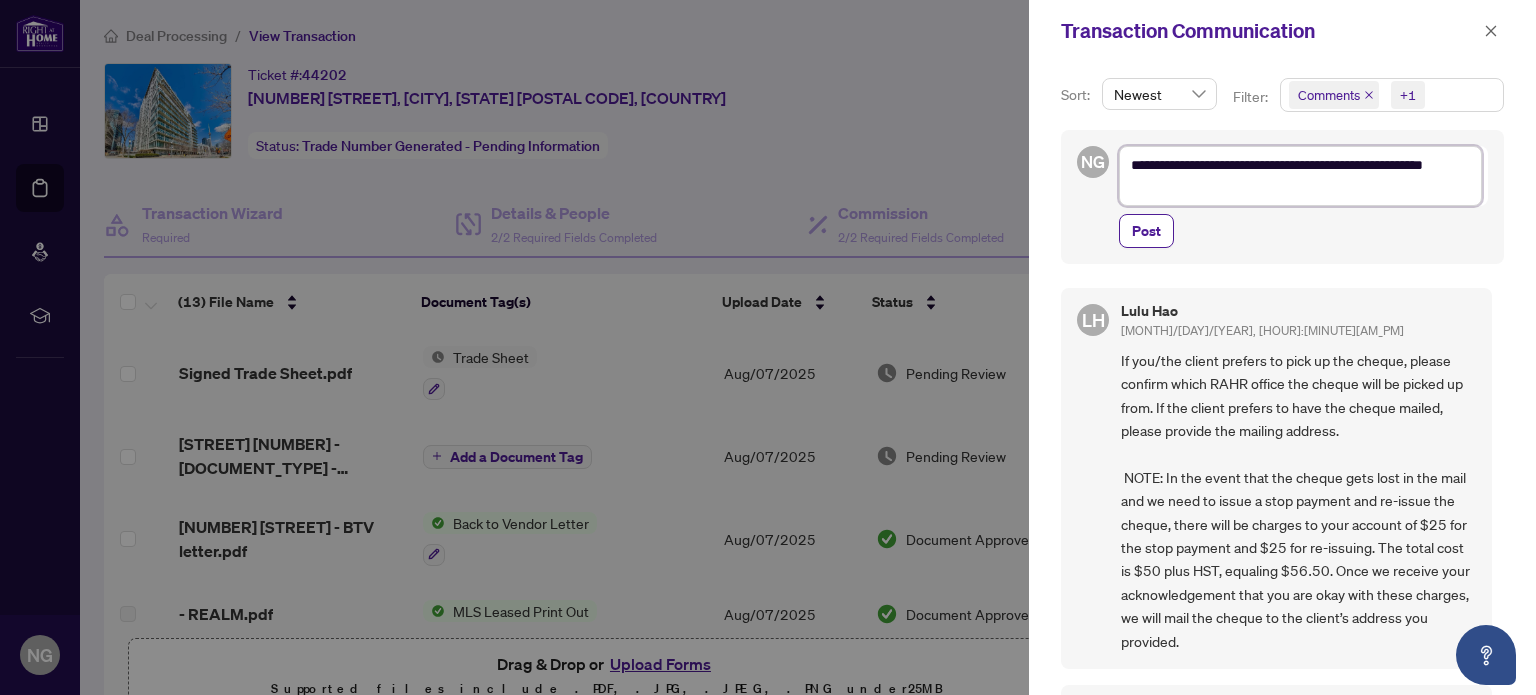 type on "**********" 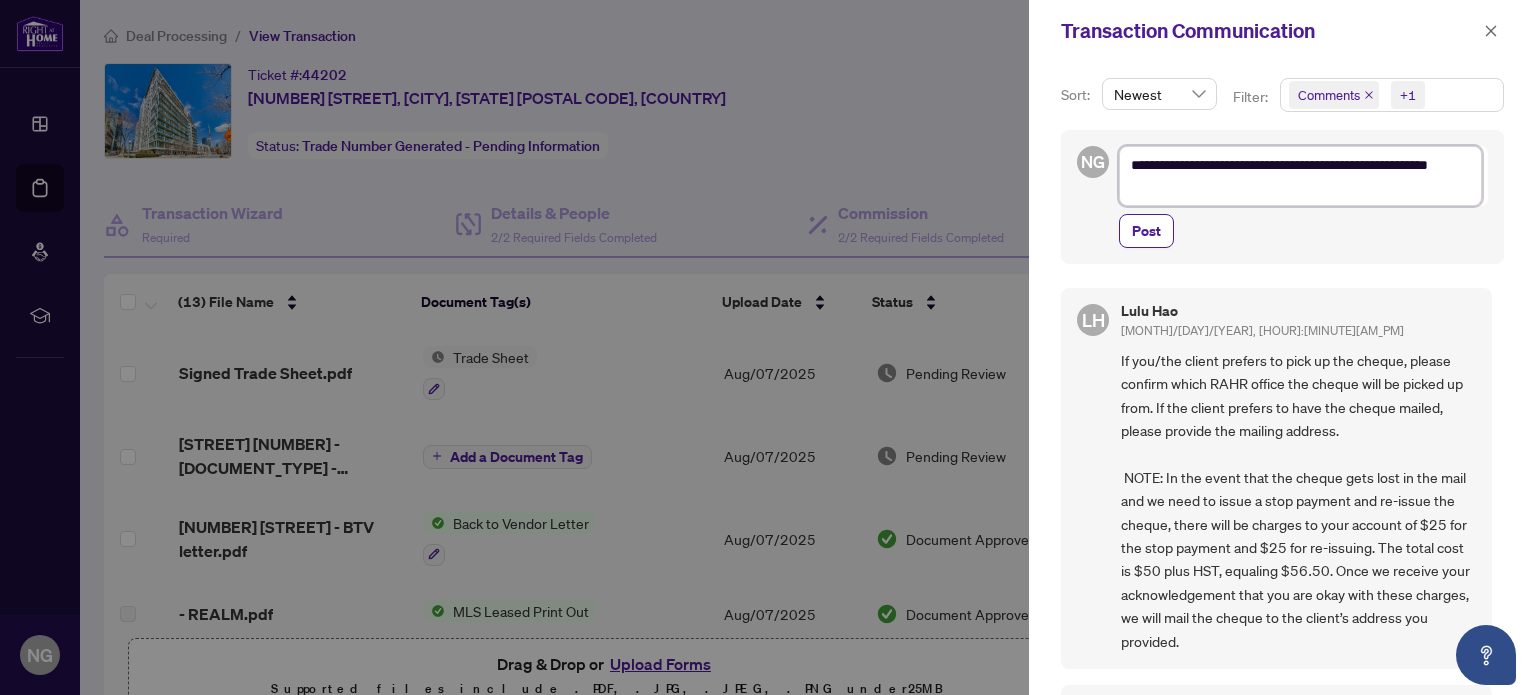 type on "**********" 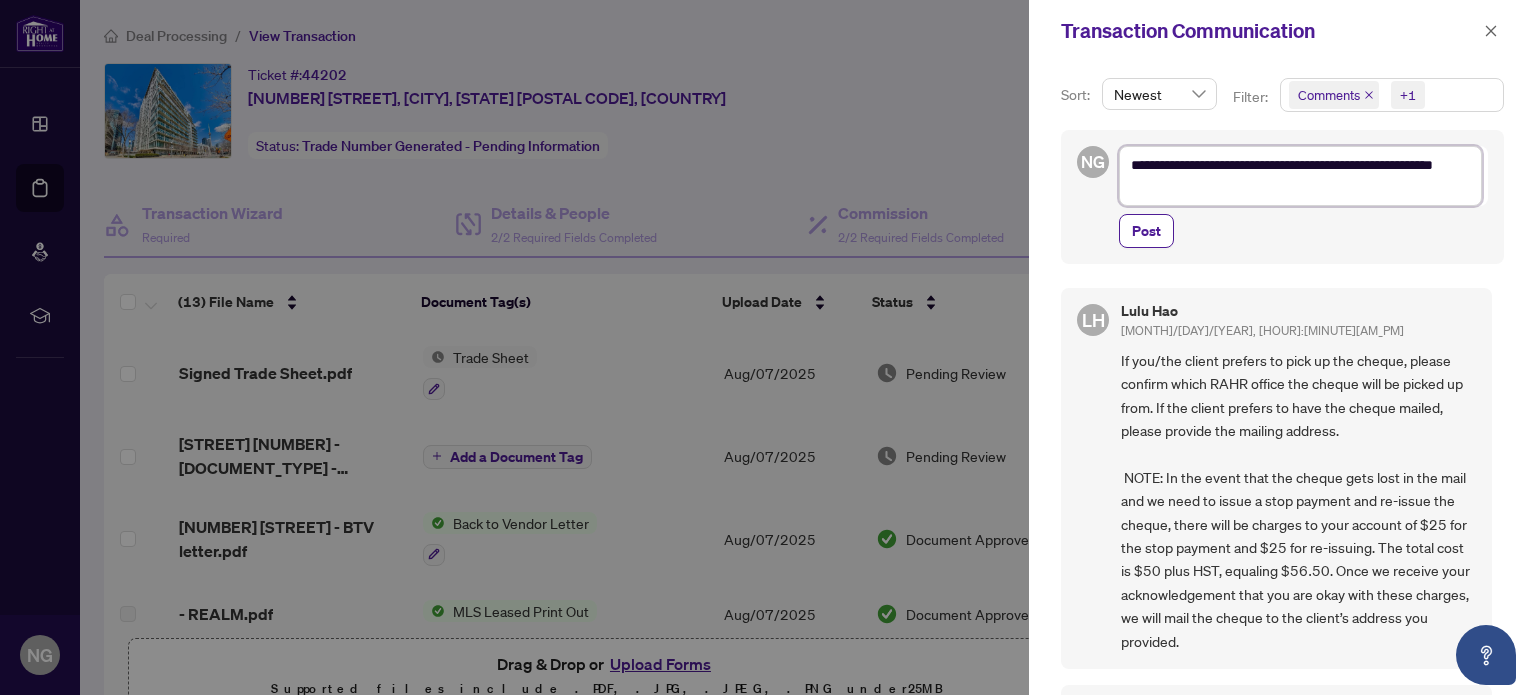 type on "**********" 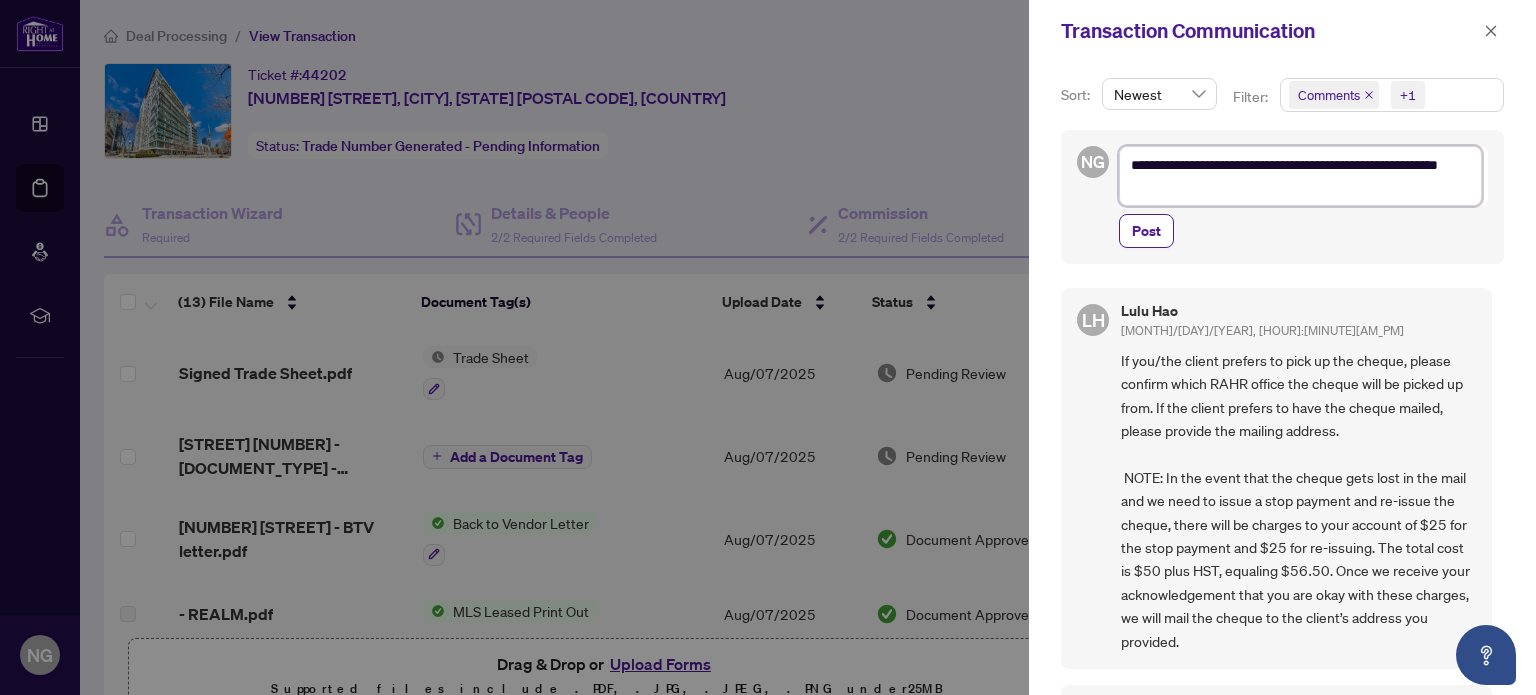 type on "**********" 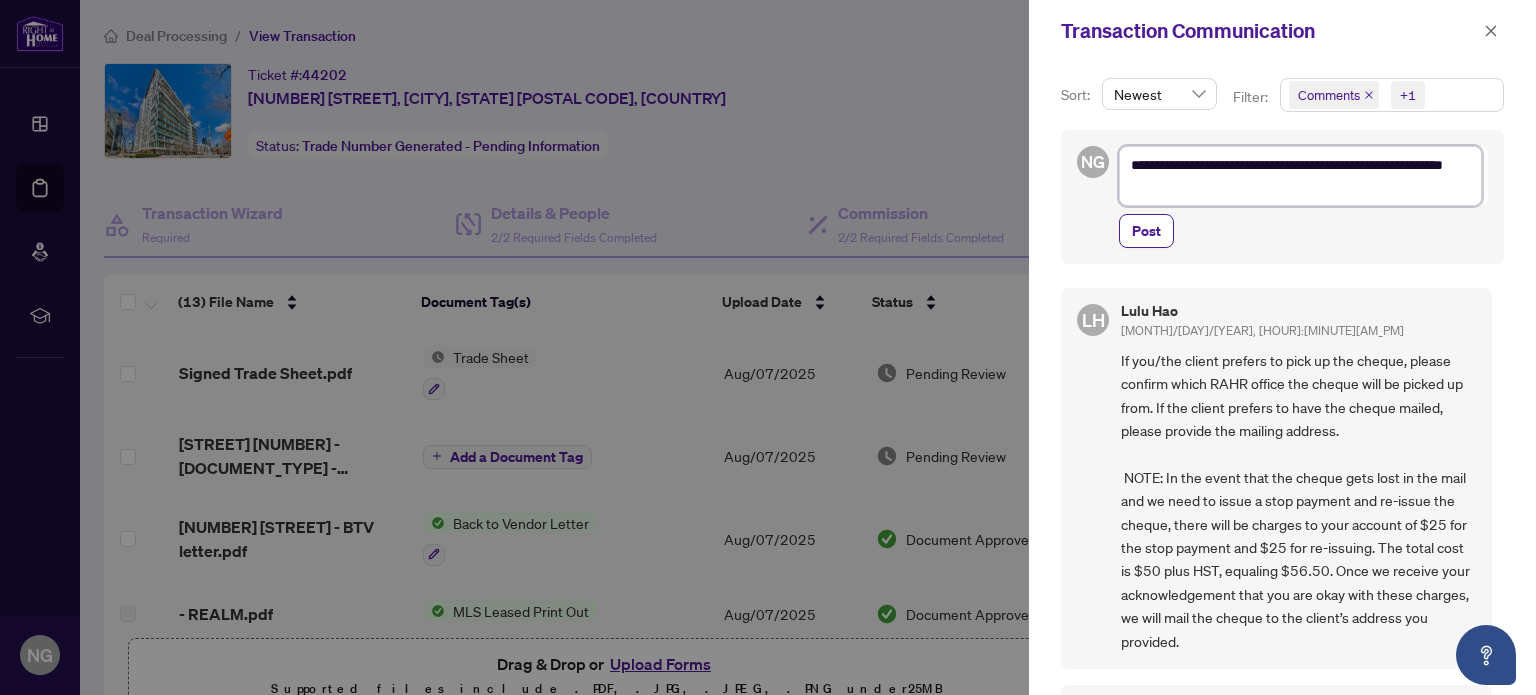 type on "**********" 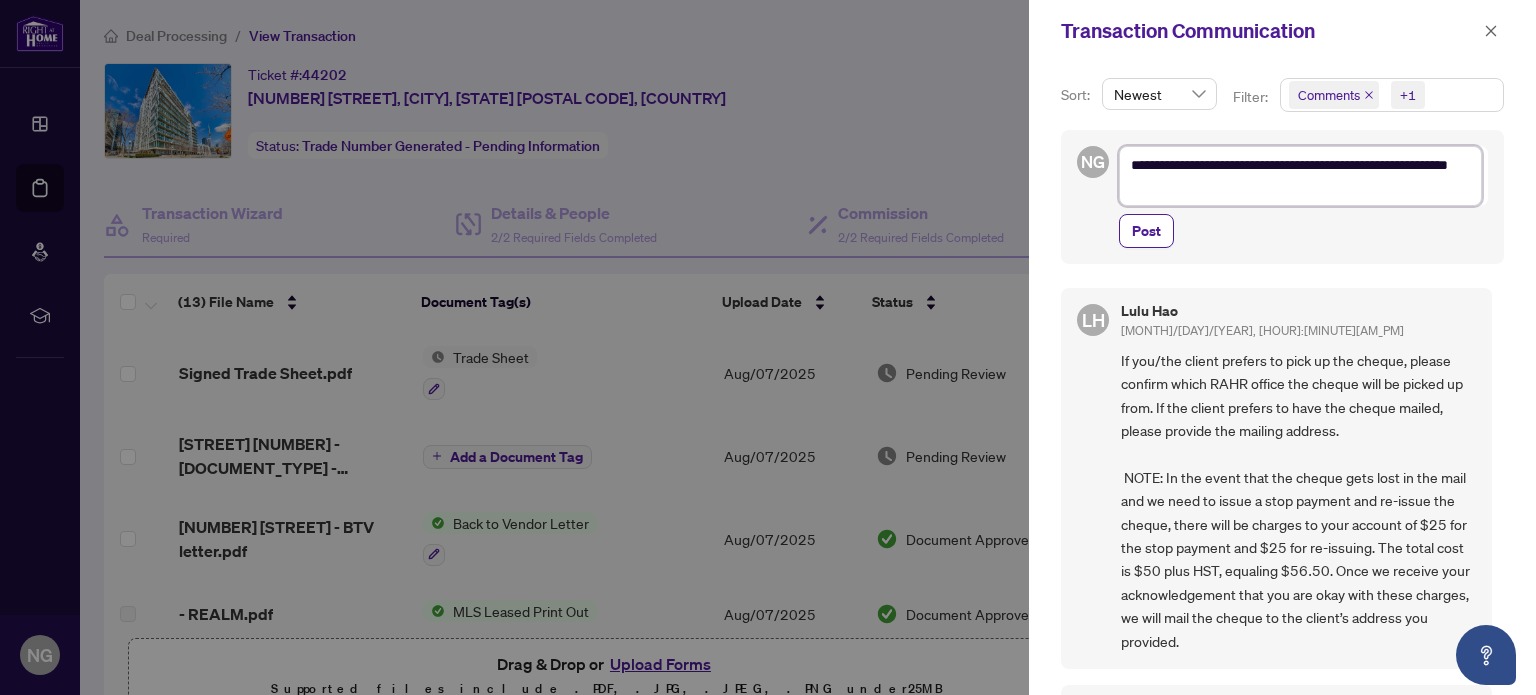 type on "**********" 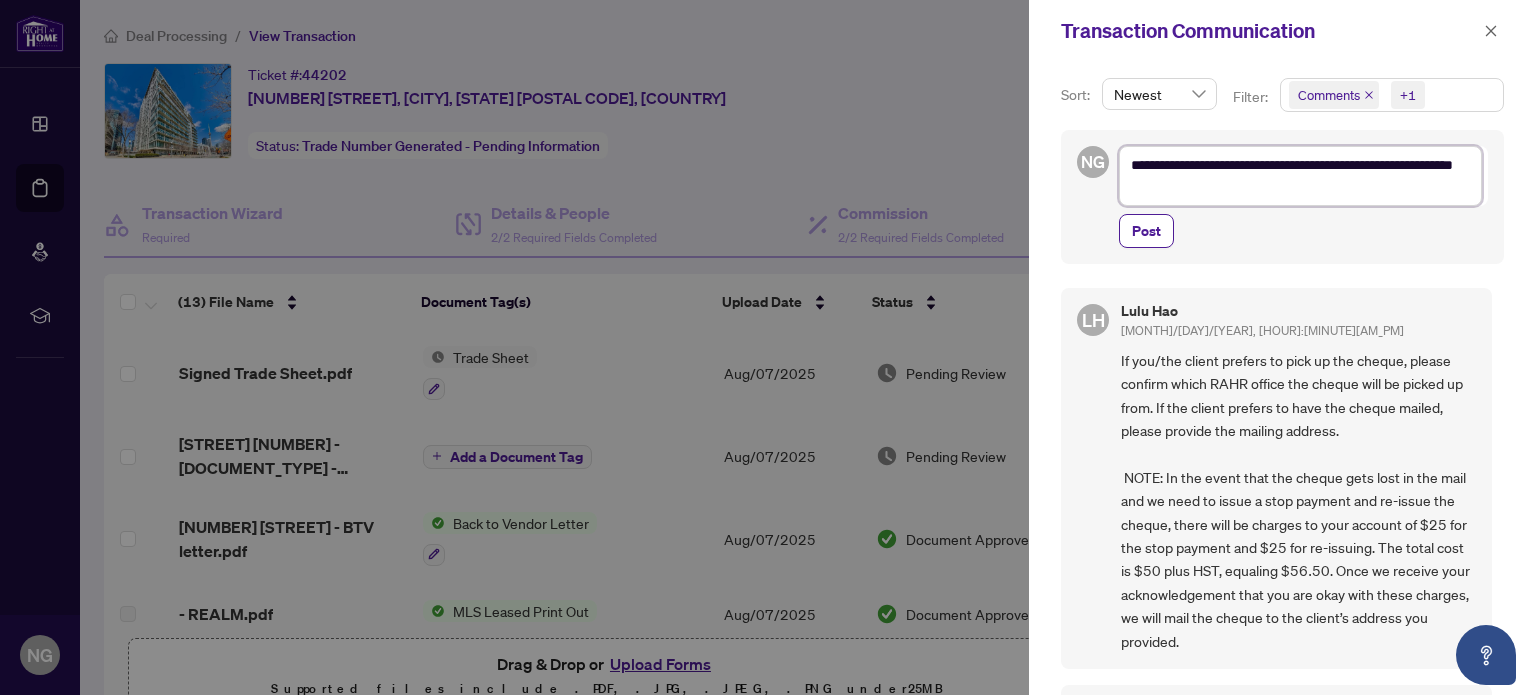 type on "**********" 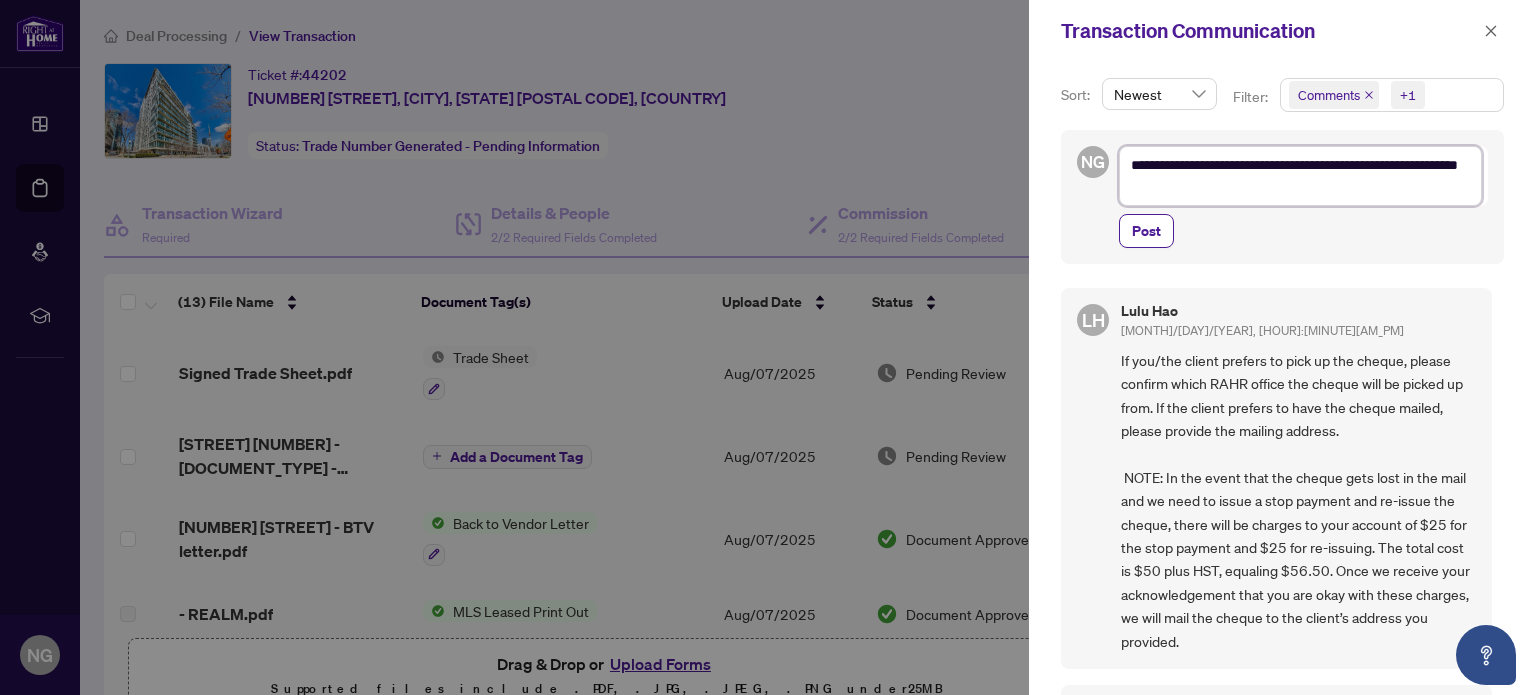 type on "**********" 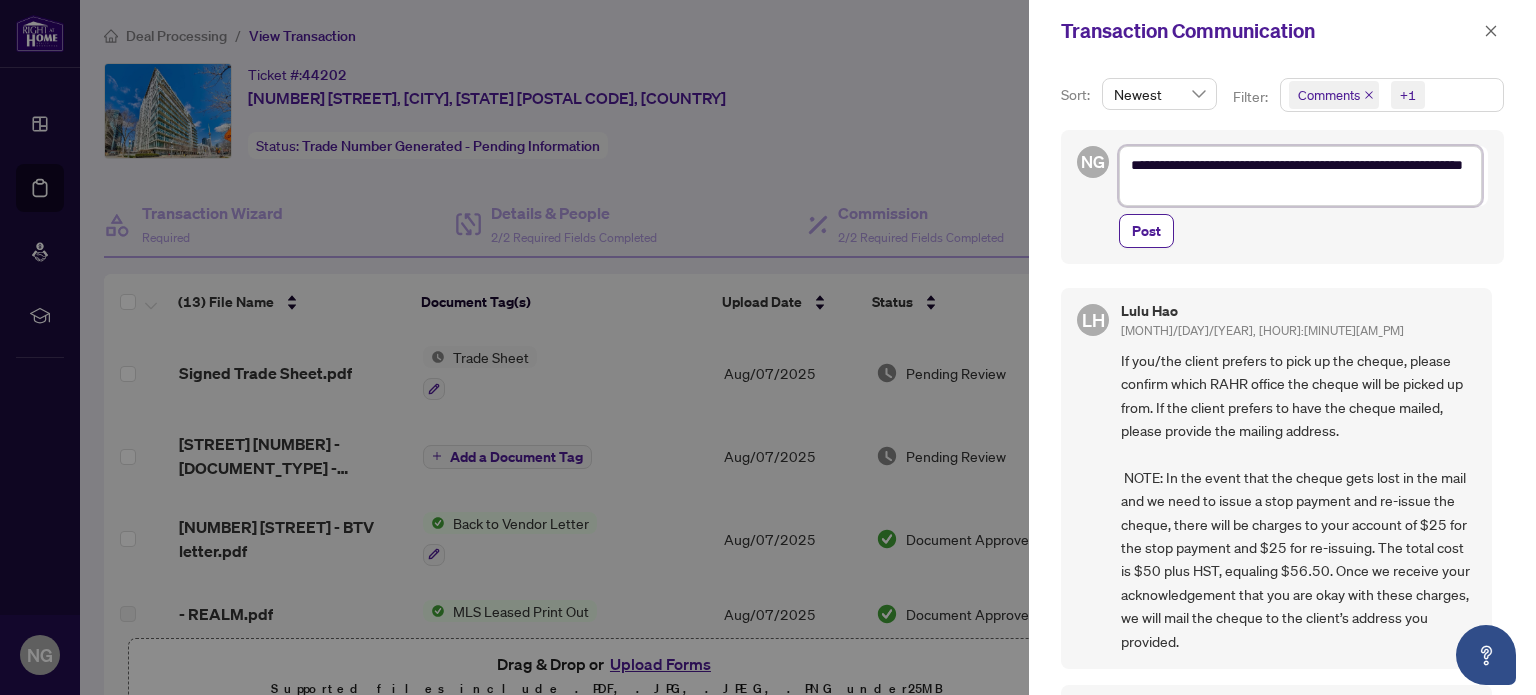 type on "**********" 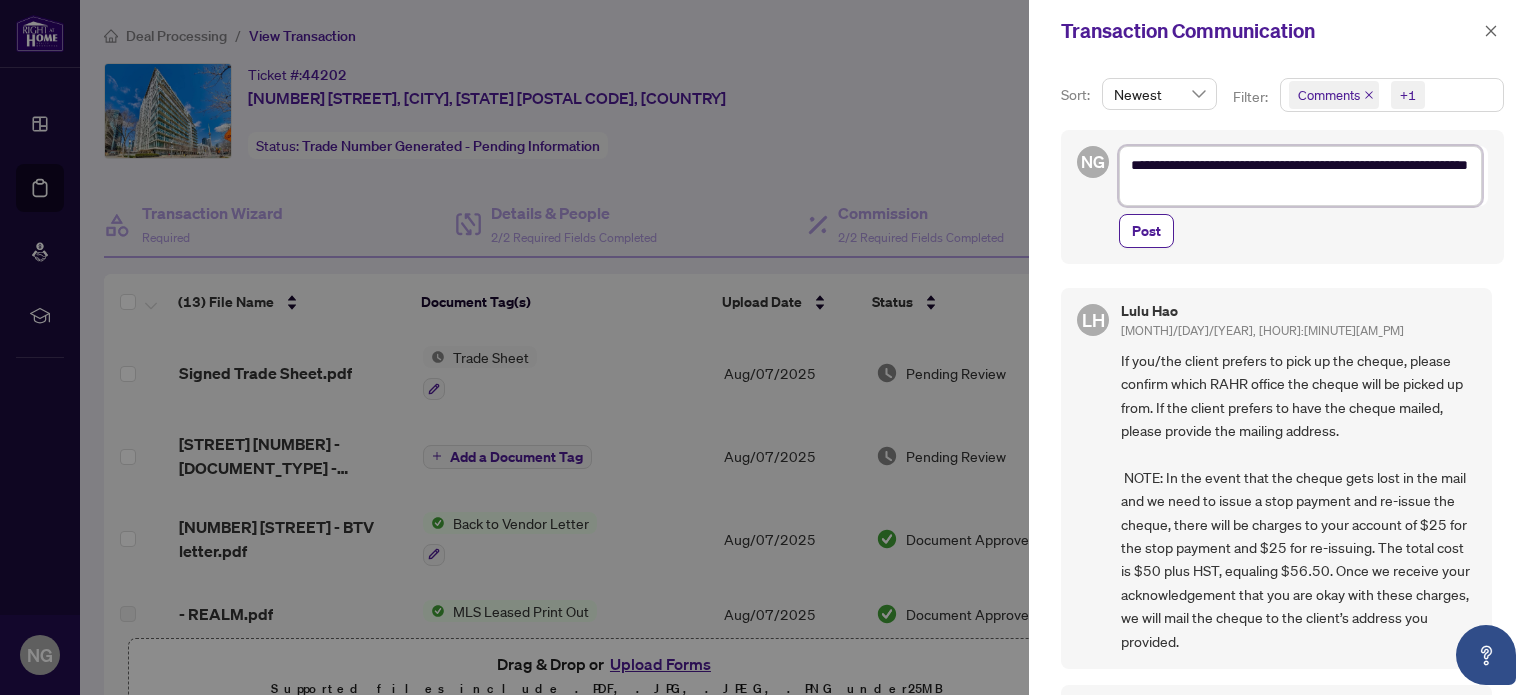 type on "**********" 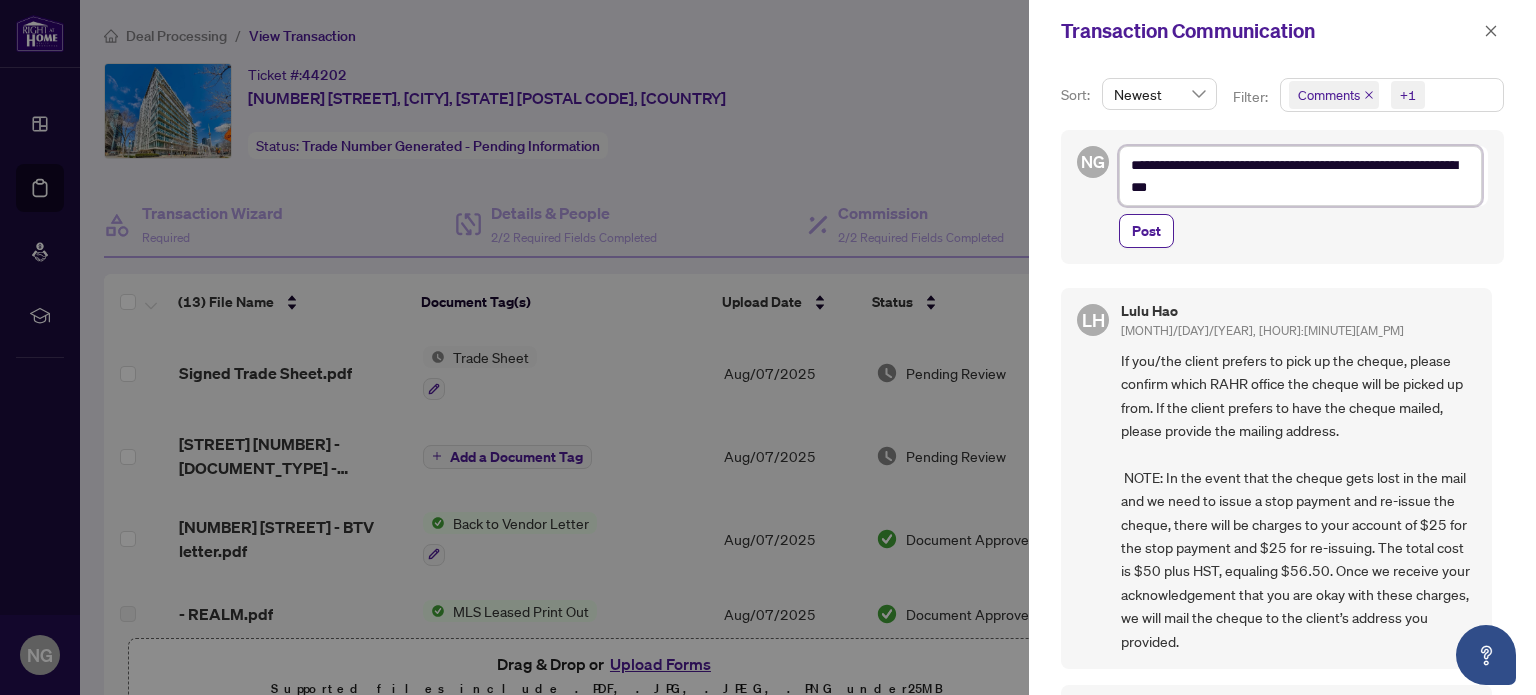 type on "**********" 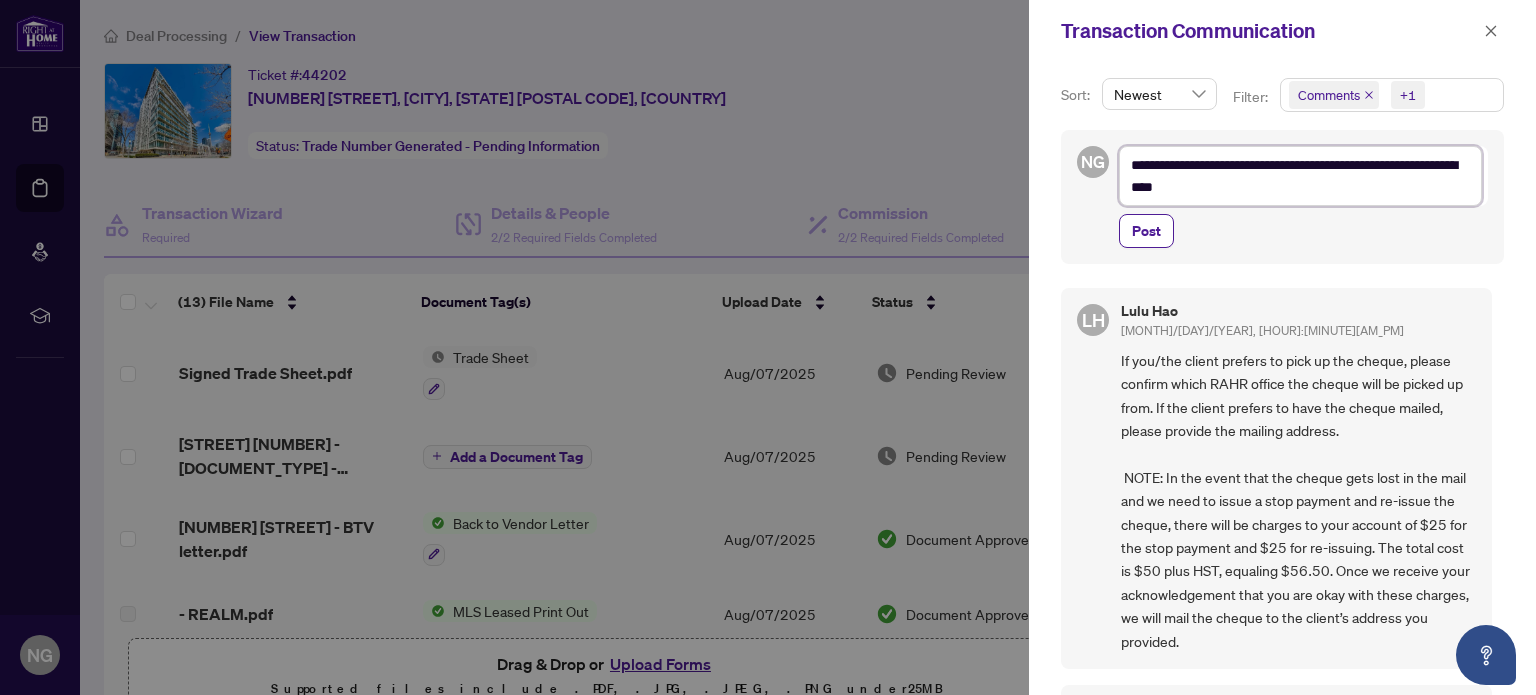 type on "**********" 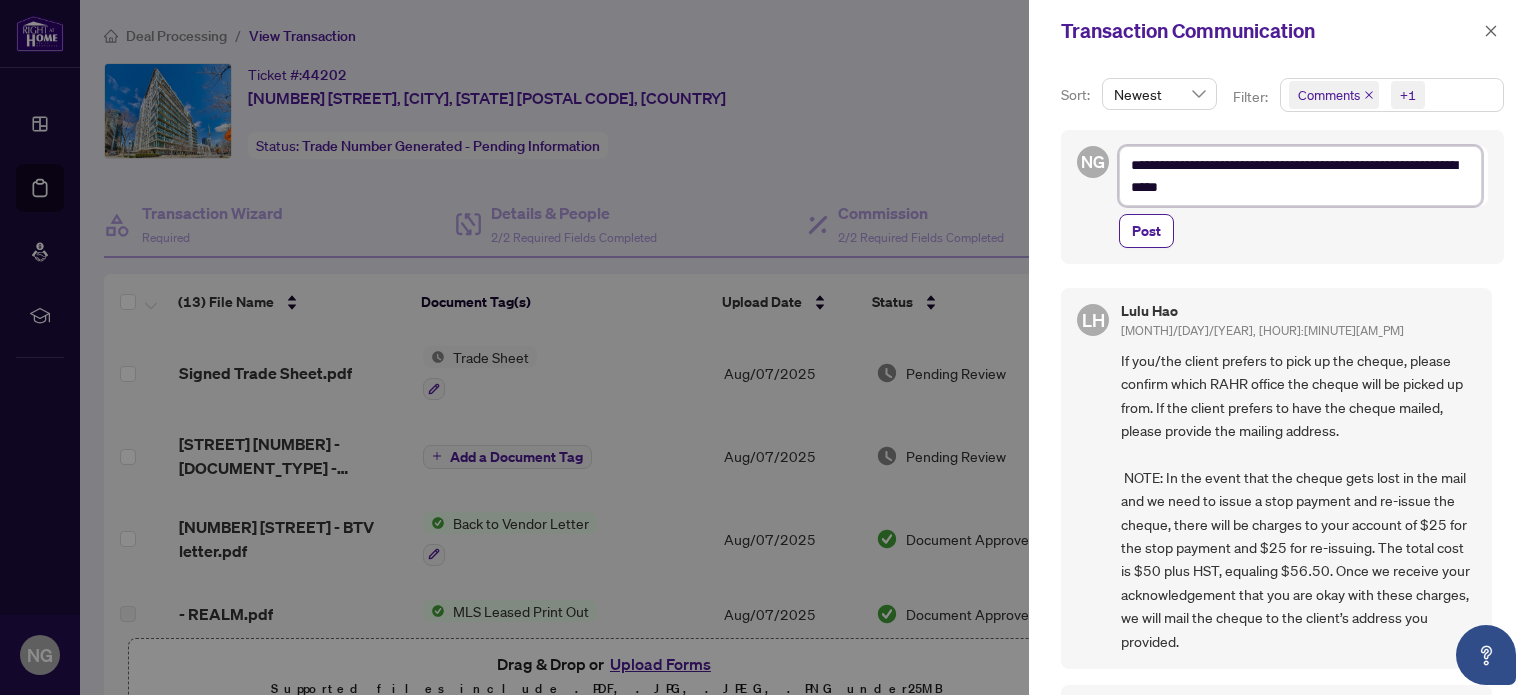 type on "**********" 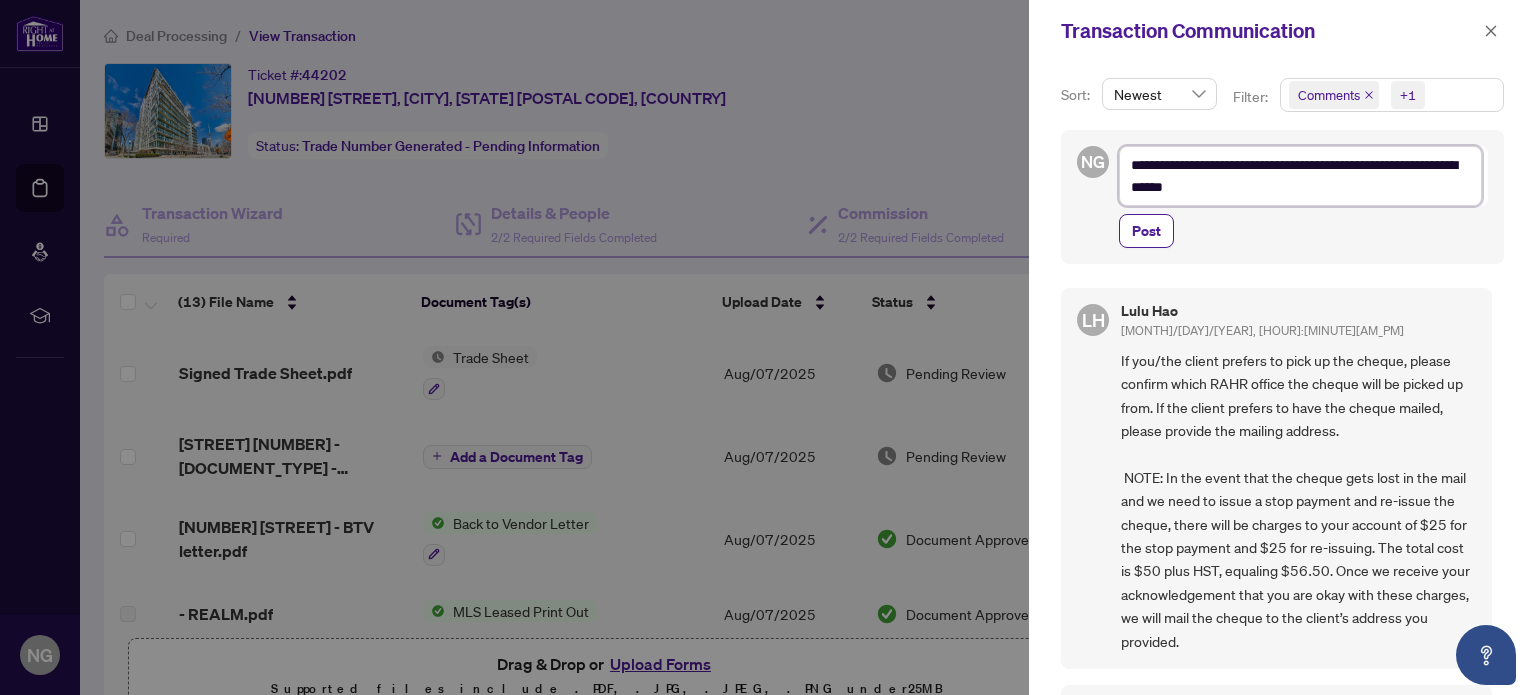type on "**********" 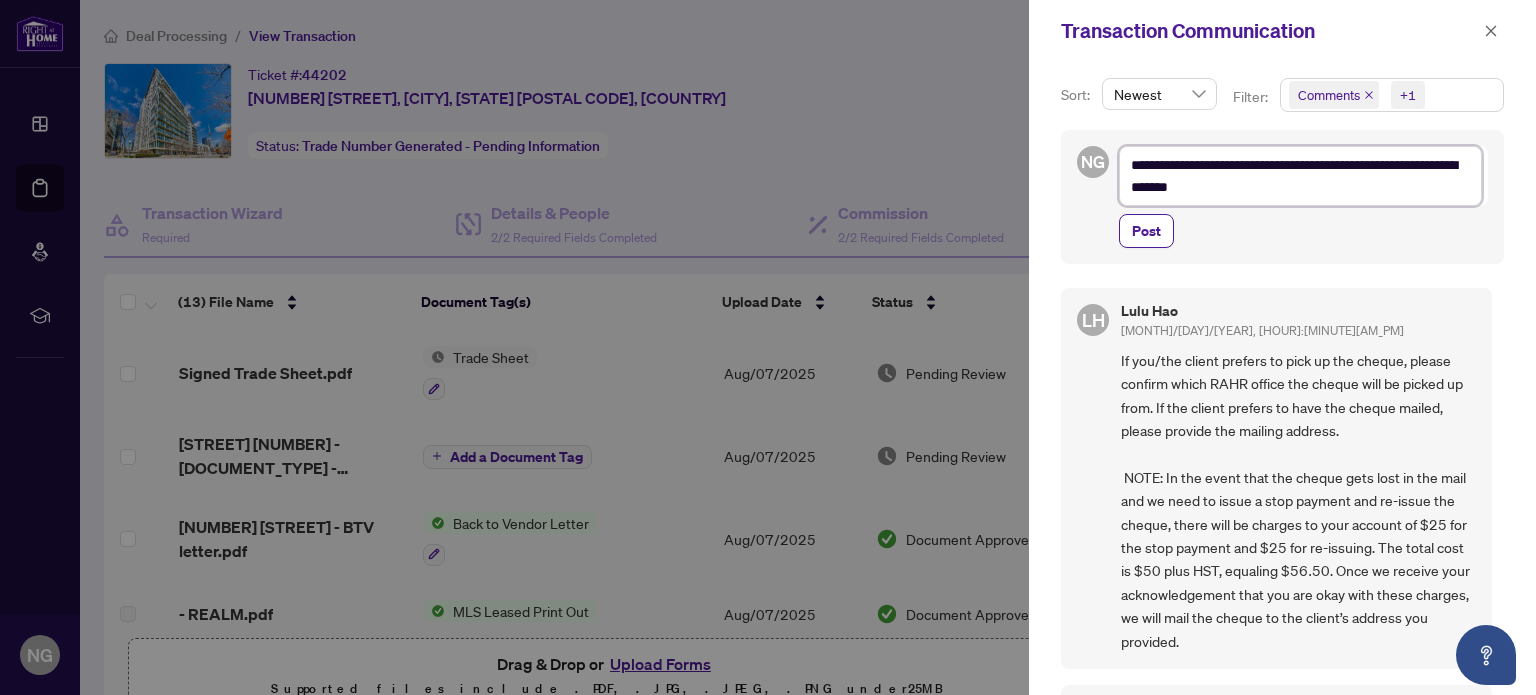 type on "**********" 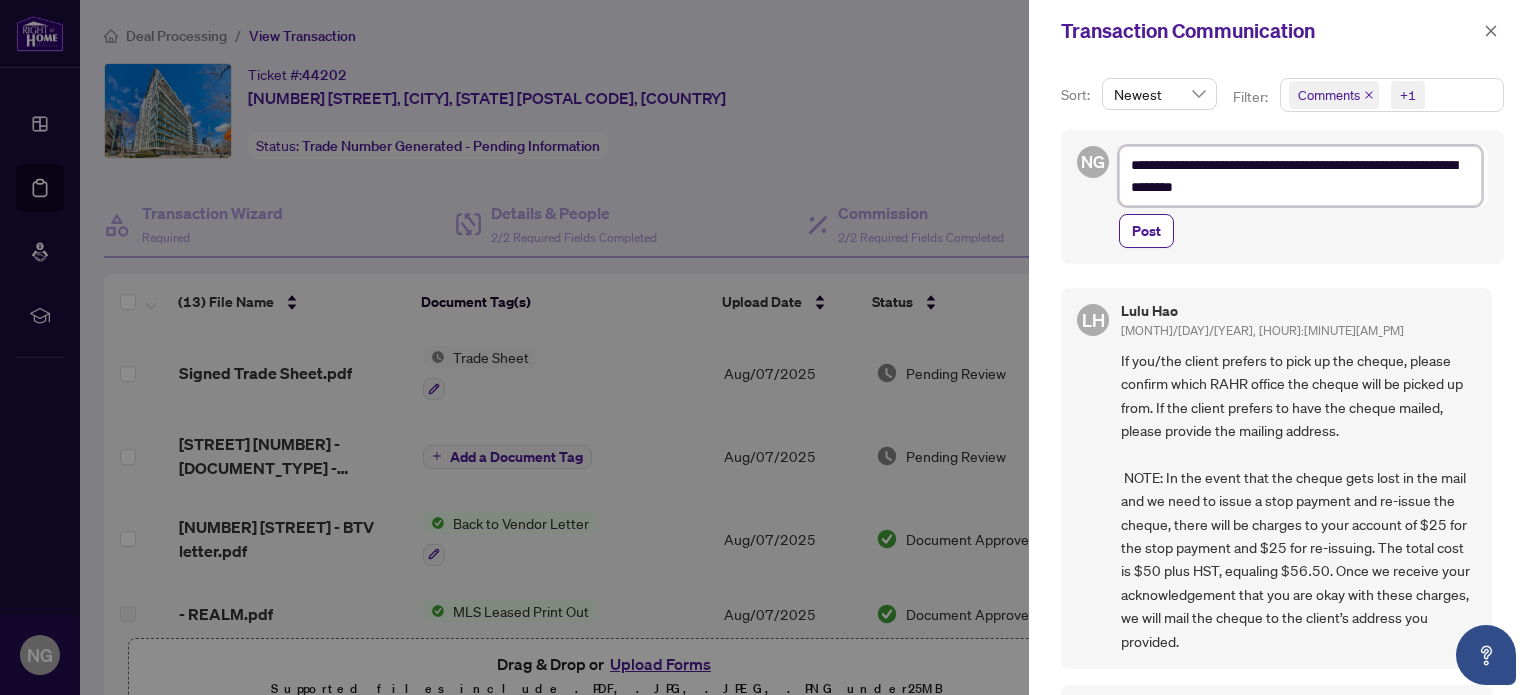 type on "**********" 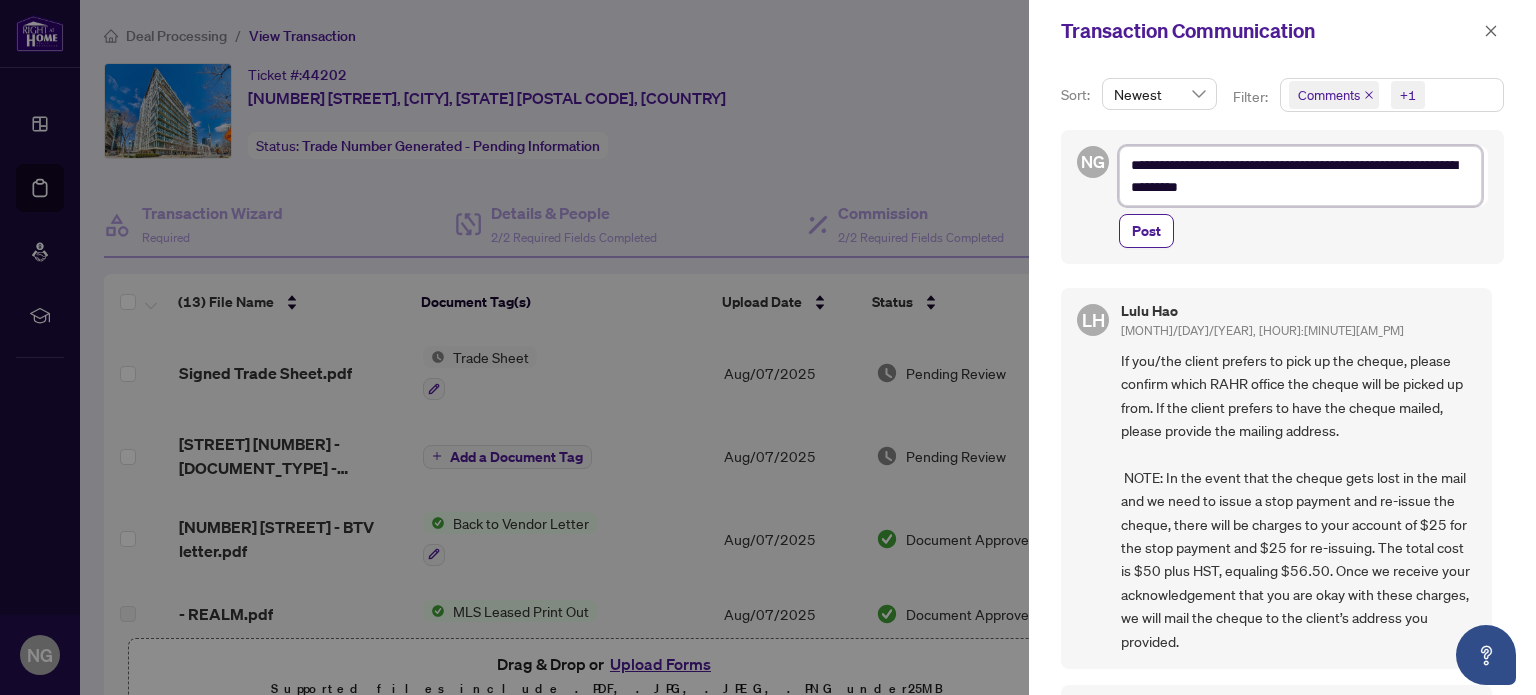 type on "**********" 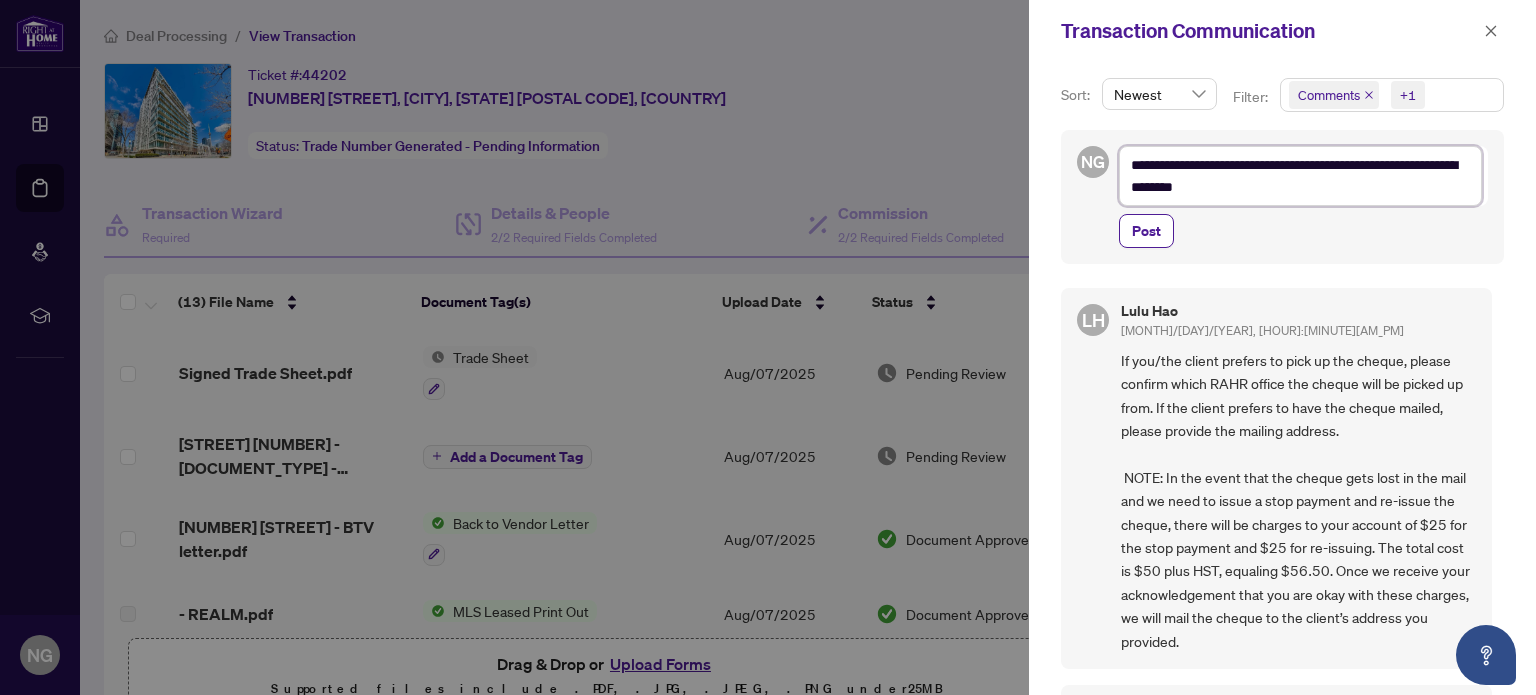 click on "**********" at bounding box center (1300, 176) 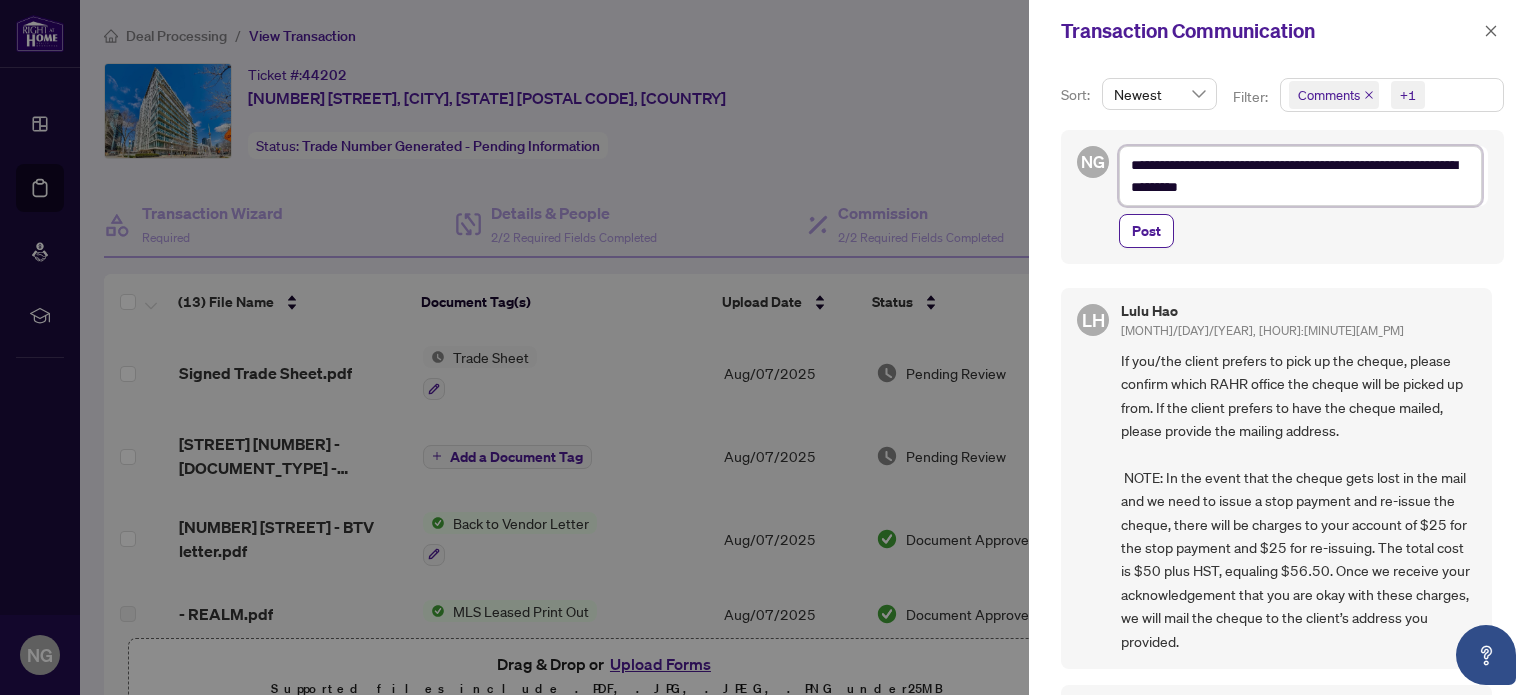 type on "**********" 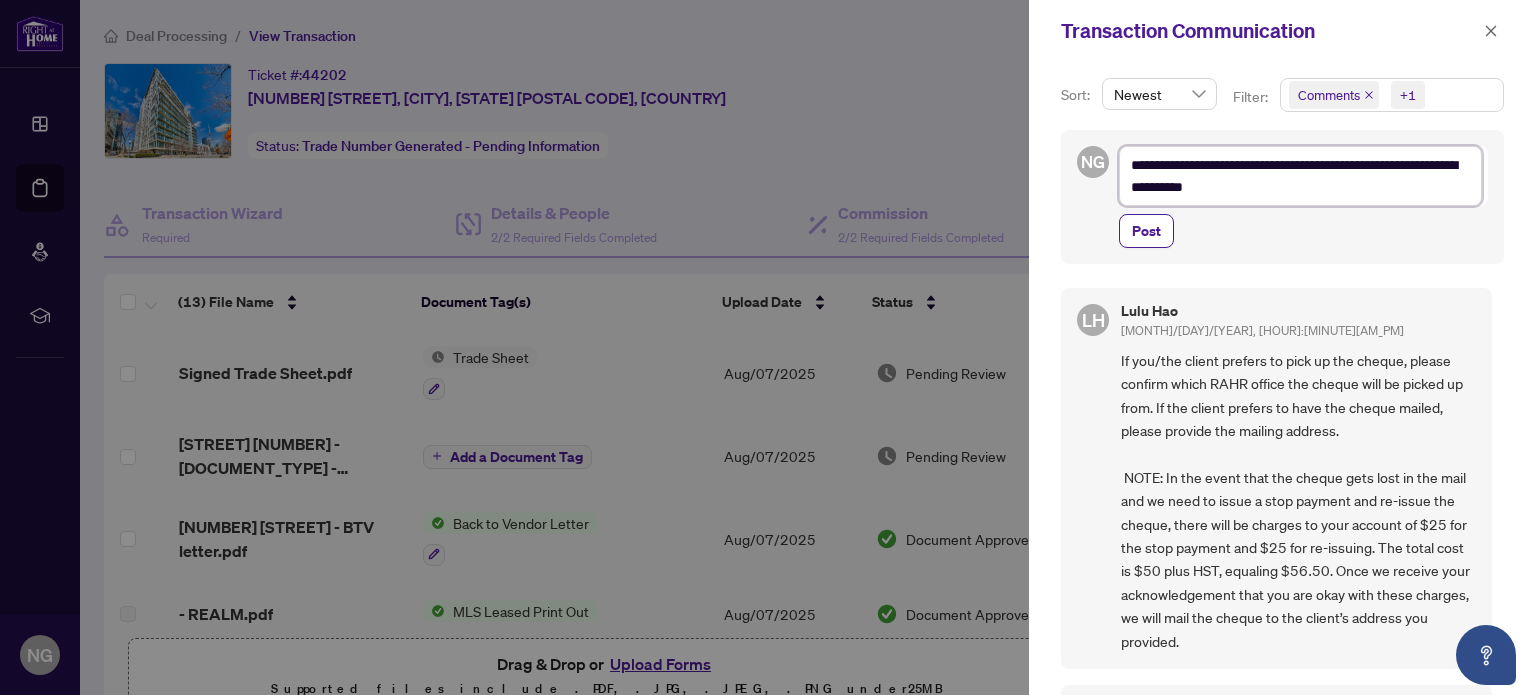type on "**********" 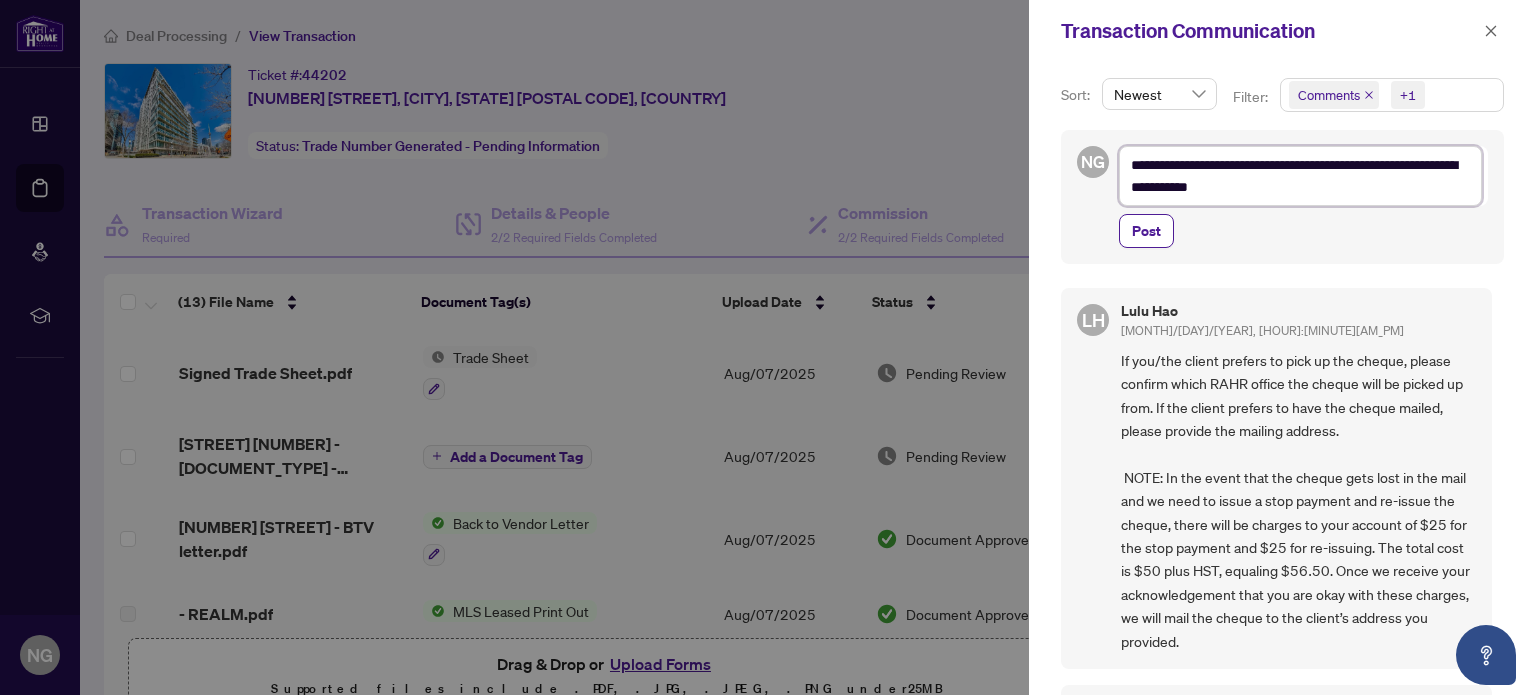 type on "**********" 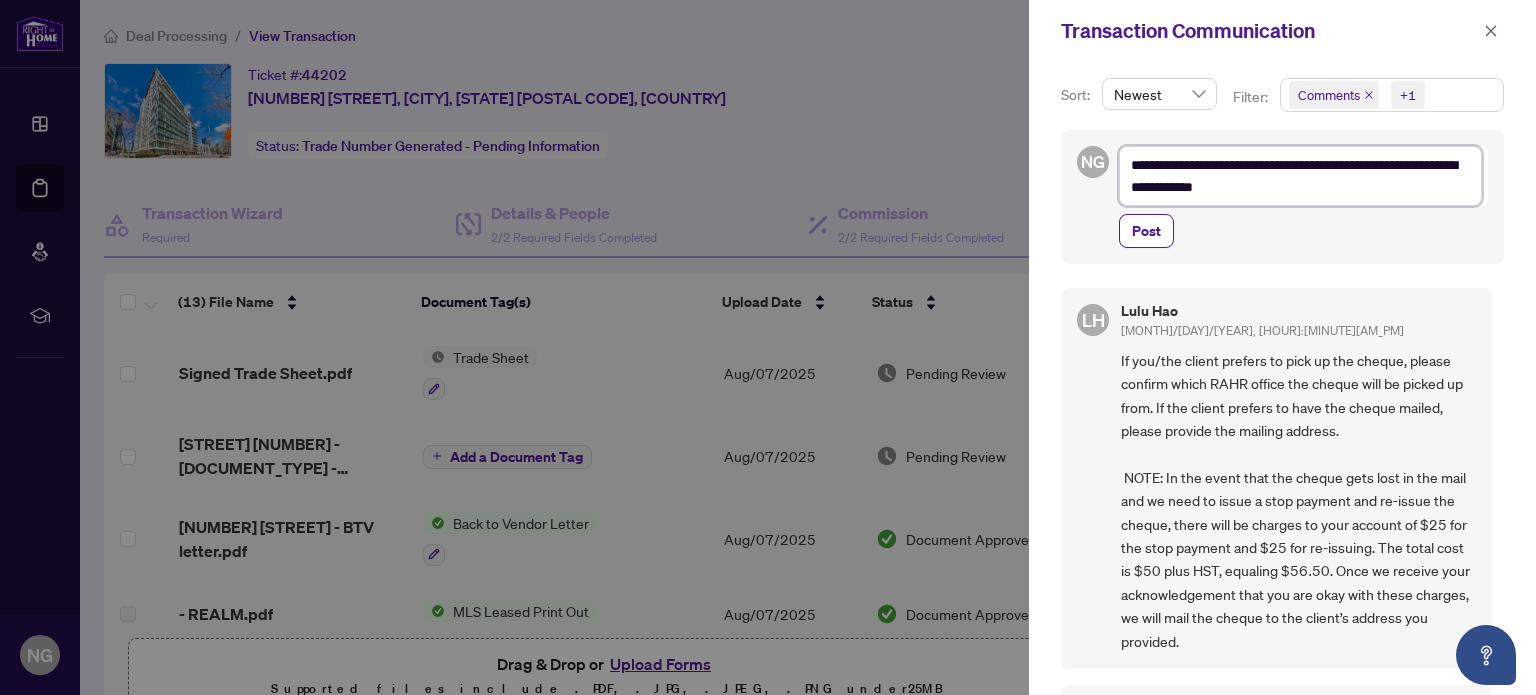 type on "**********" 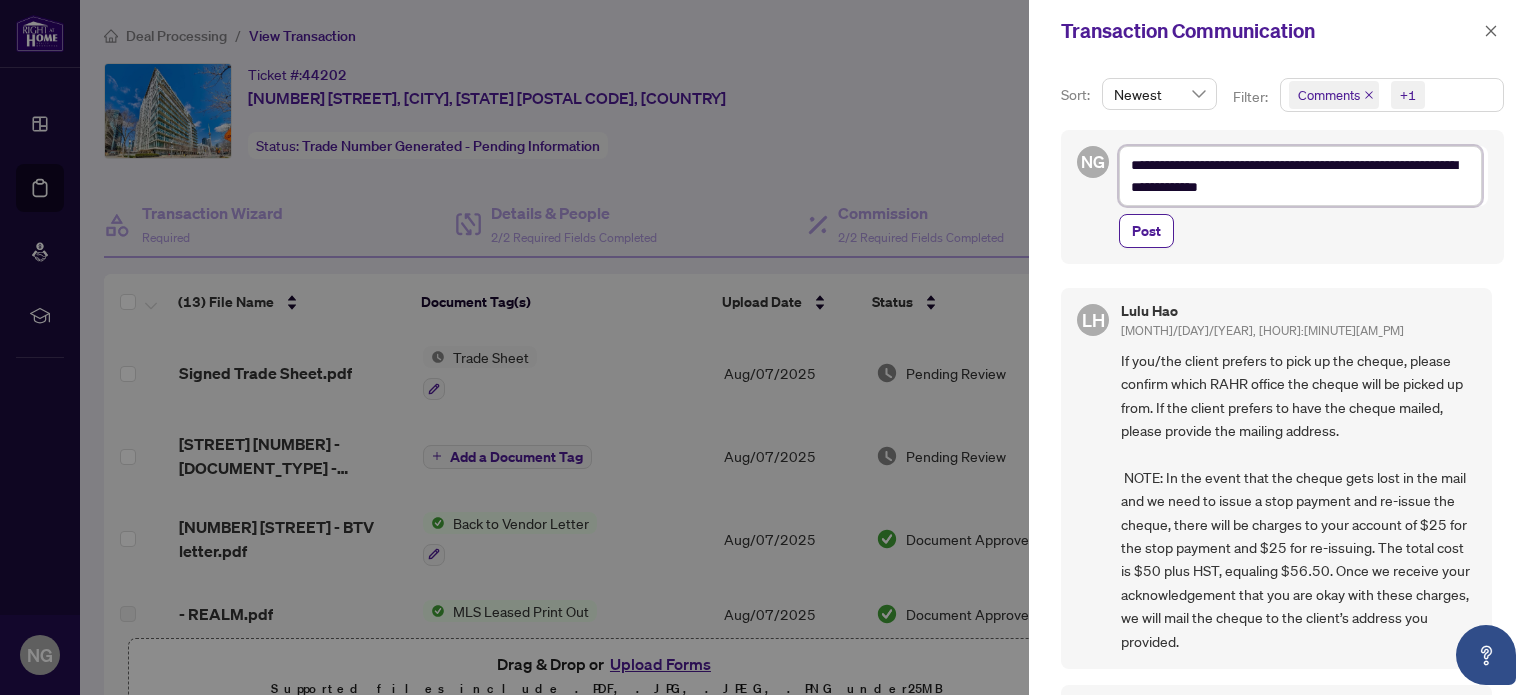 type on "**********" 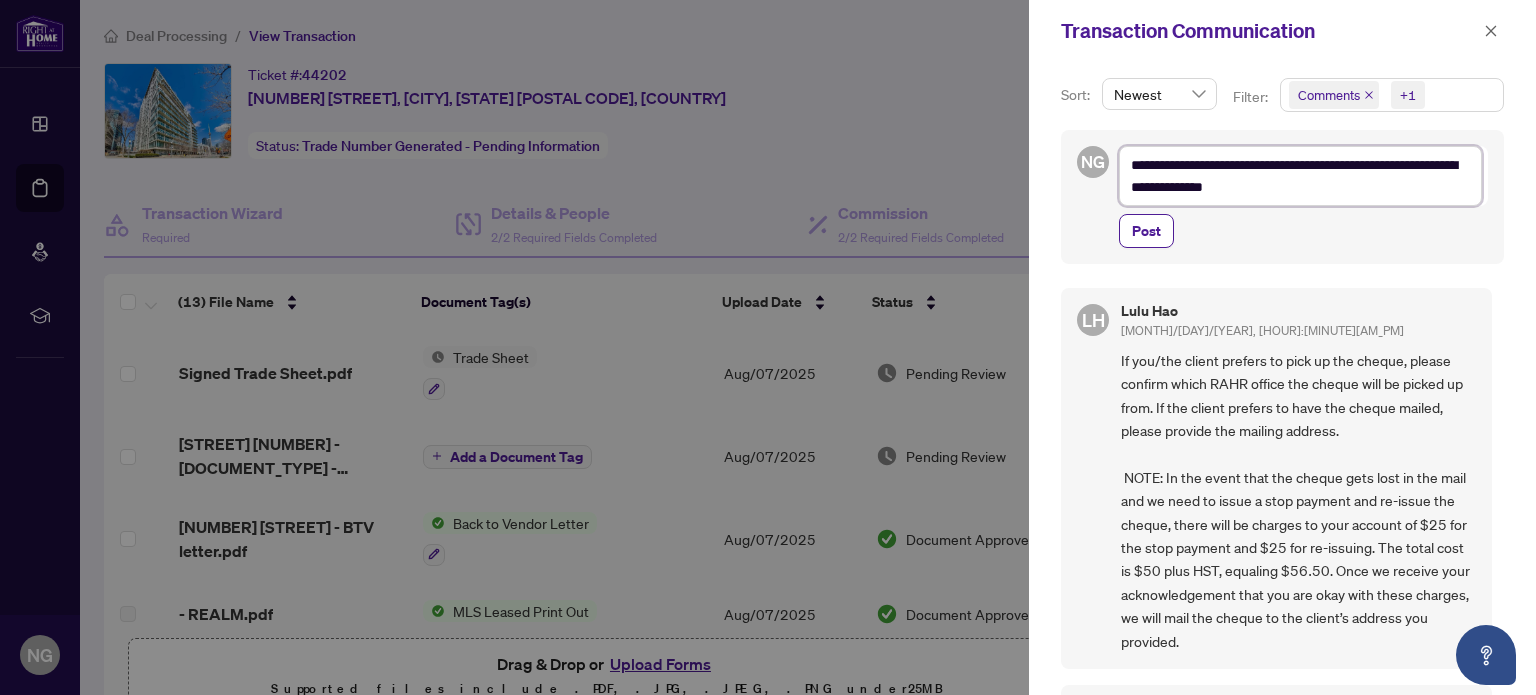type on "**********" 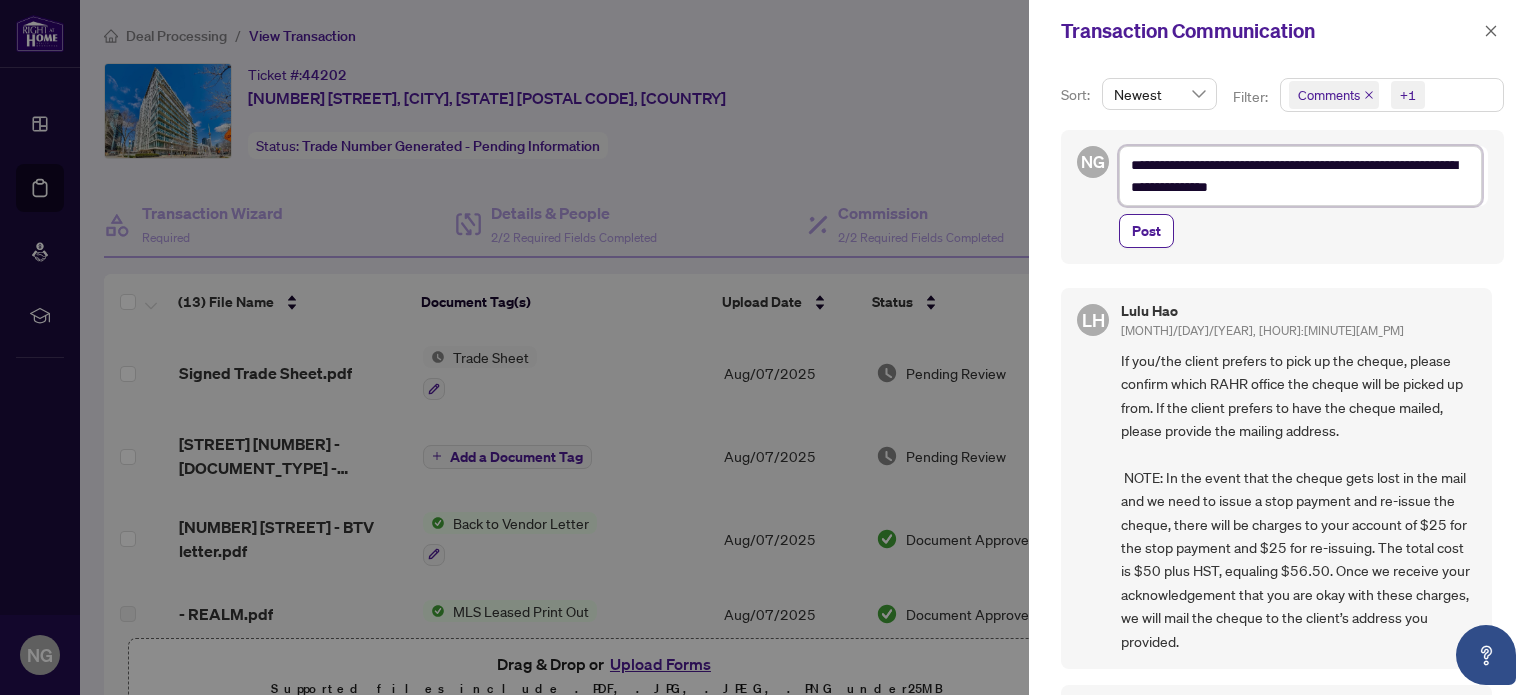 type on "**********" 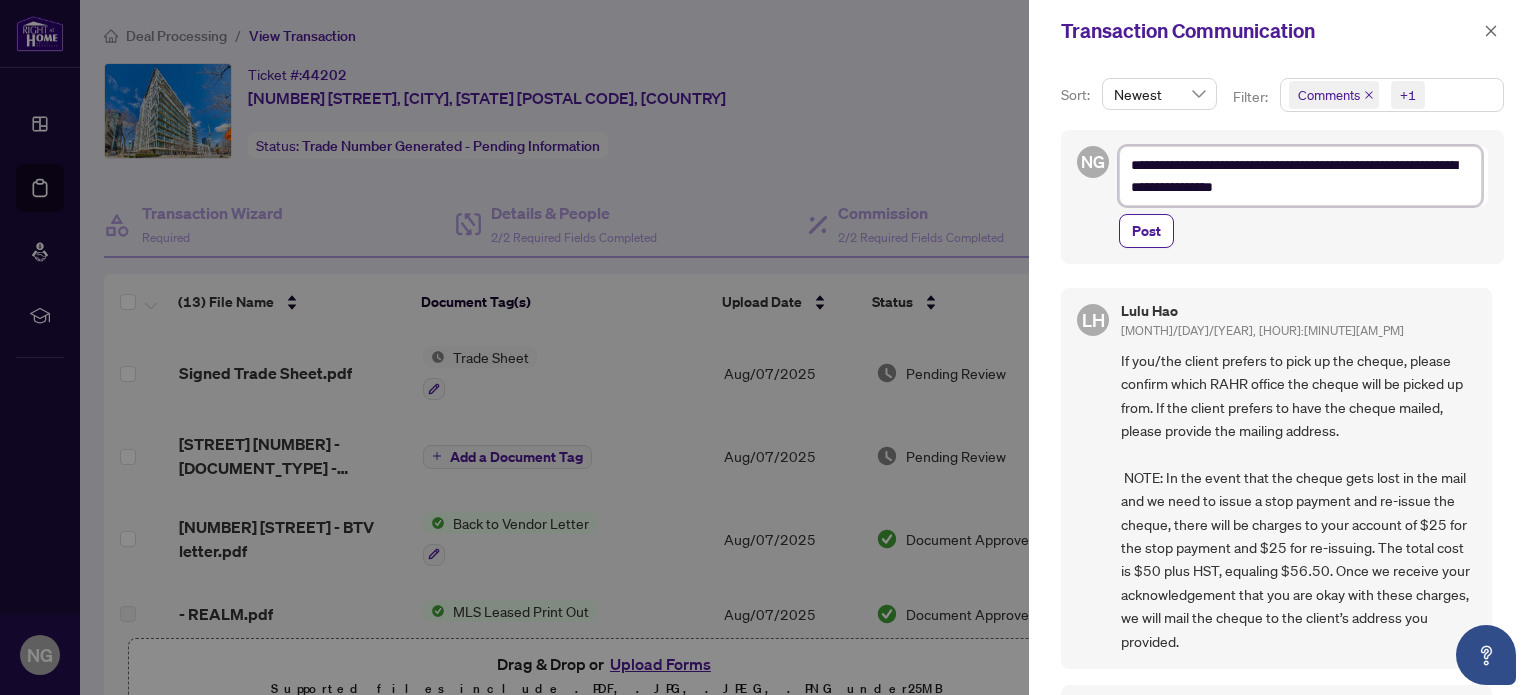 type on "**********" 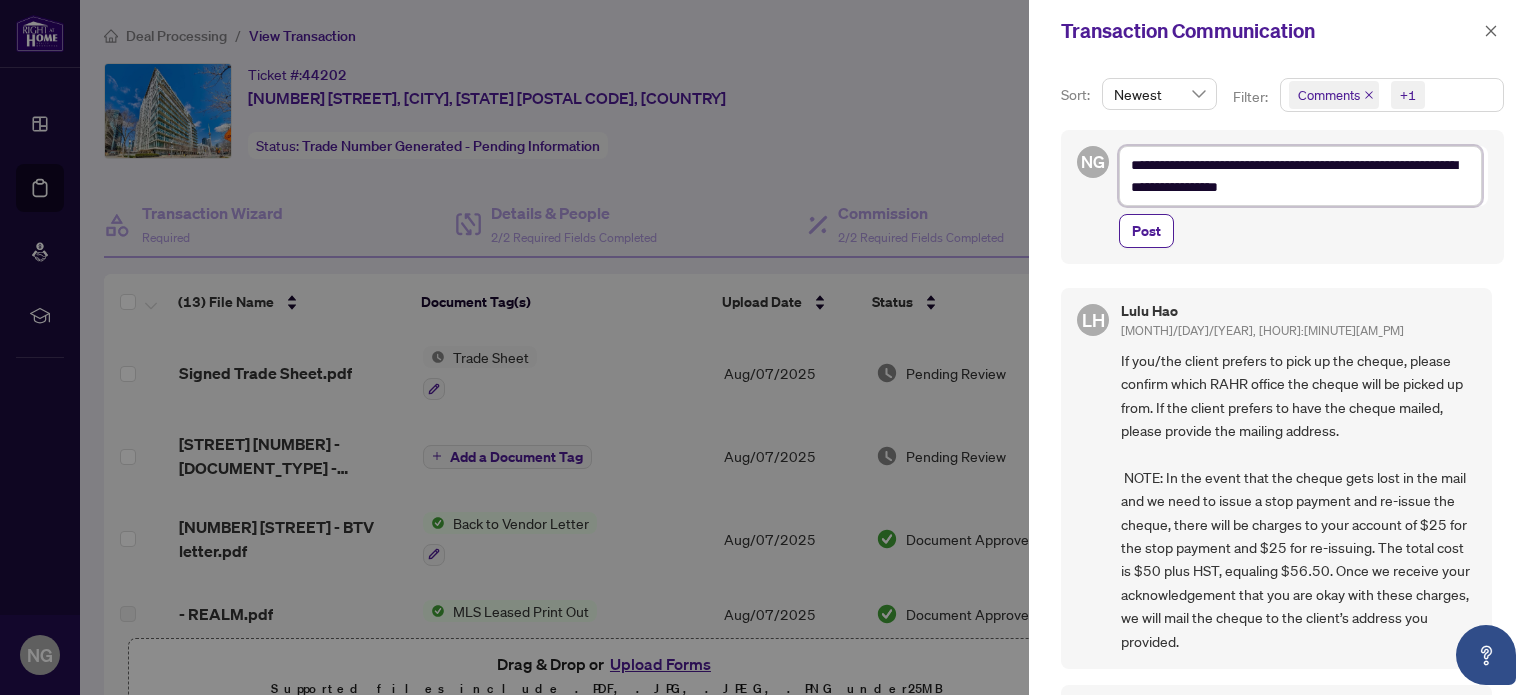 type on "**********" 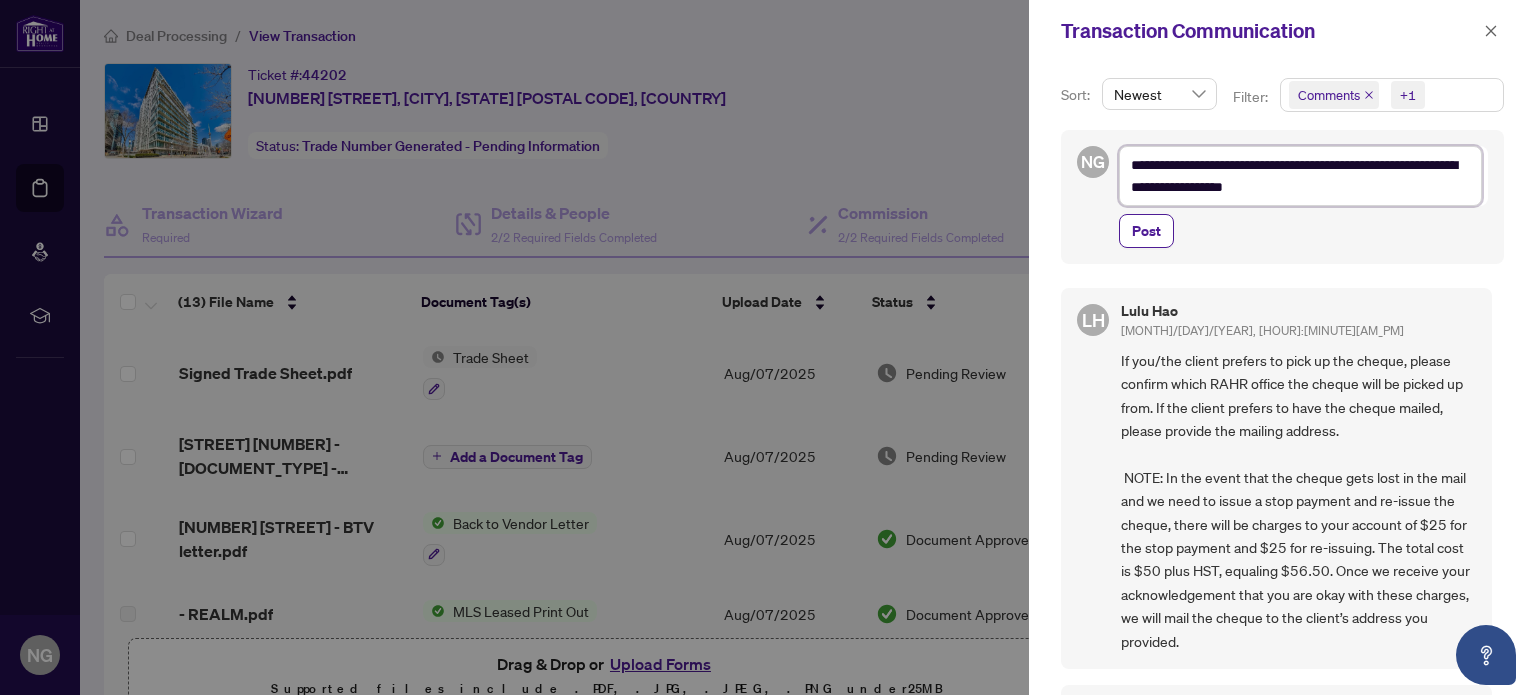 type on "**********" 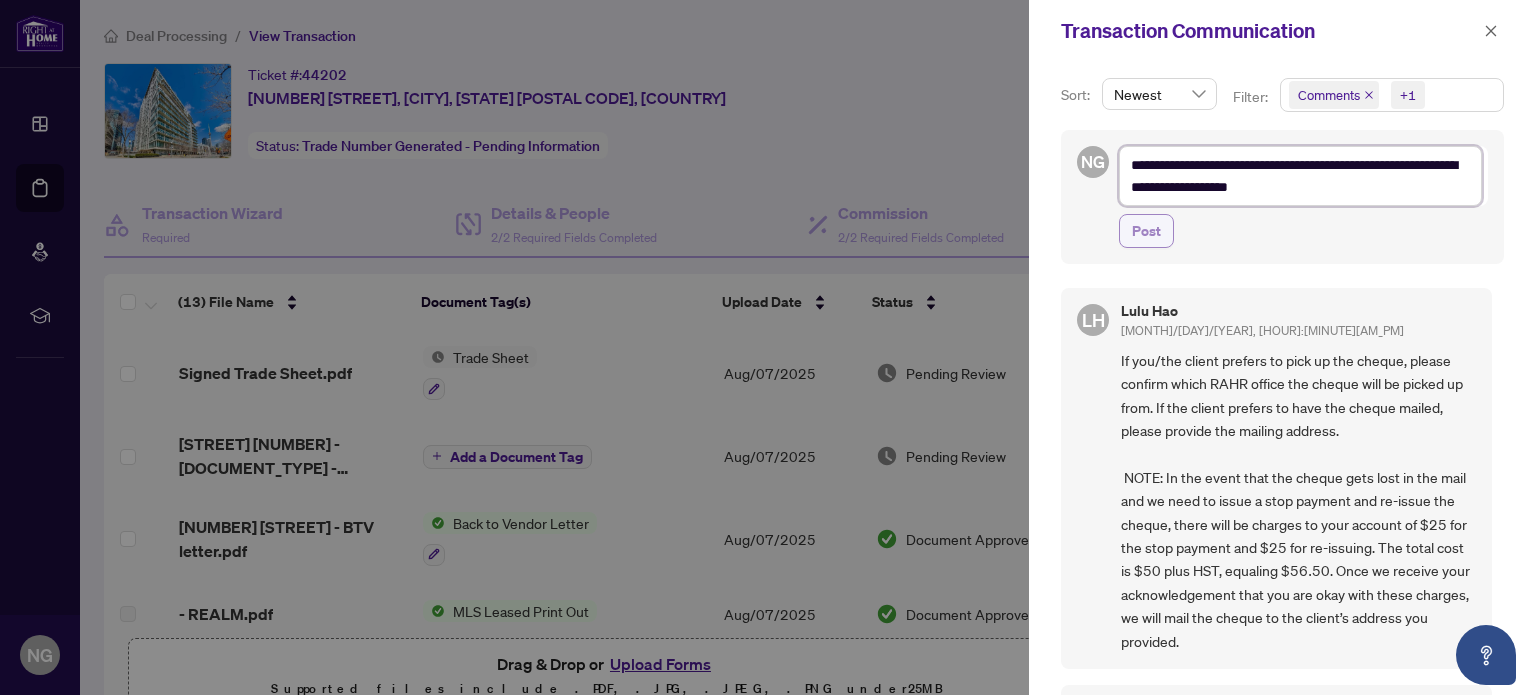 type on "**********" 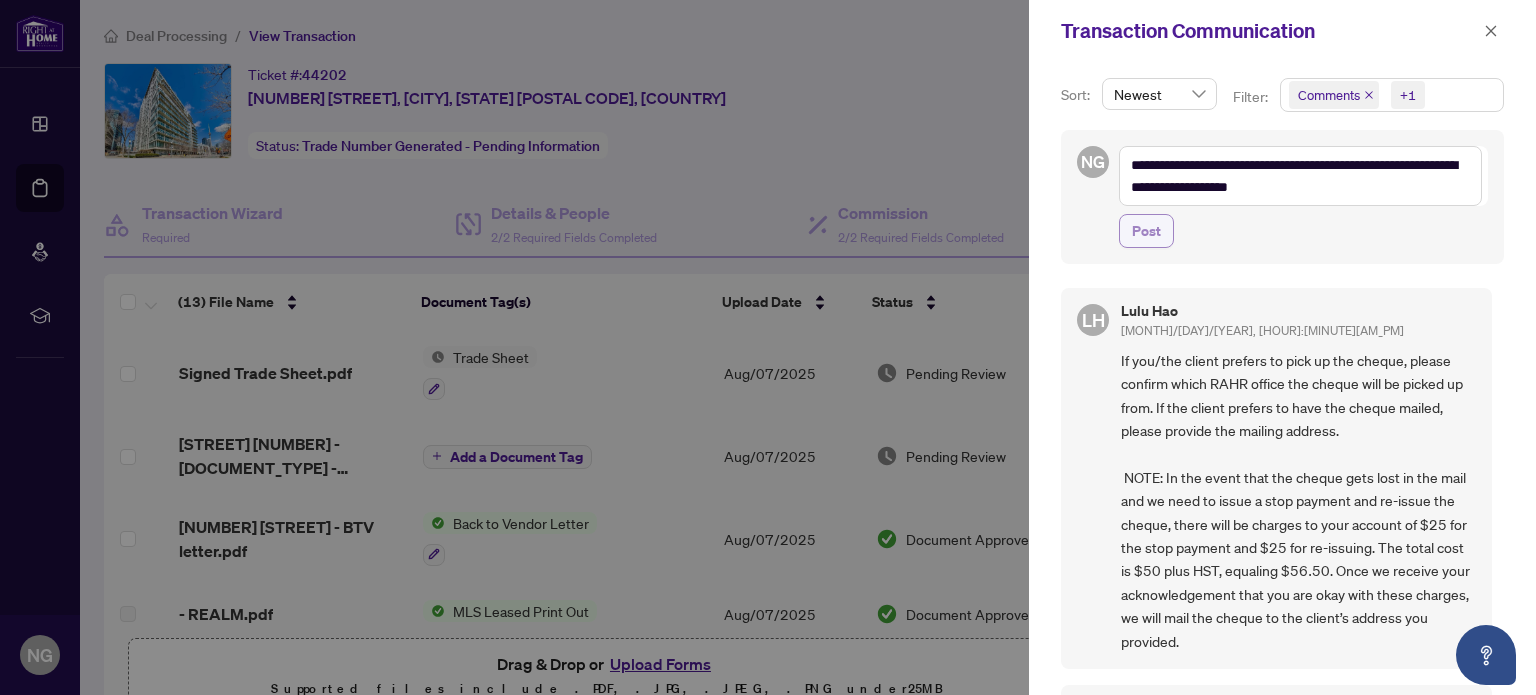 click on "Post" at bounding box center [1146, 231] 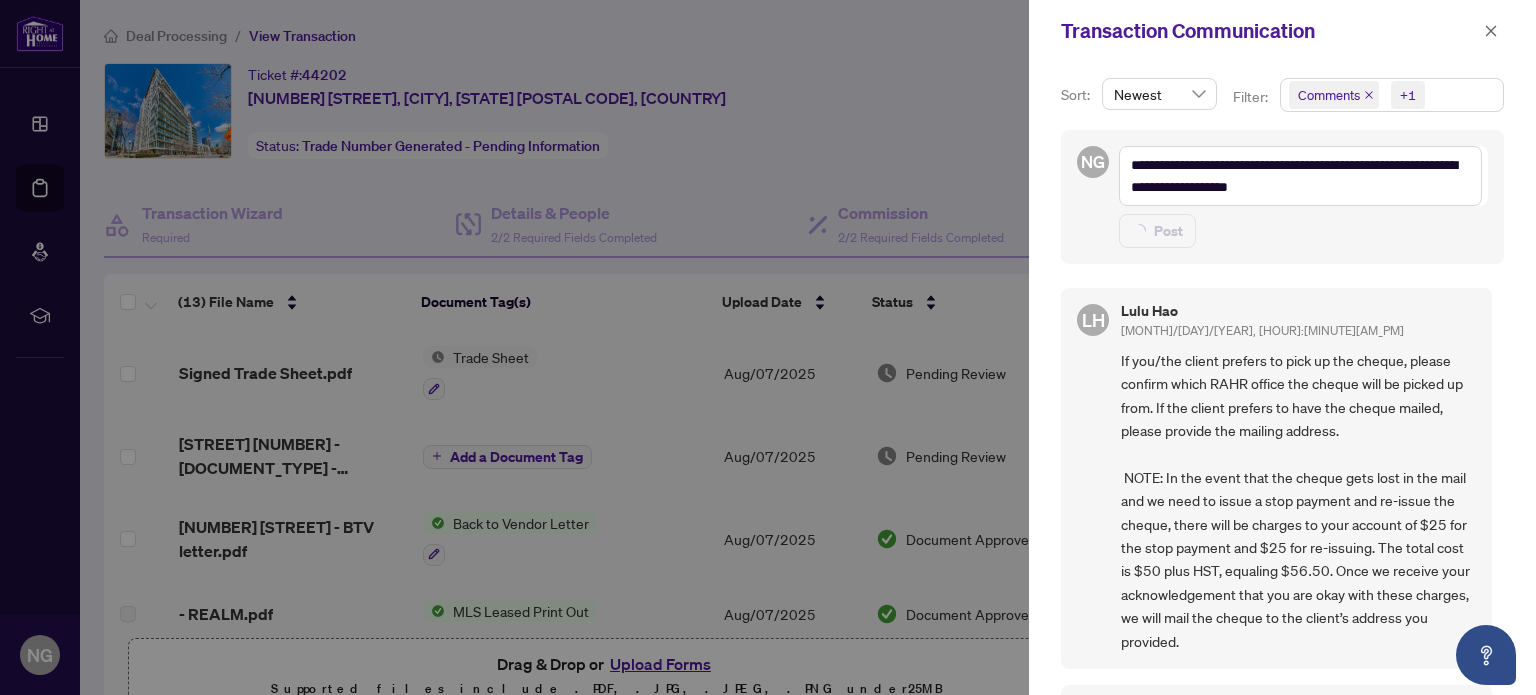 type 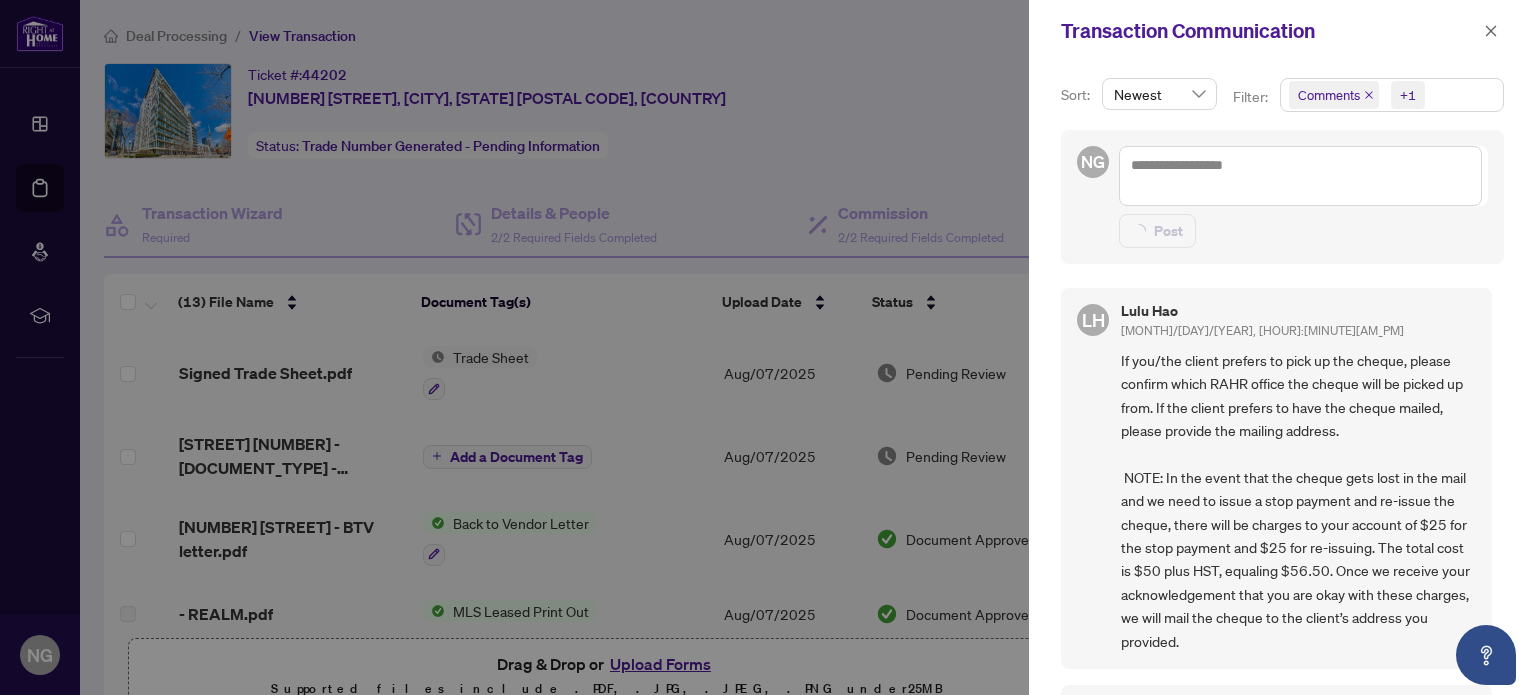 type on "**********" 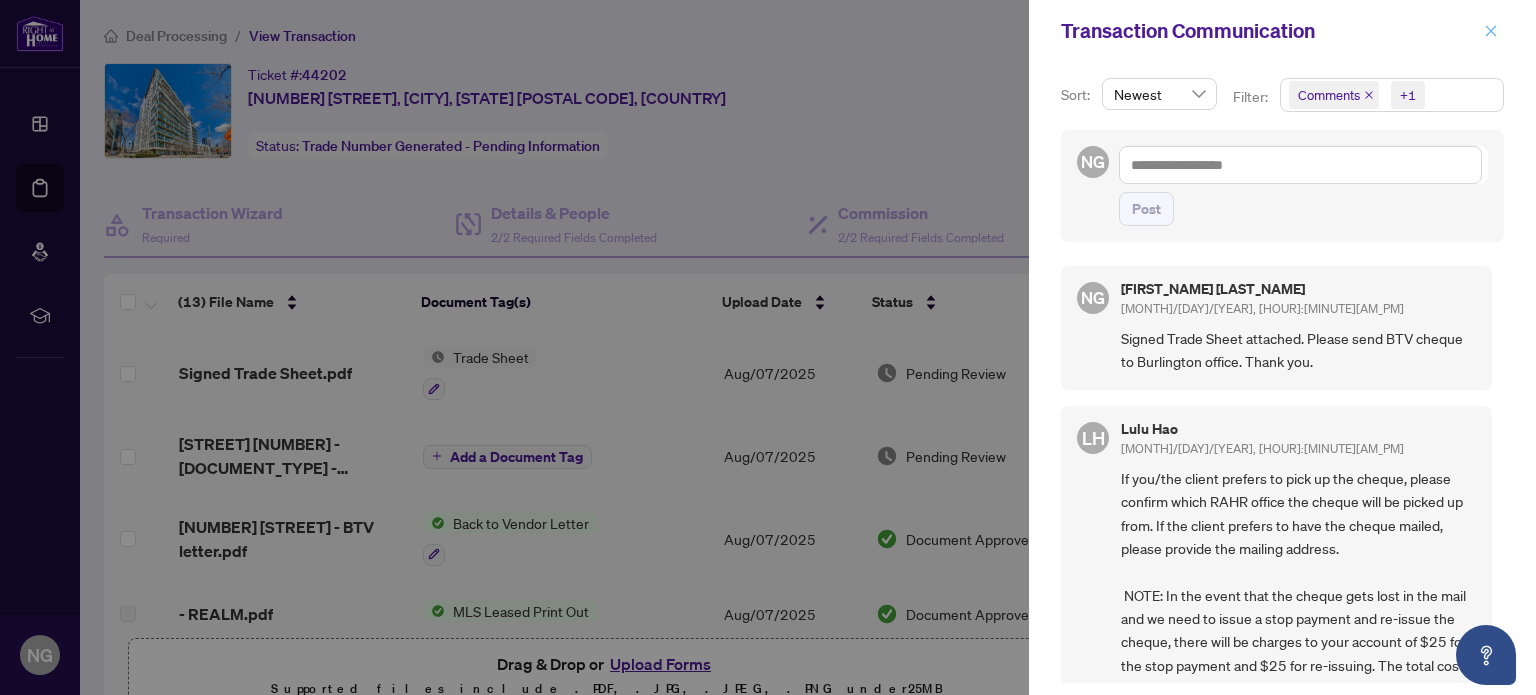 click 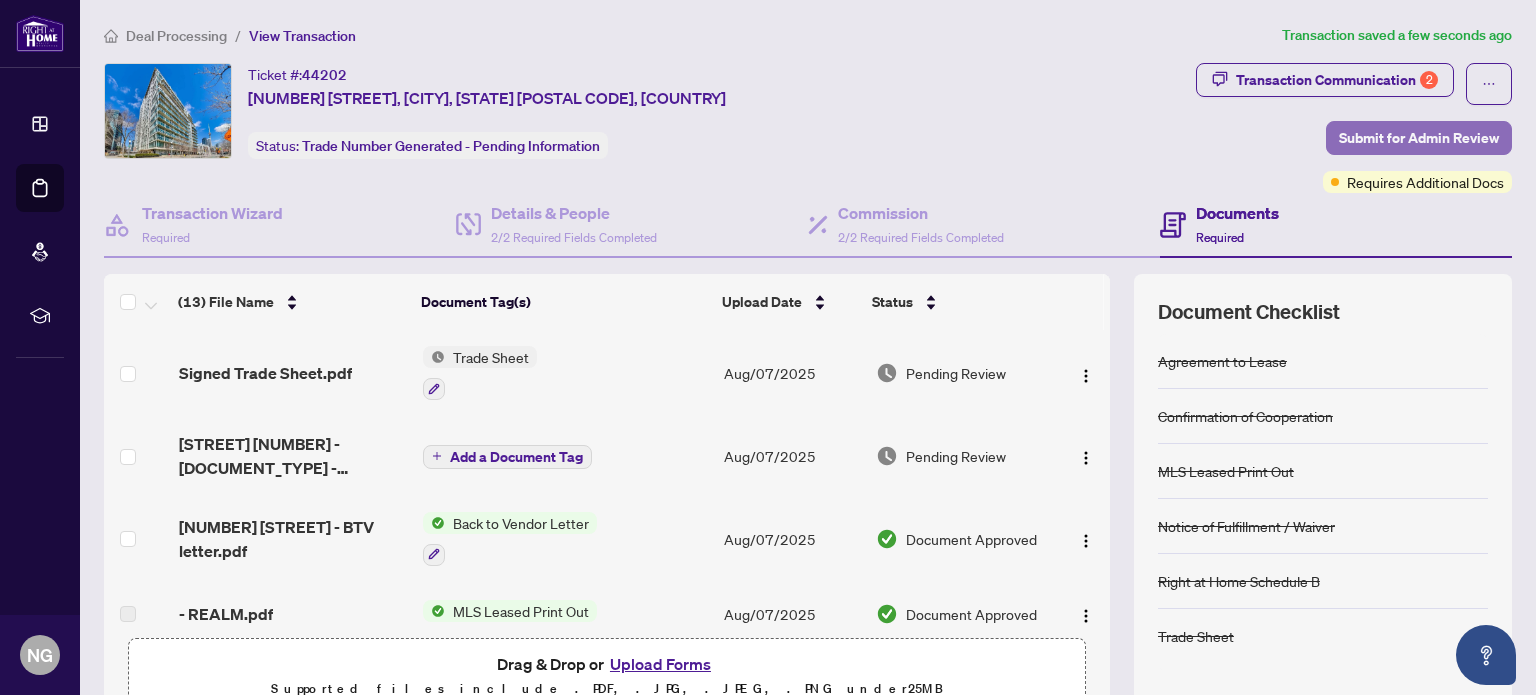 click on "Submit for Admin Review" at bounding box center (1419, 138) 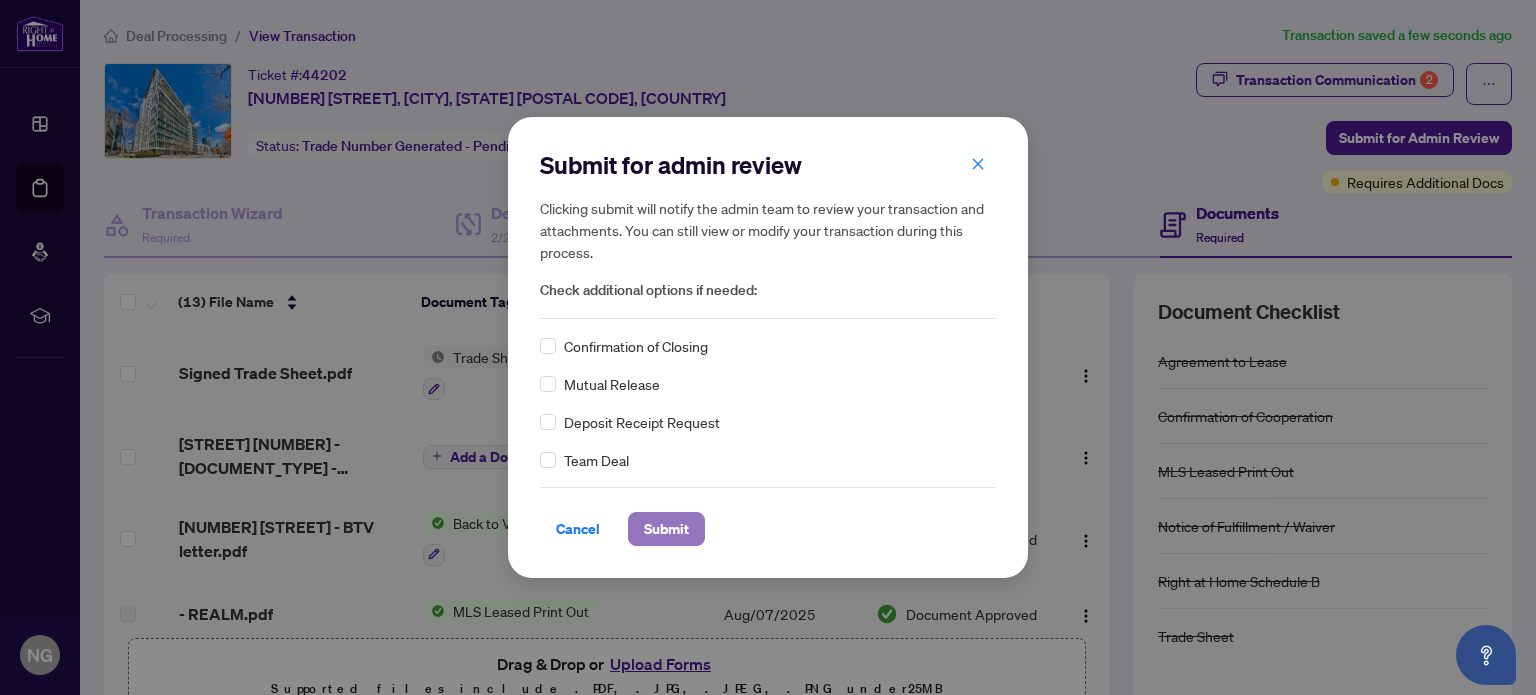 click on "Submit" at bounding box center (666, 529) 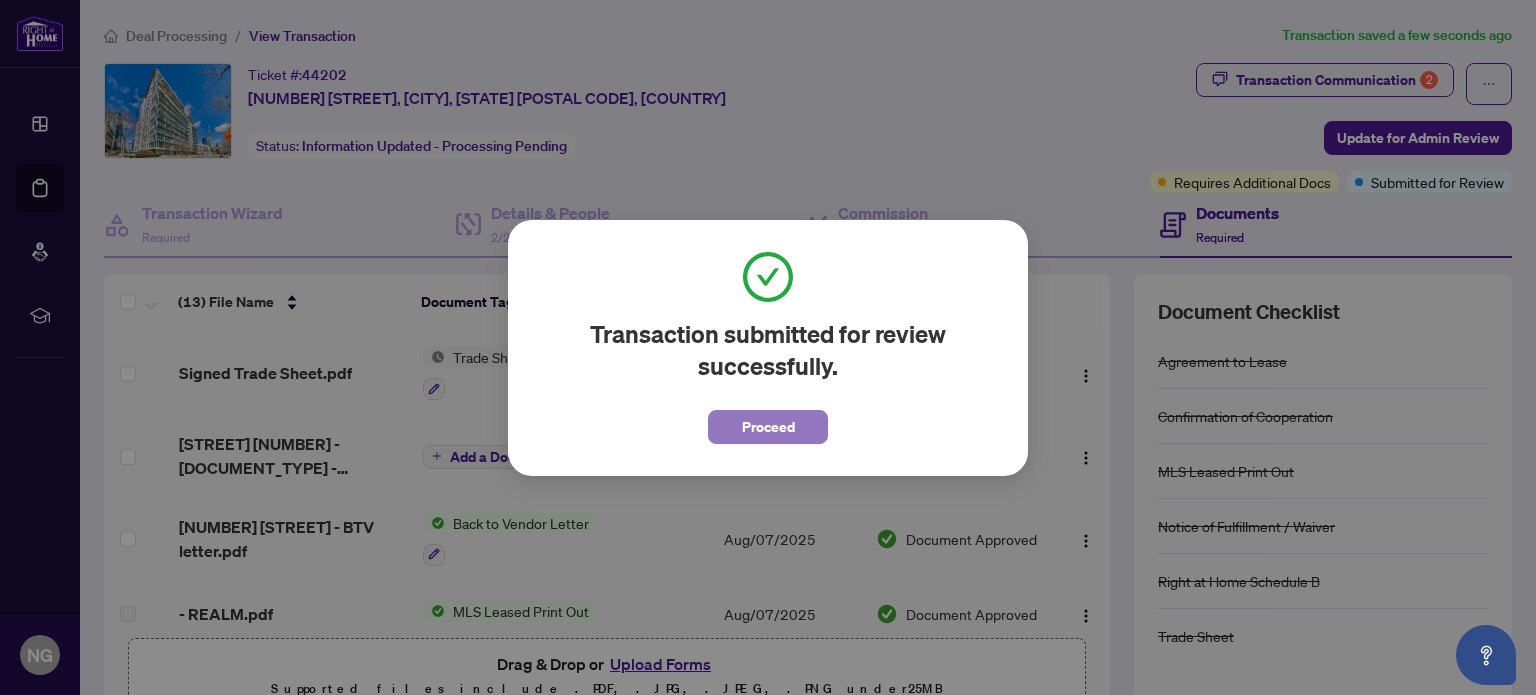 click on "Proceed" at bounding box center [768, 427] 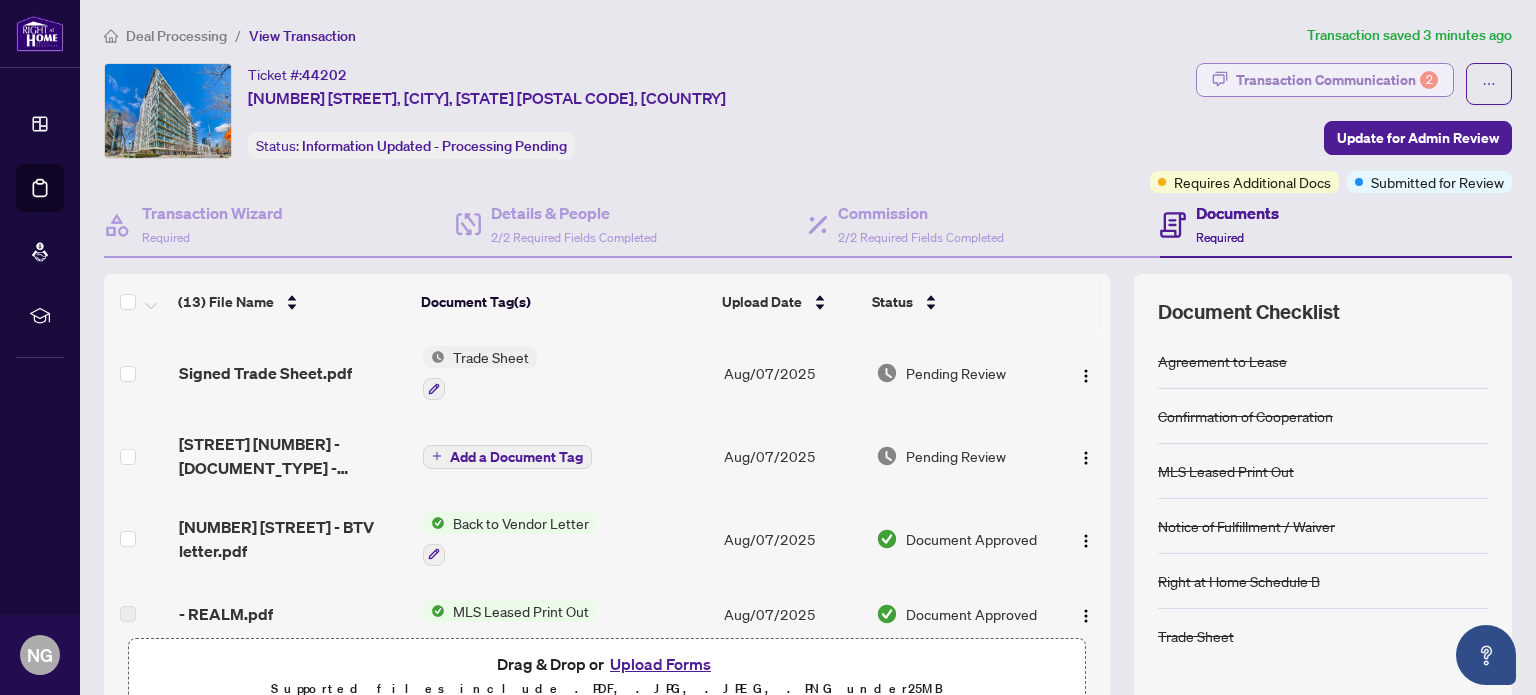 click on "Transaction Communication 2" at bounding box center (1337, 80) 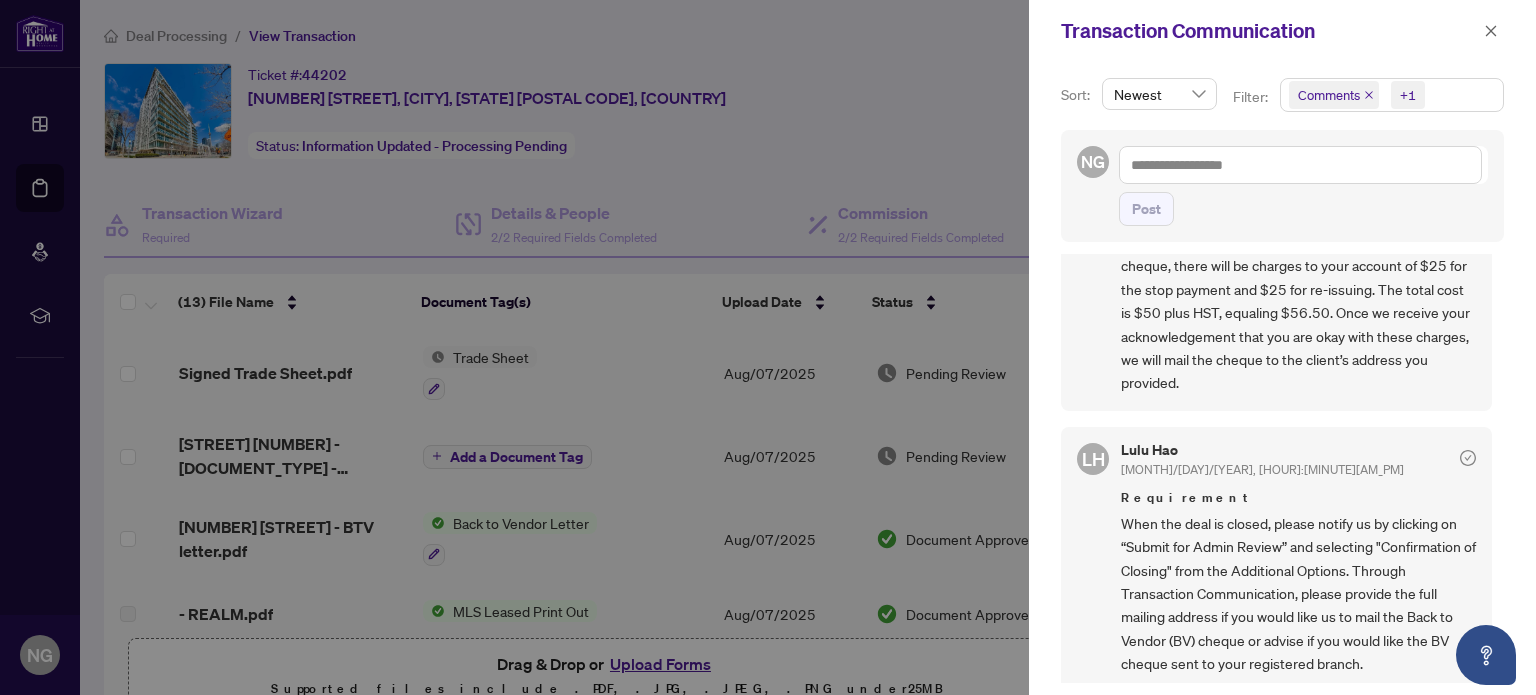 scroll, scrollTop: 500, scrollLeft: 0, axis: vertical 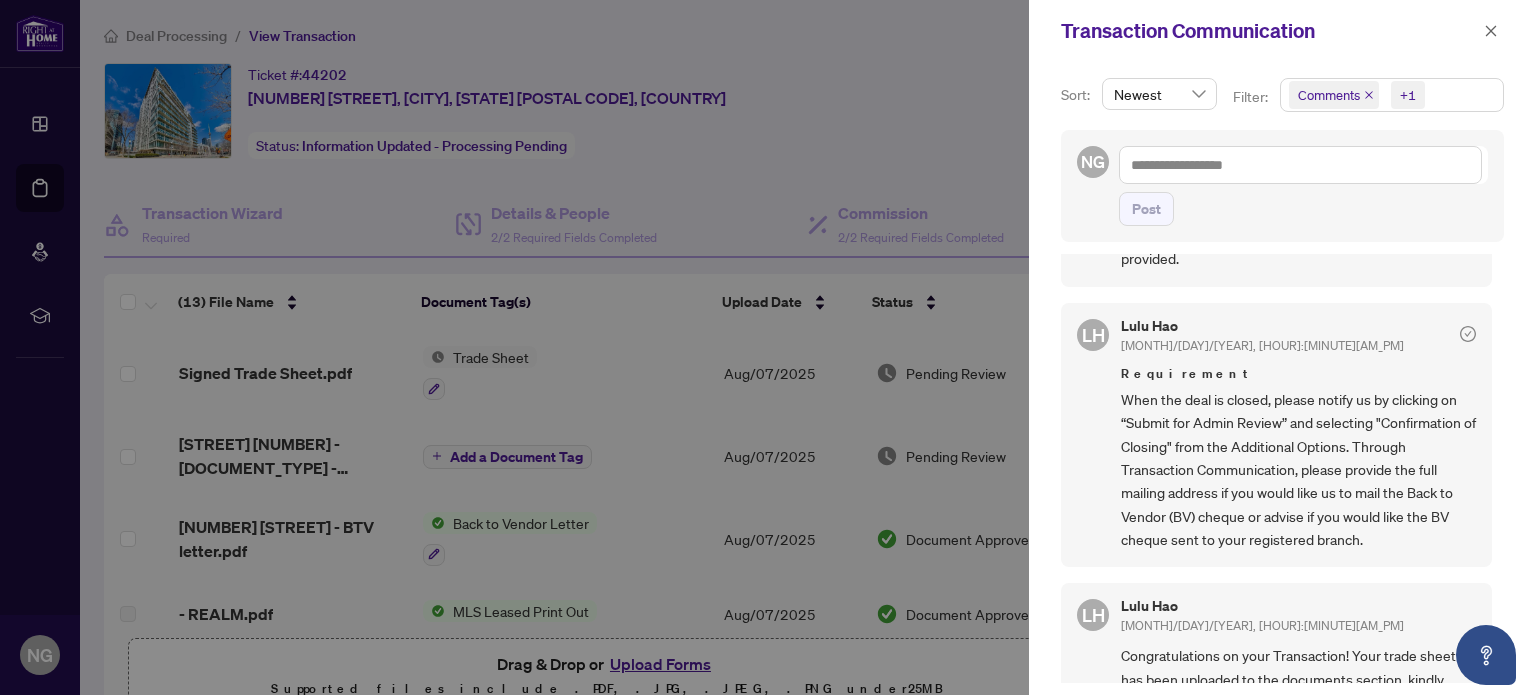 click at bounding box center (768, 347) 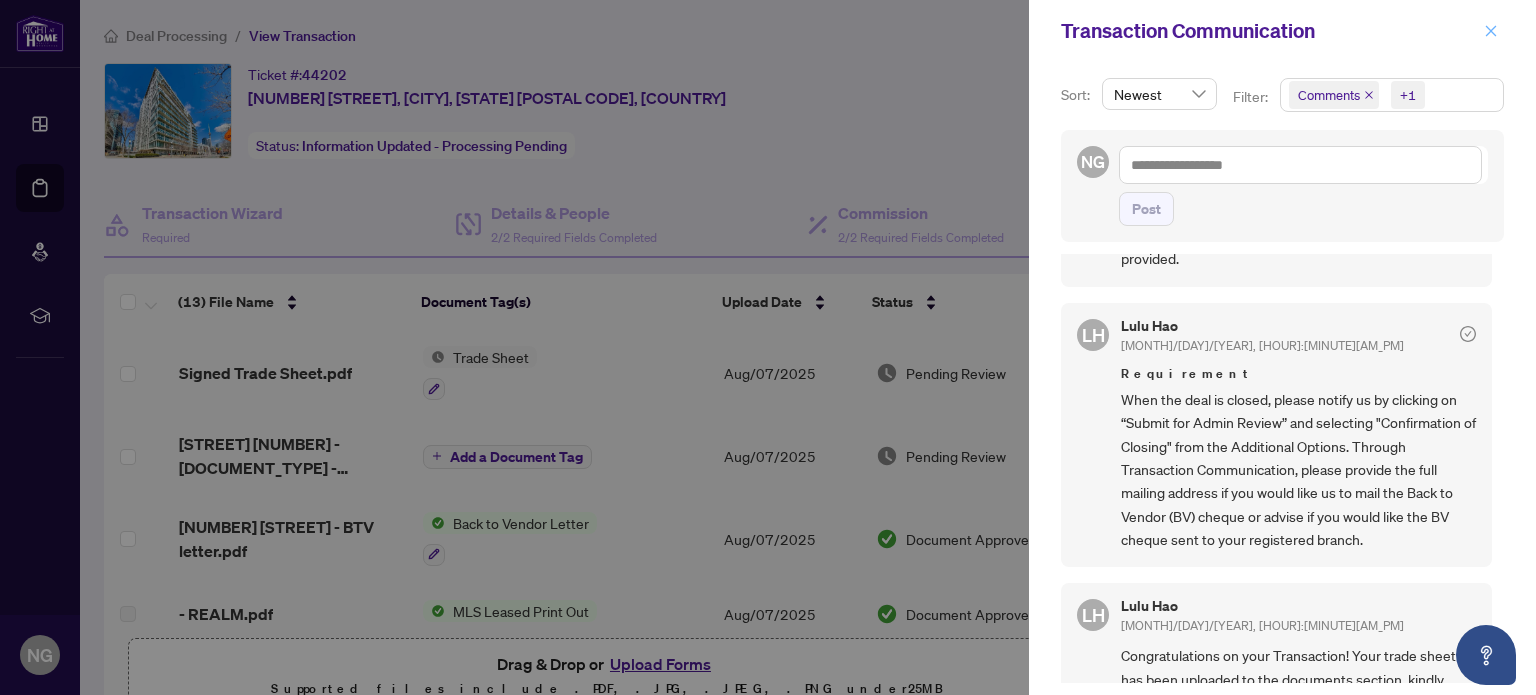 click 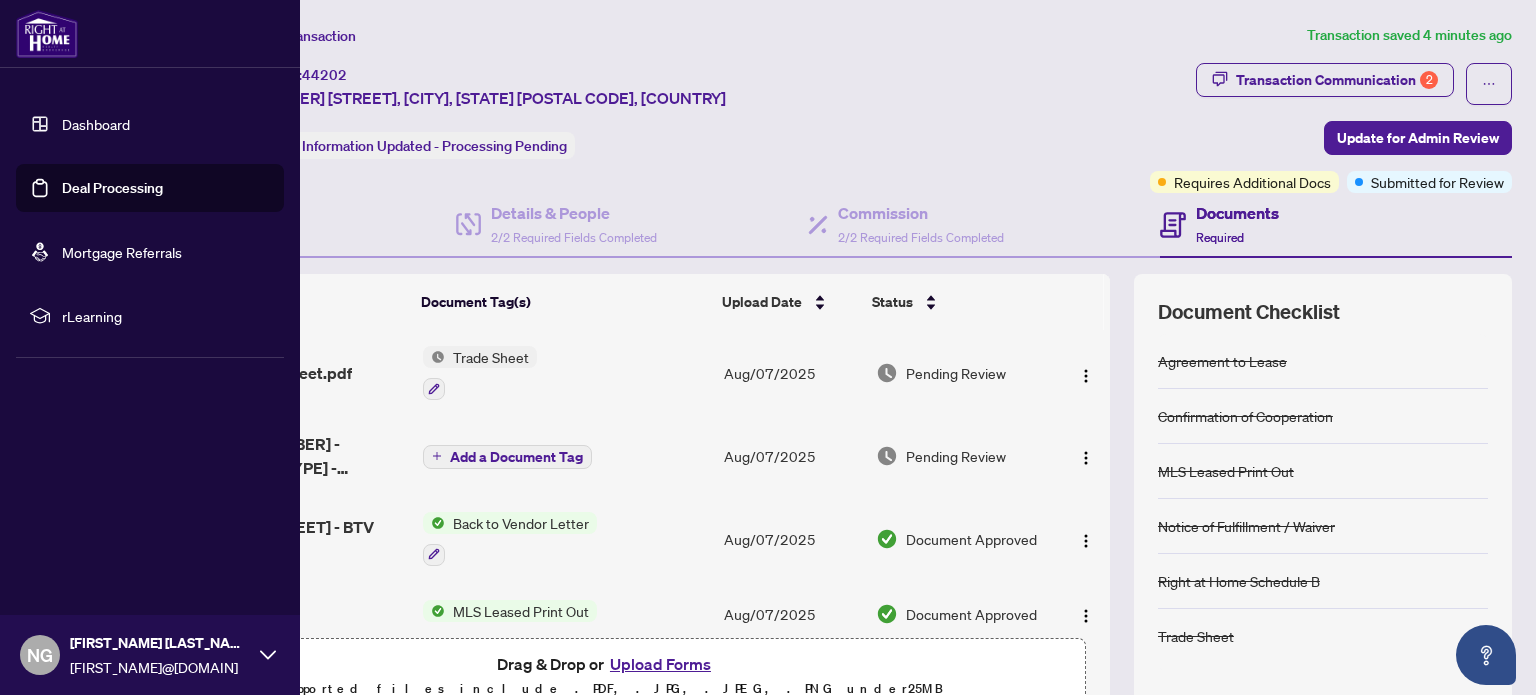 click on "Deal Processing" at bounding box center [112, 188] 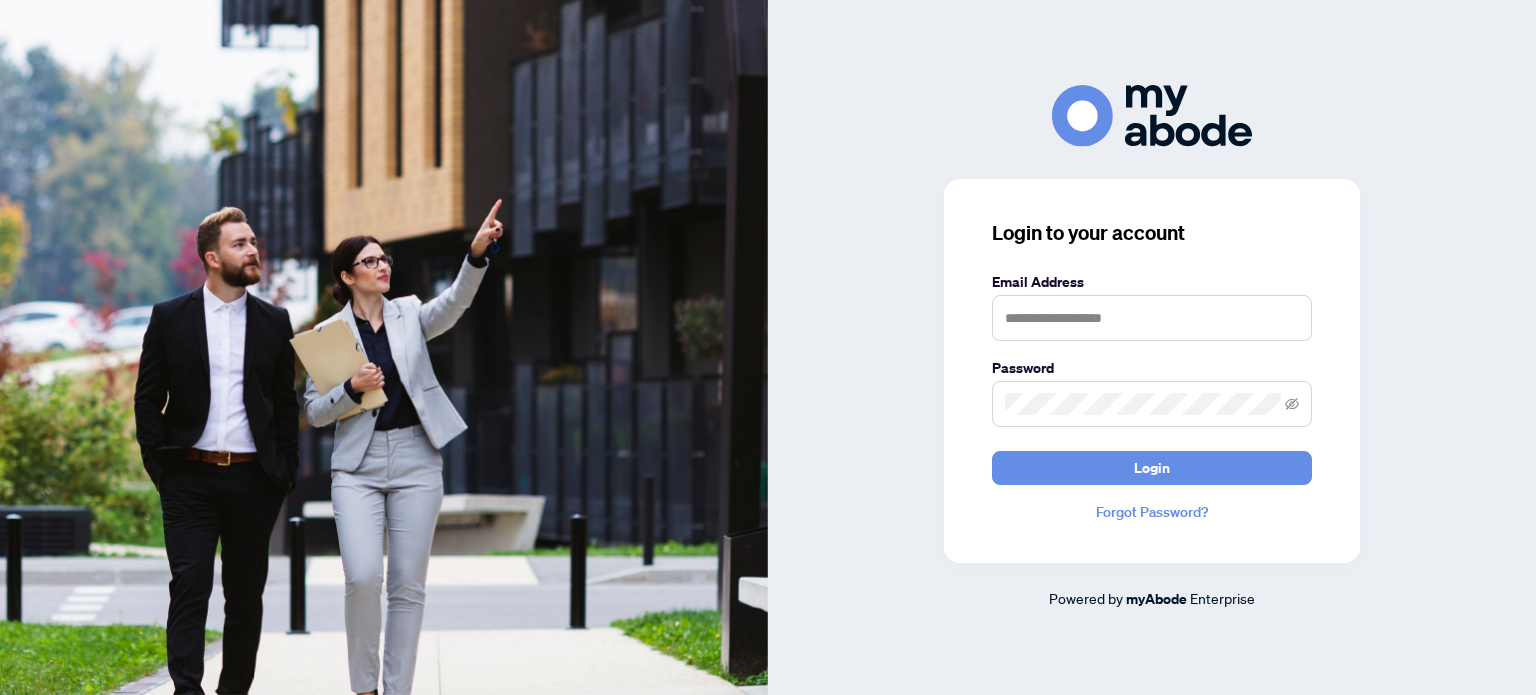 scroll, scrollTop: 0, scrollLeft: 0, axis: both 